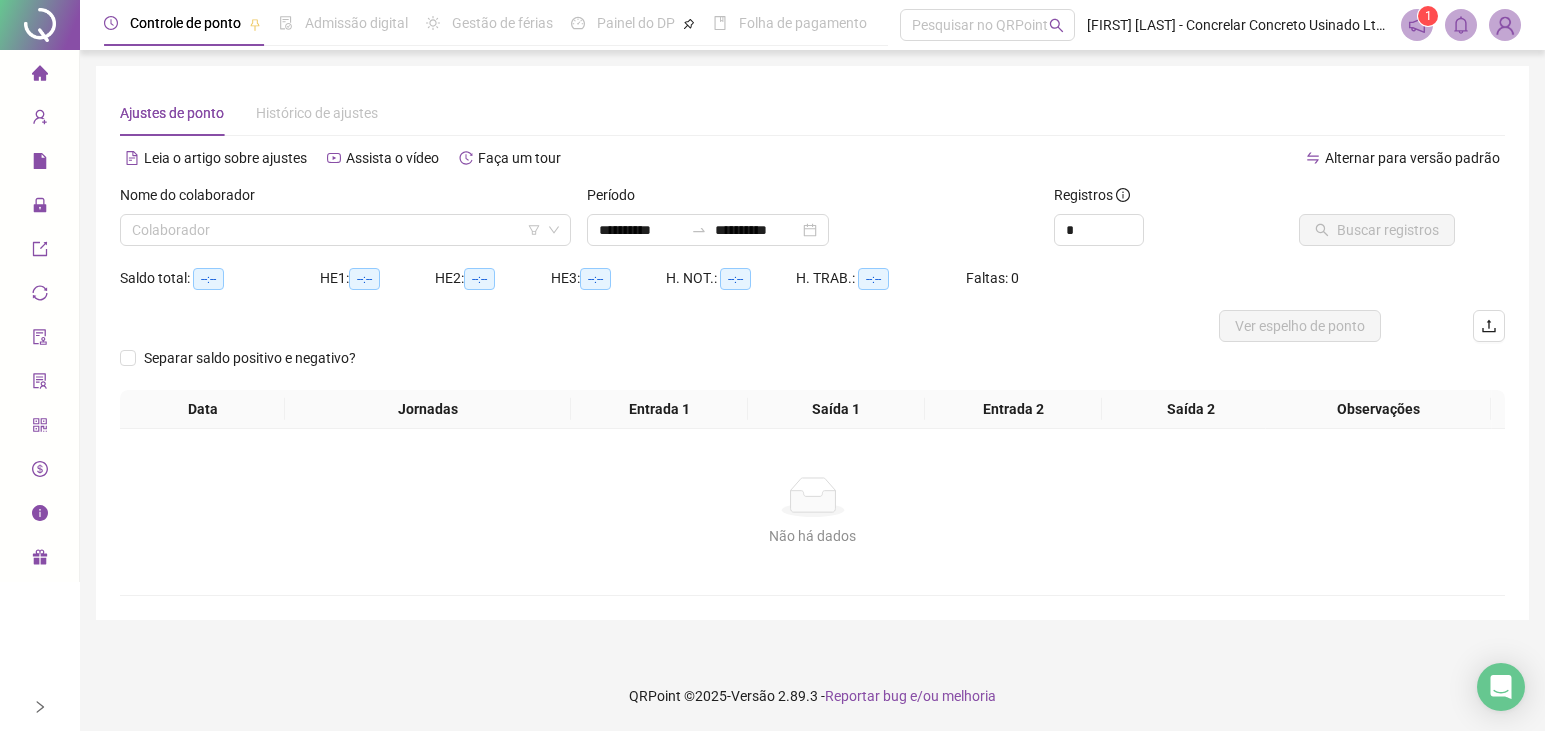 scroll, scrollTop: 0, scrollLeft: 0, axis: both 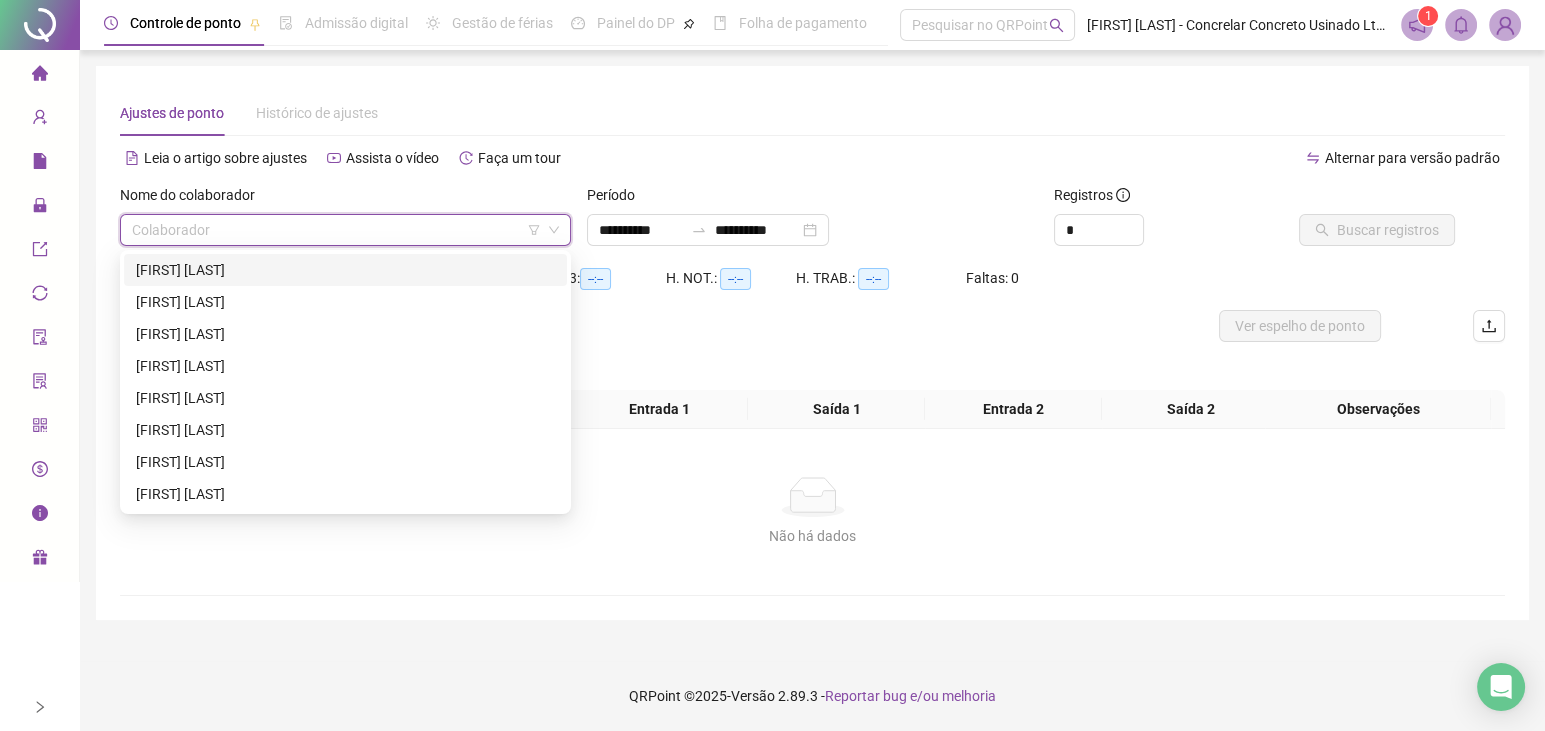 click at bounding box center [336, 230] 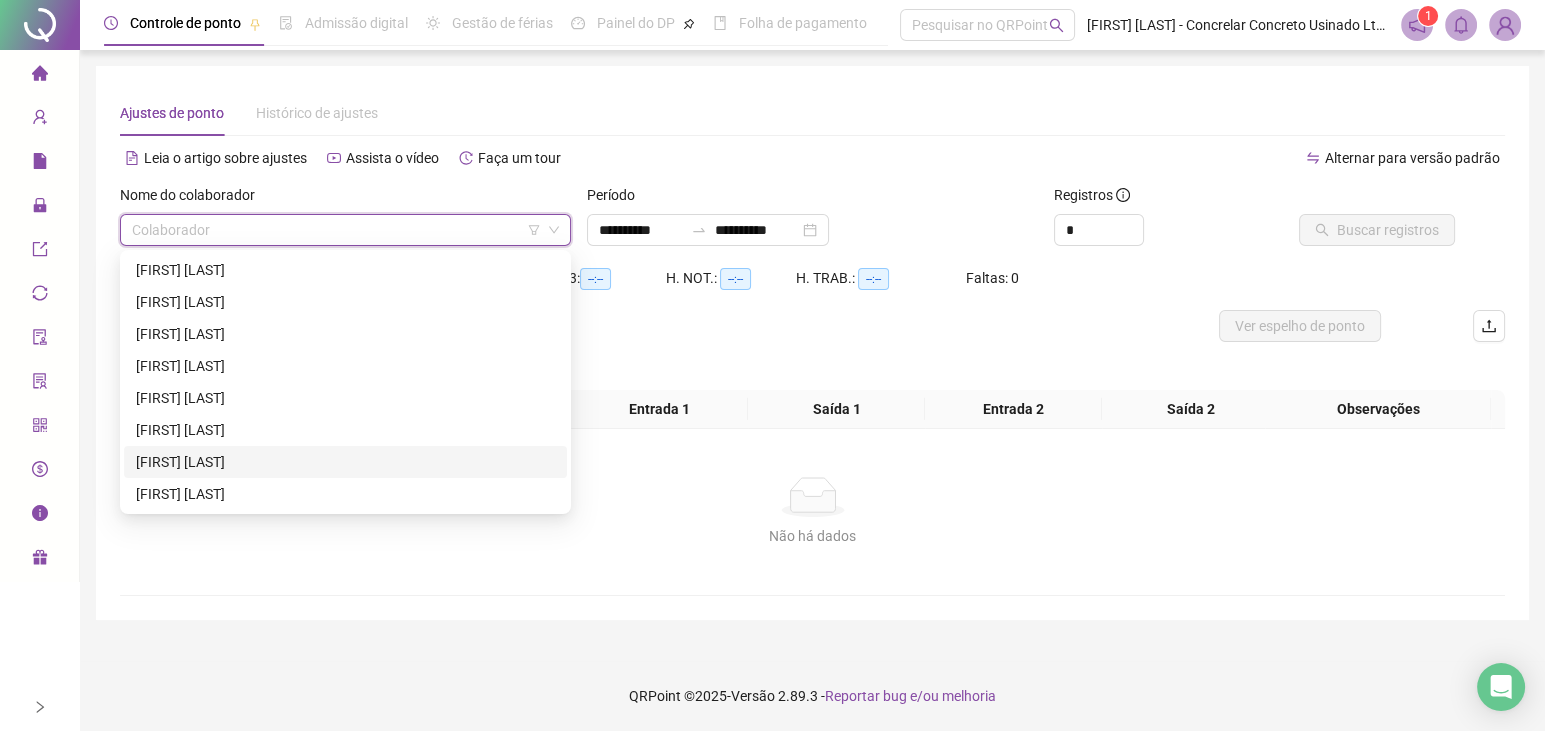 drag, startPoint x: 1189, startPoint y: 169, endPoint x: 1206, endPoint y: 164, distance: 17.720045 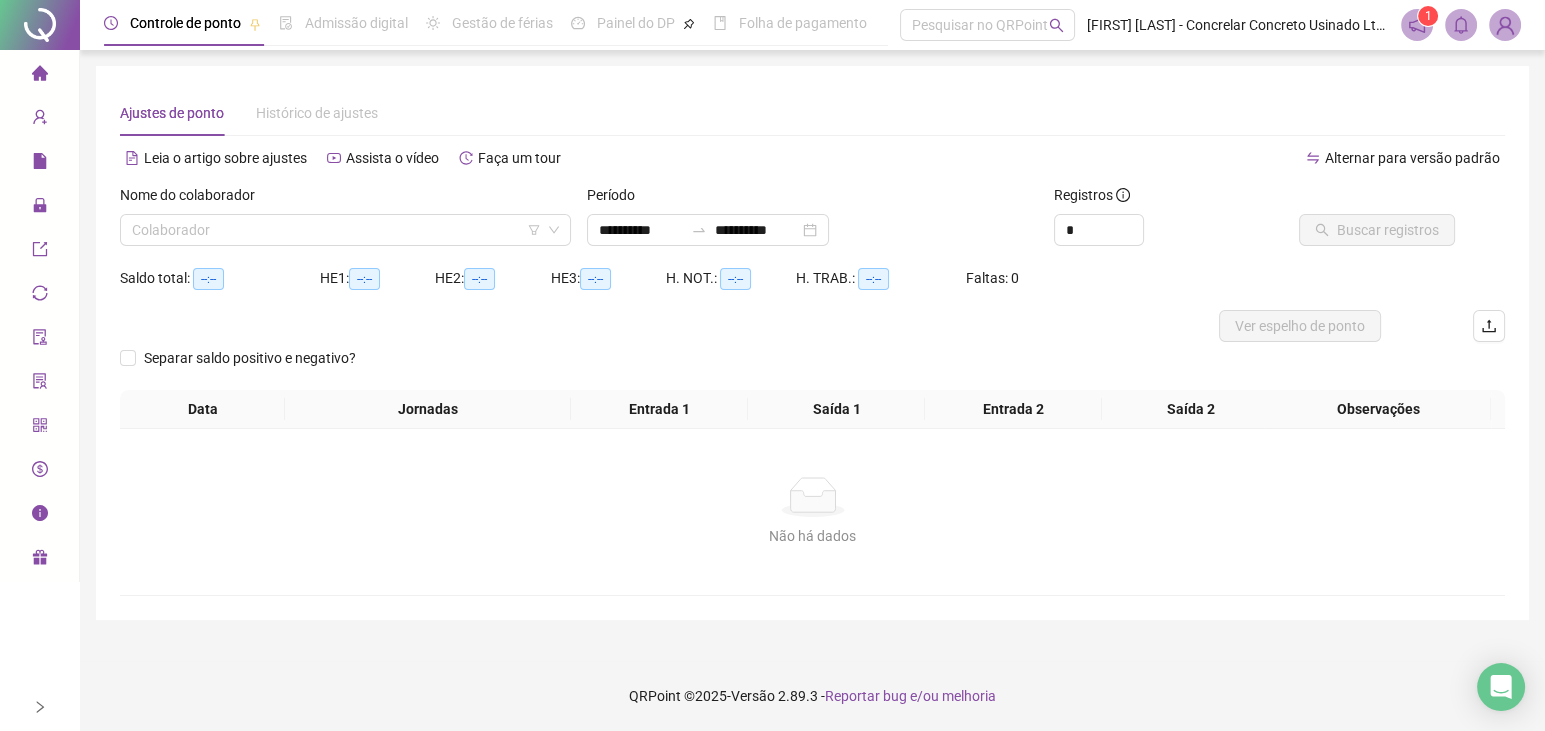 click at bounding box center (1505, 25) 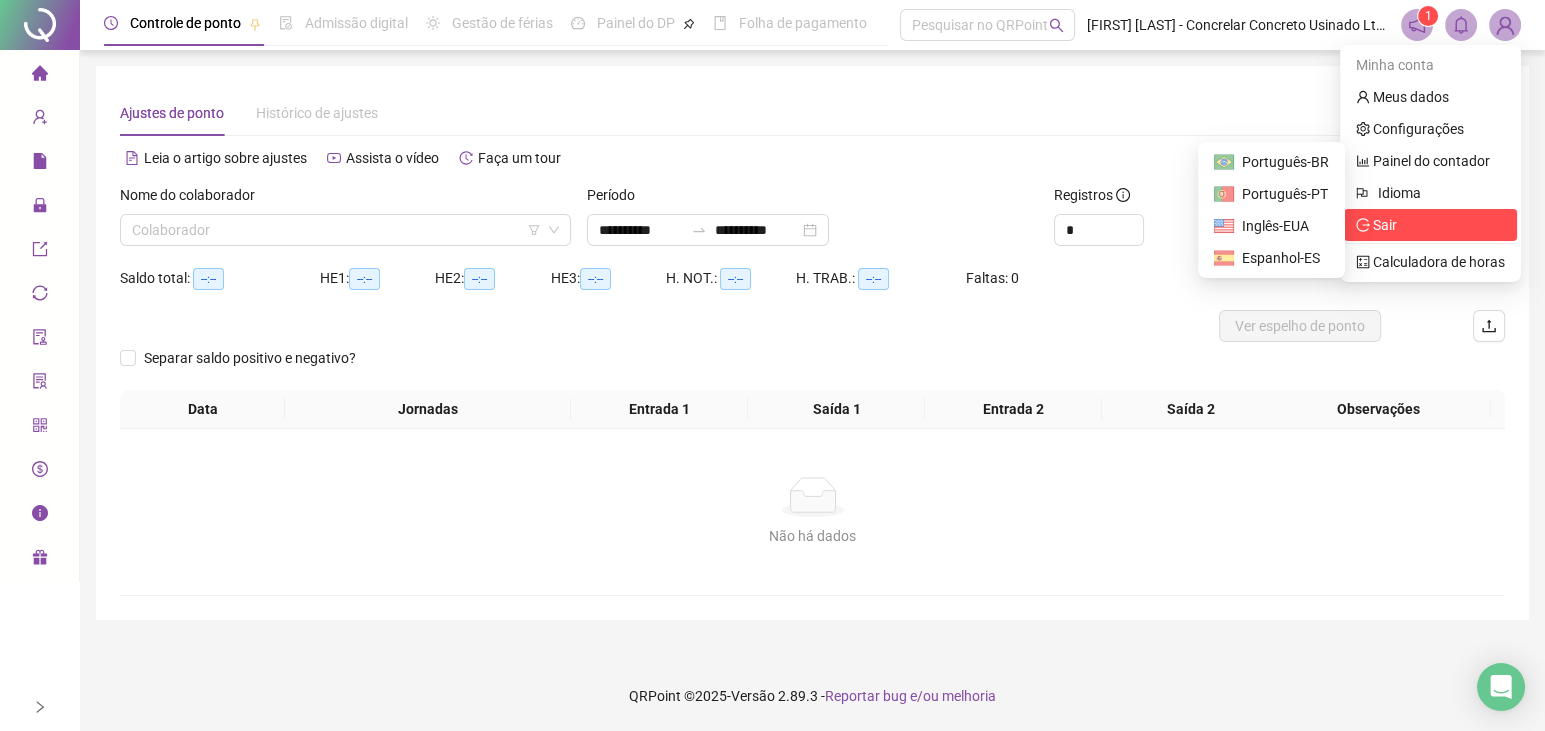 click on "Sair" at bounding box center [1430, 225] 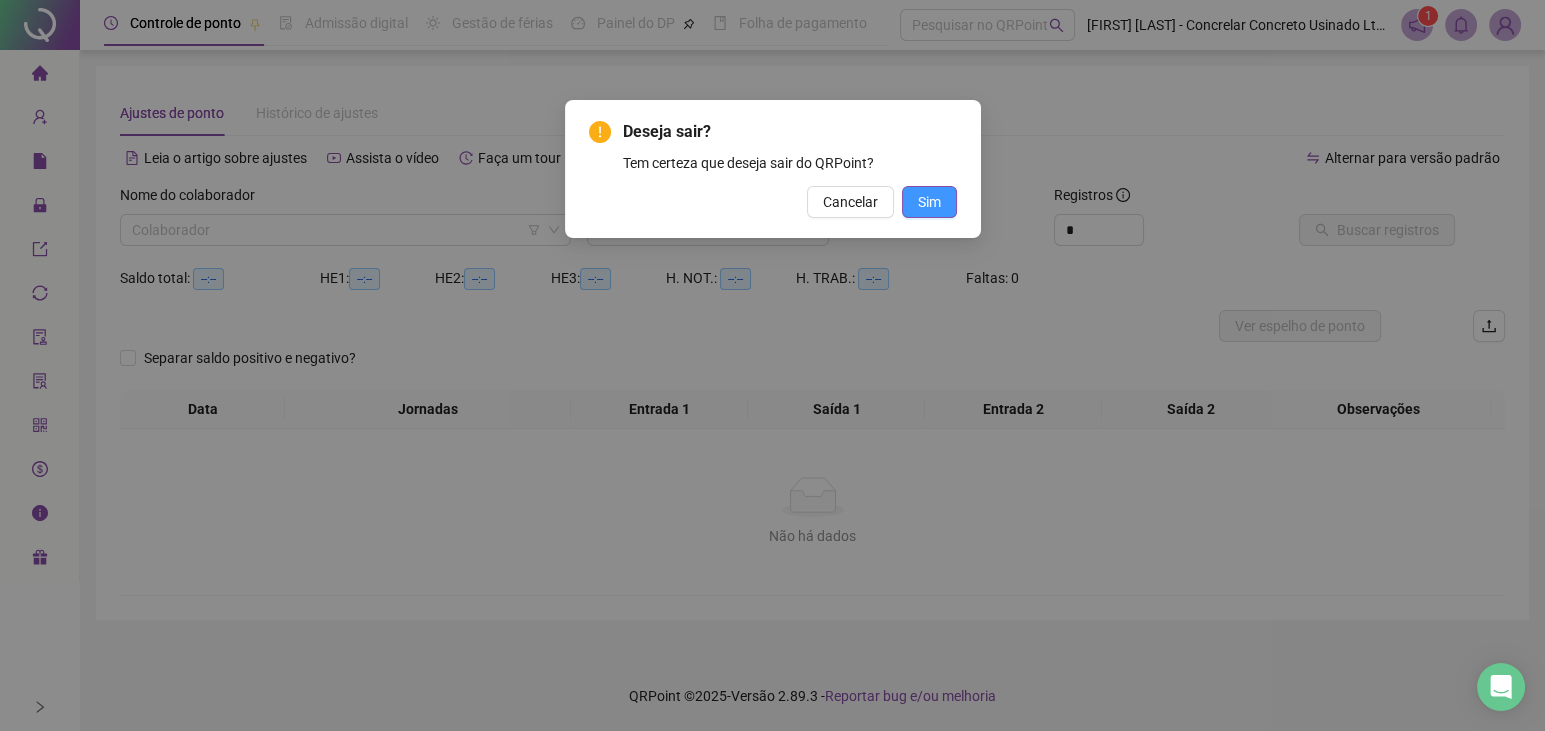 click on "Sim" at bounding box center (929, 202) 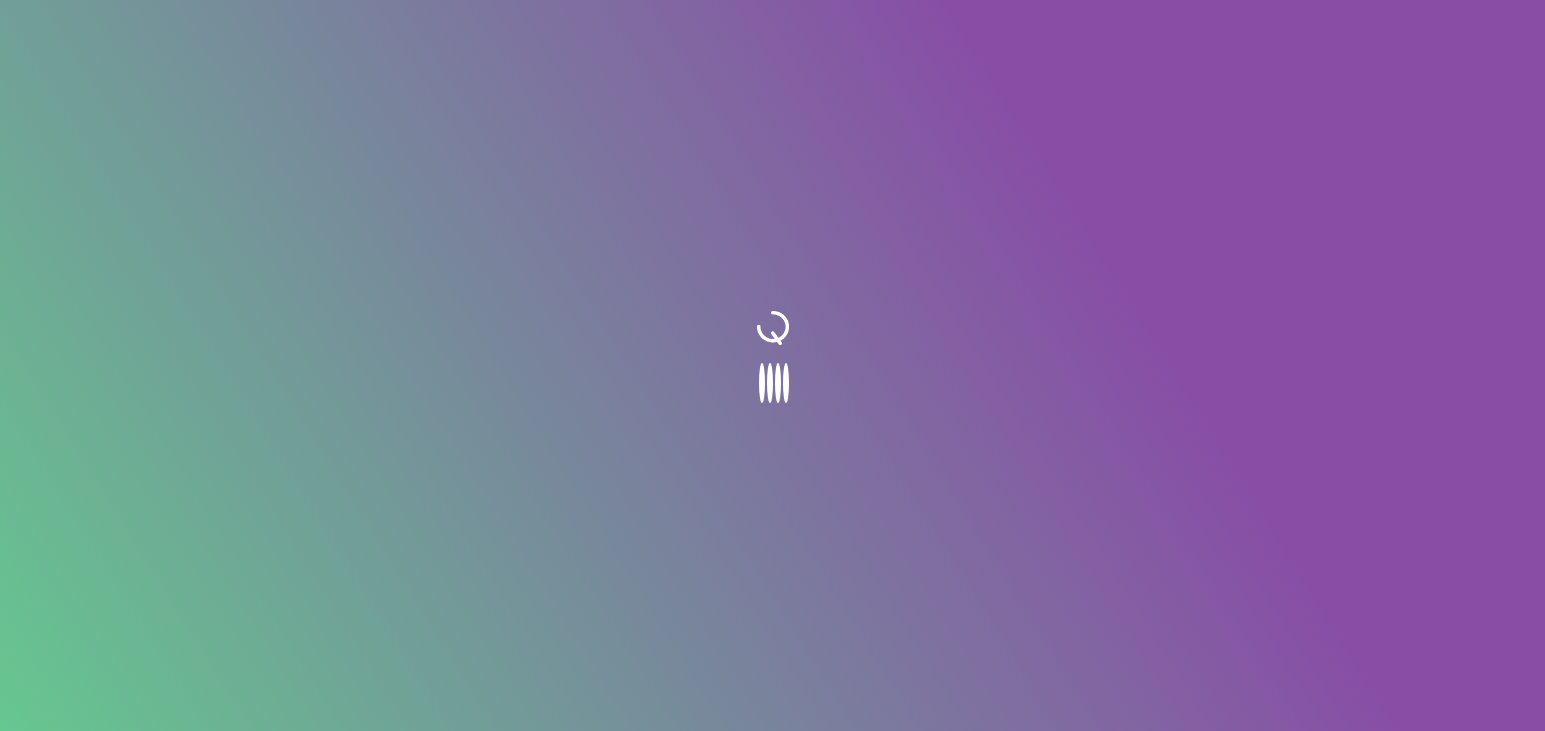 scroll, scrollTop: 0, scrollLeft: 0, axis: both 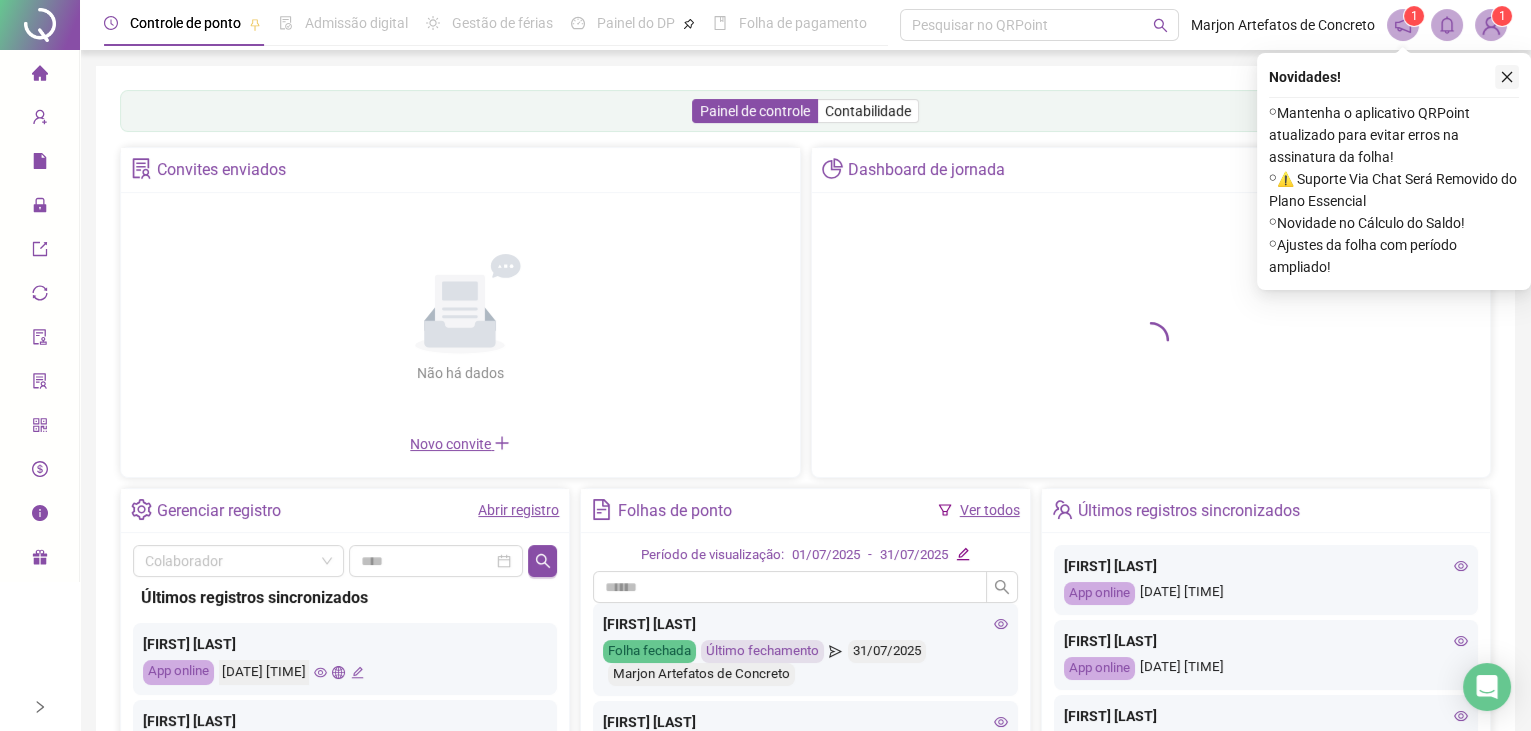 click 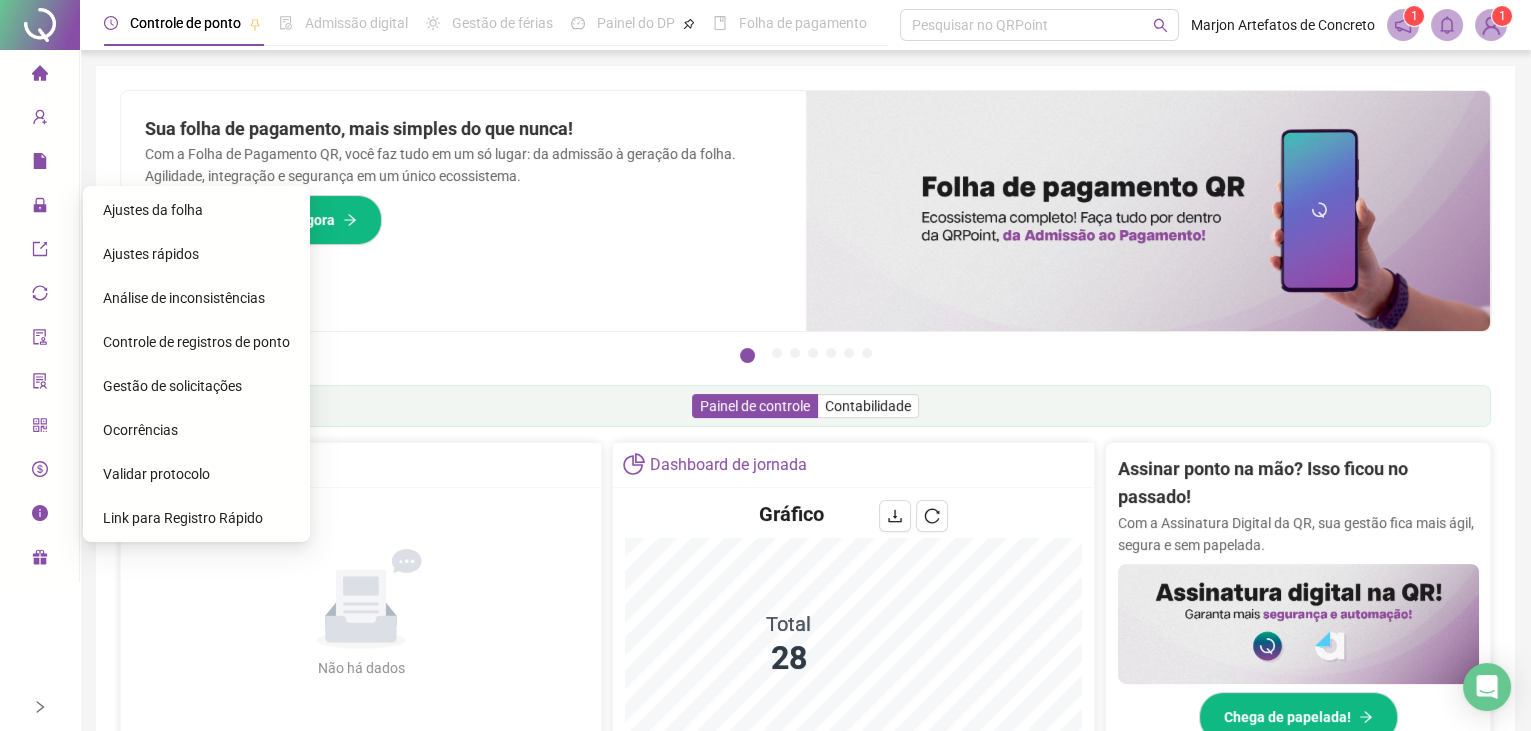 click on "Ajustes da folha" at bounding box center [153, 210] 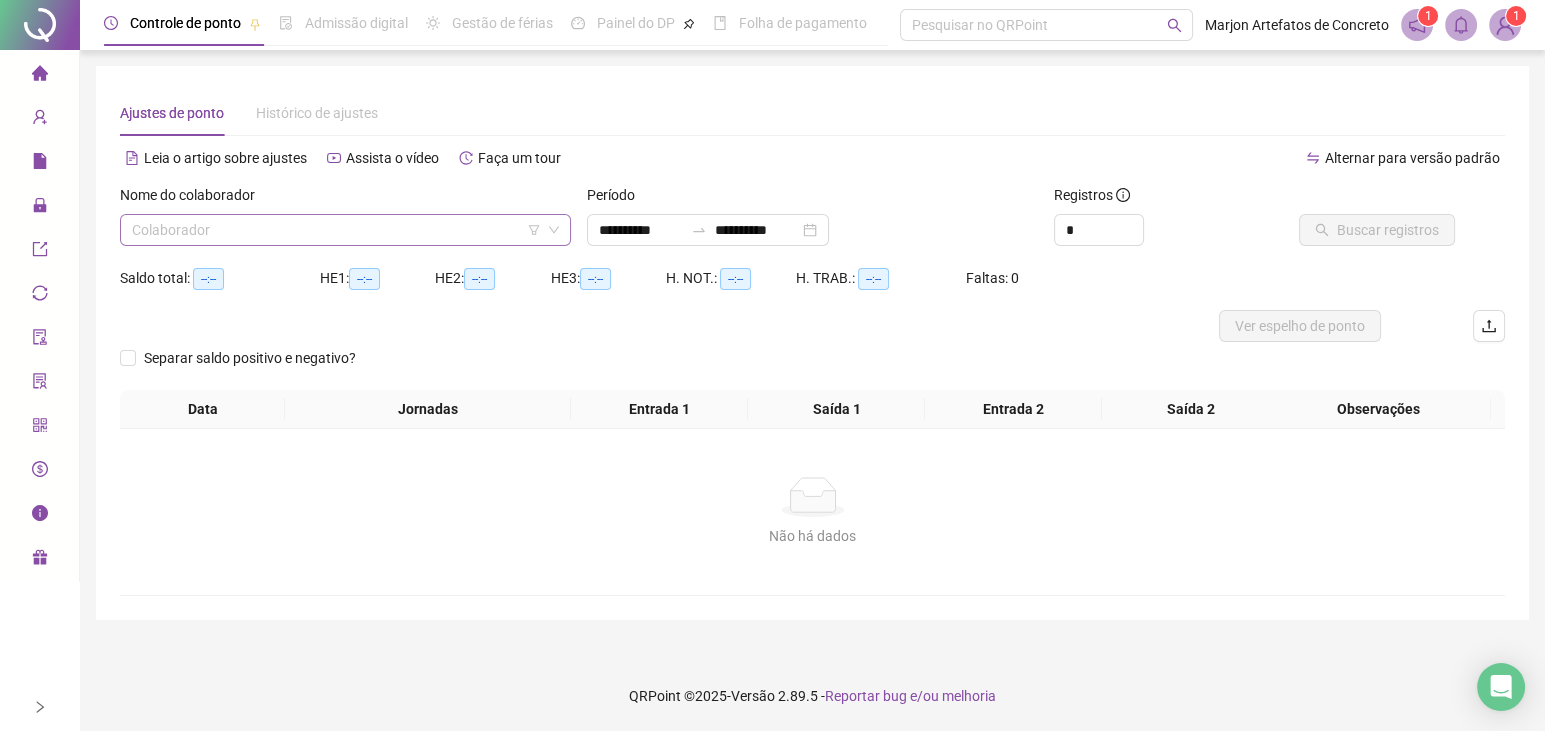 click at bounding box center (336, 230) 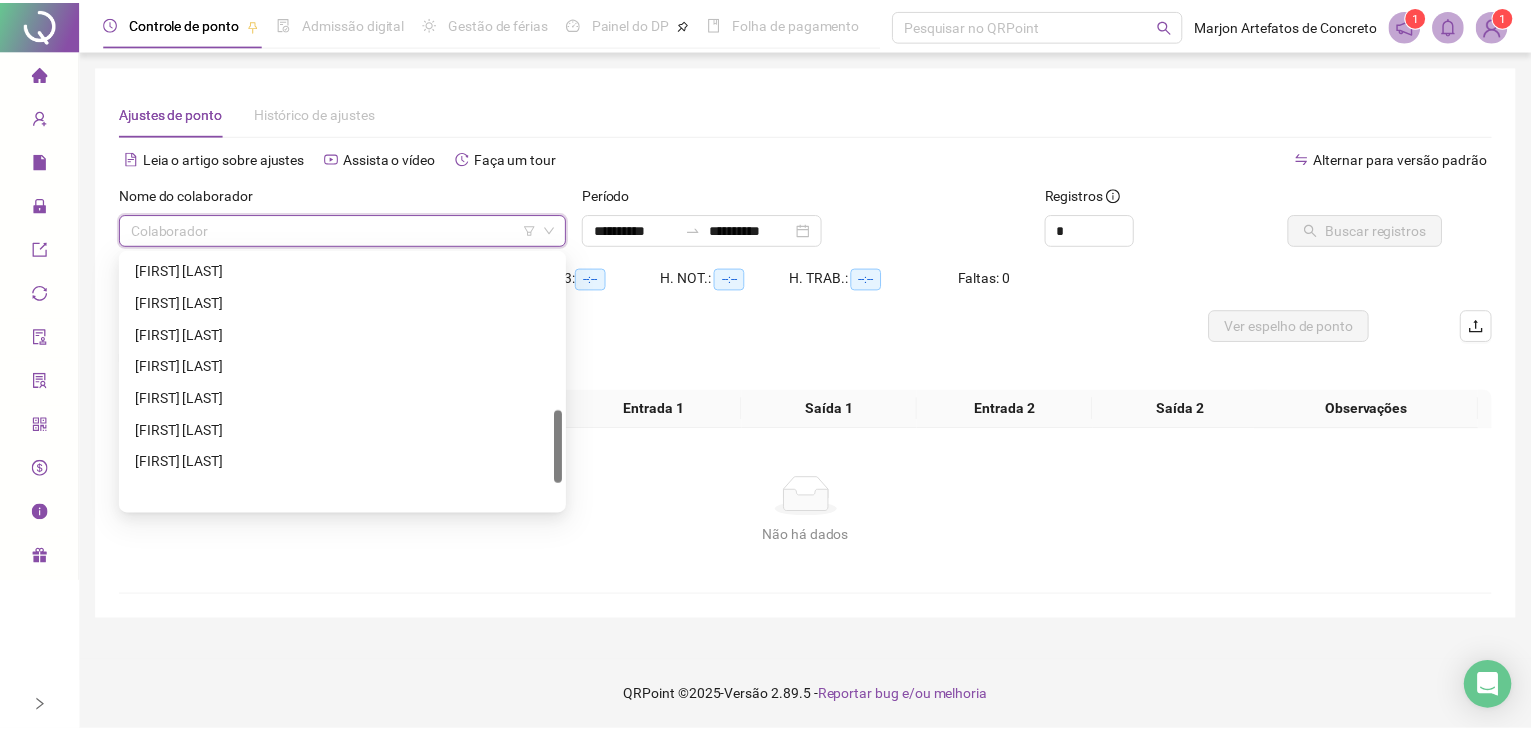 scroll, scrollTop: 549, scrollLeft: 0, axis: vertical 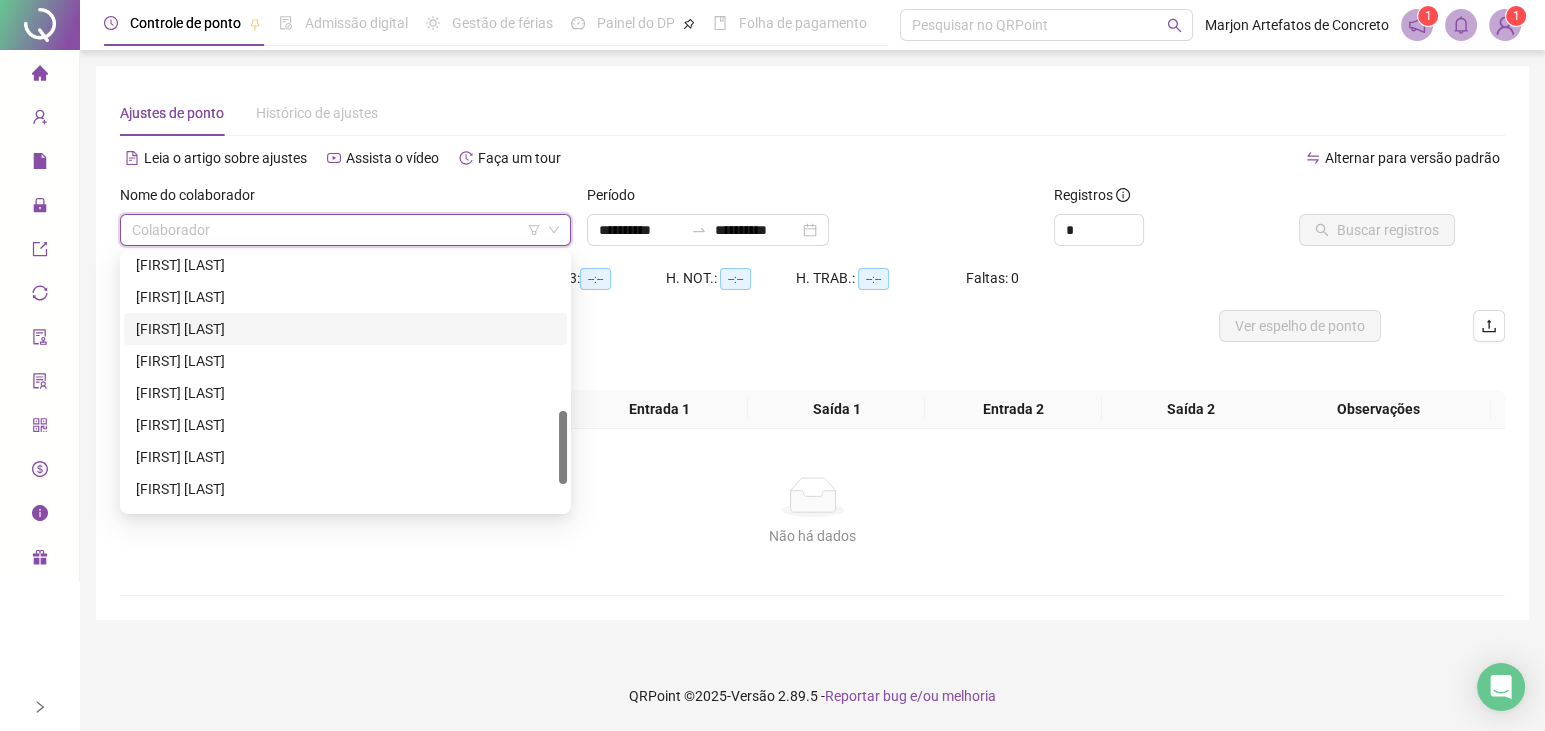 drag, startPoint x: 242, startPoint y: 330, endPoint x: 335, endPoint y: 313, distance: 94.54099 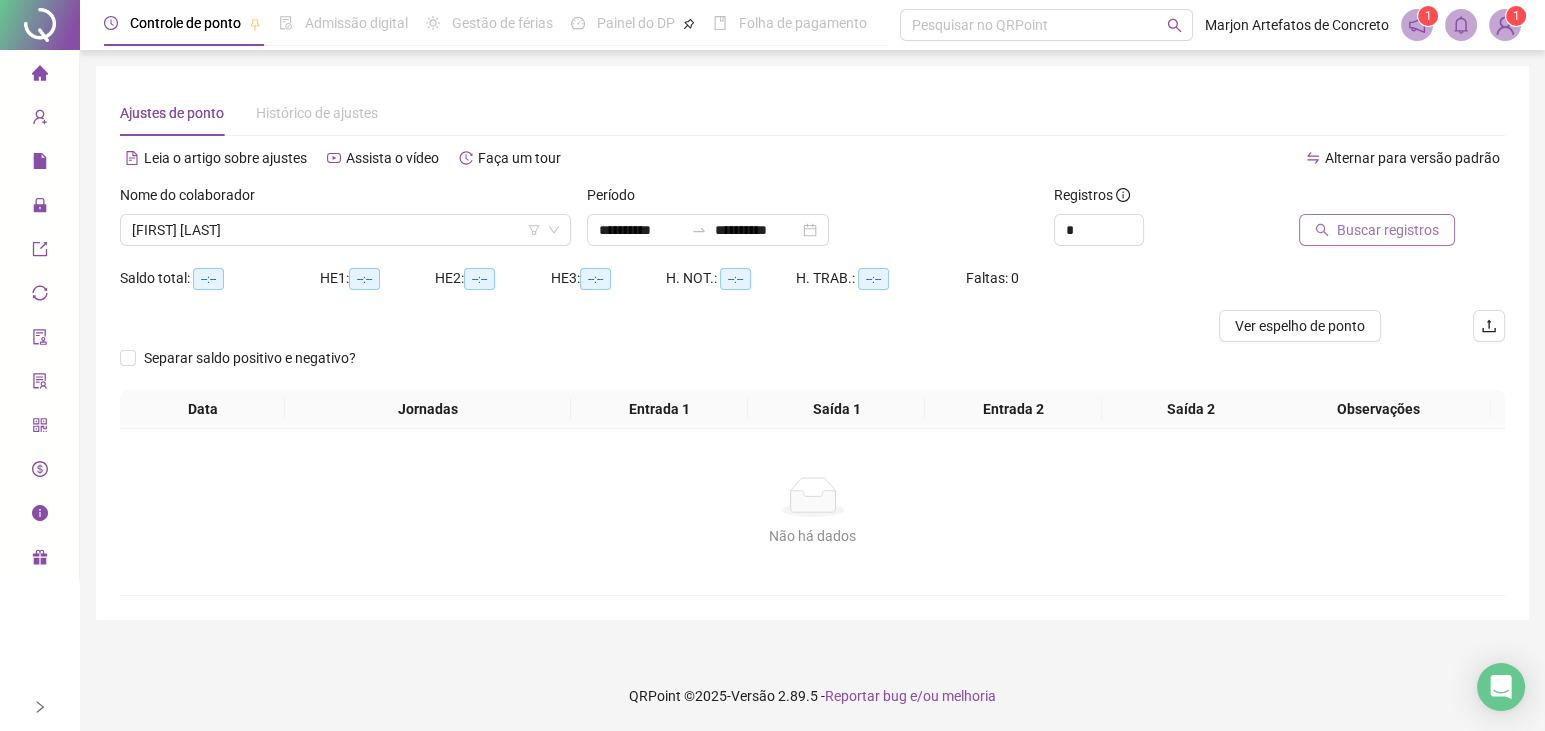 click on "Buscar registros" at bounding box center (1388, 230) 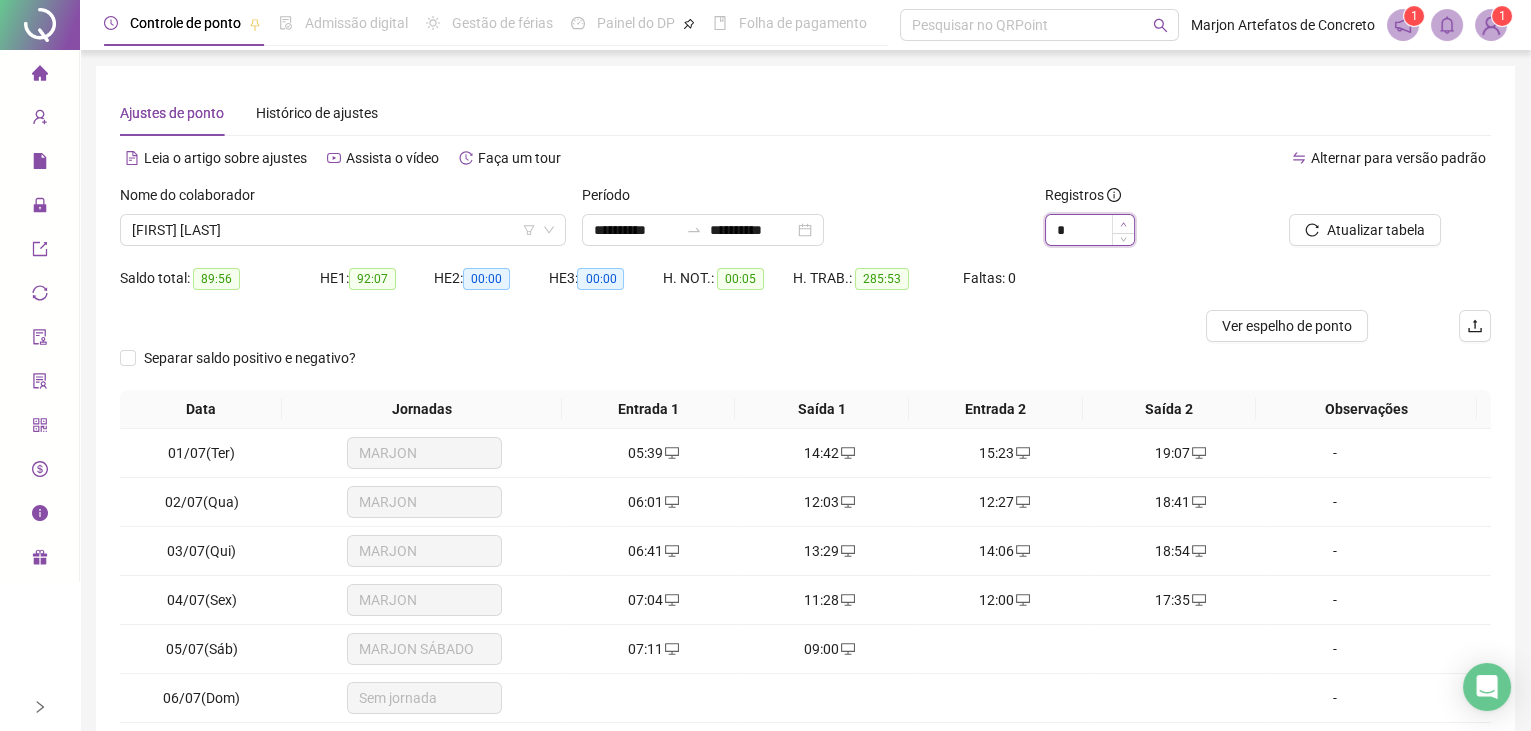 type on "*" 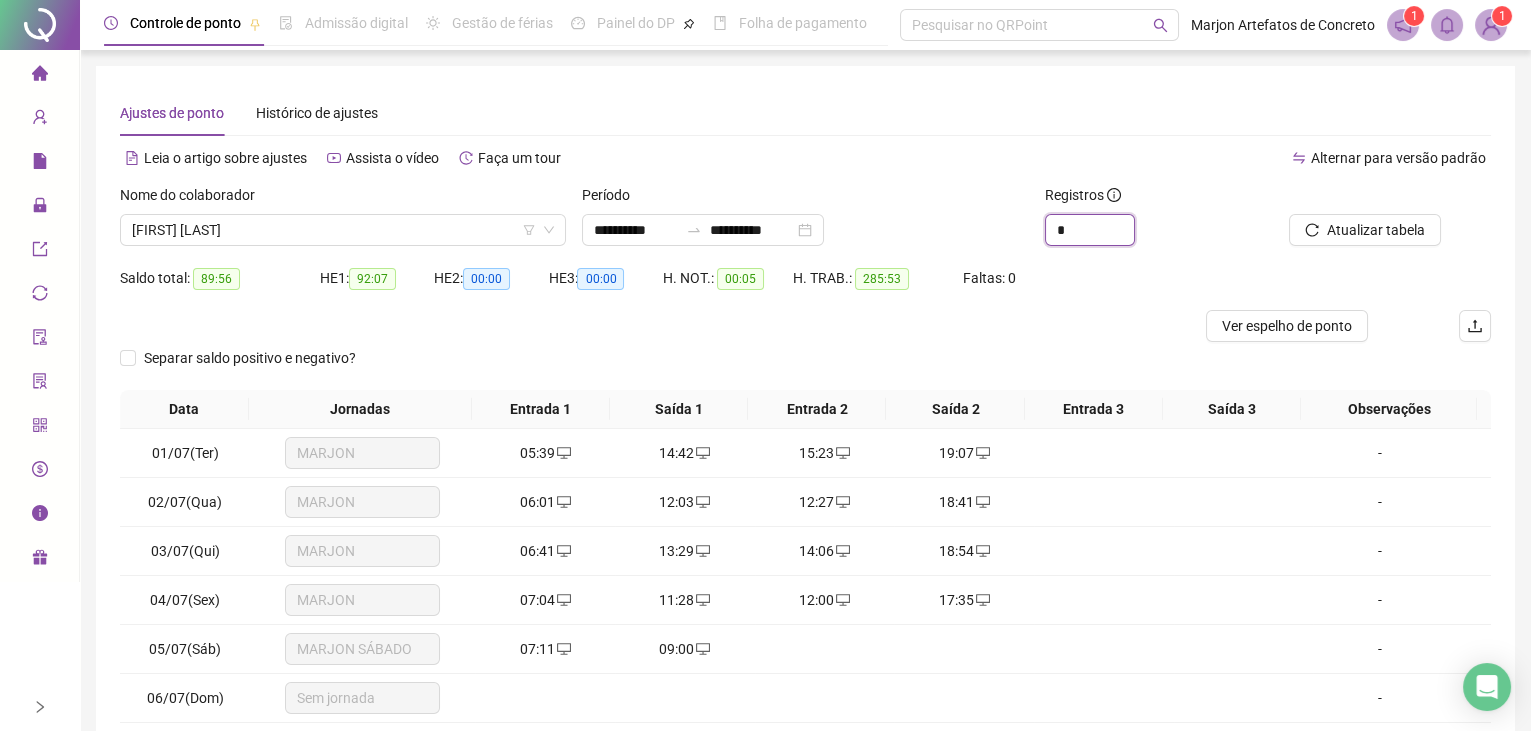 drag, startPoint x: 1124, startPoint y: 226, endPoint x: 1016, endPoint y: 211, distance: 109.03669 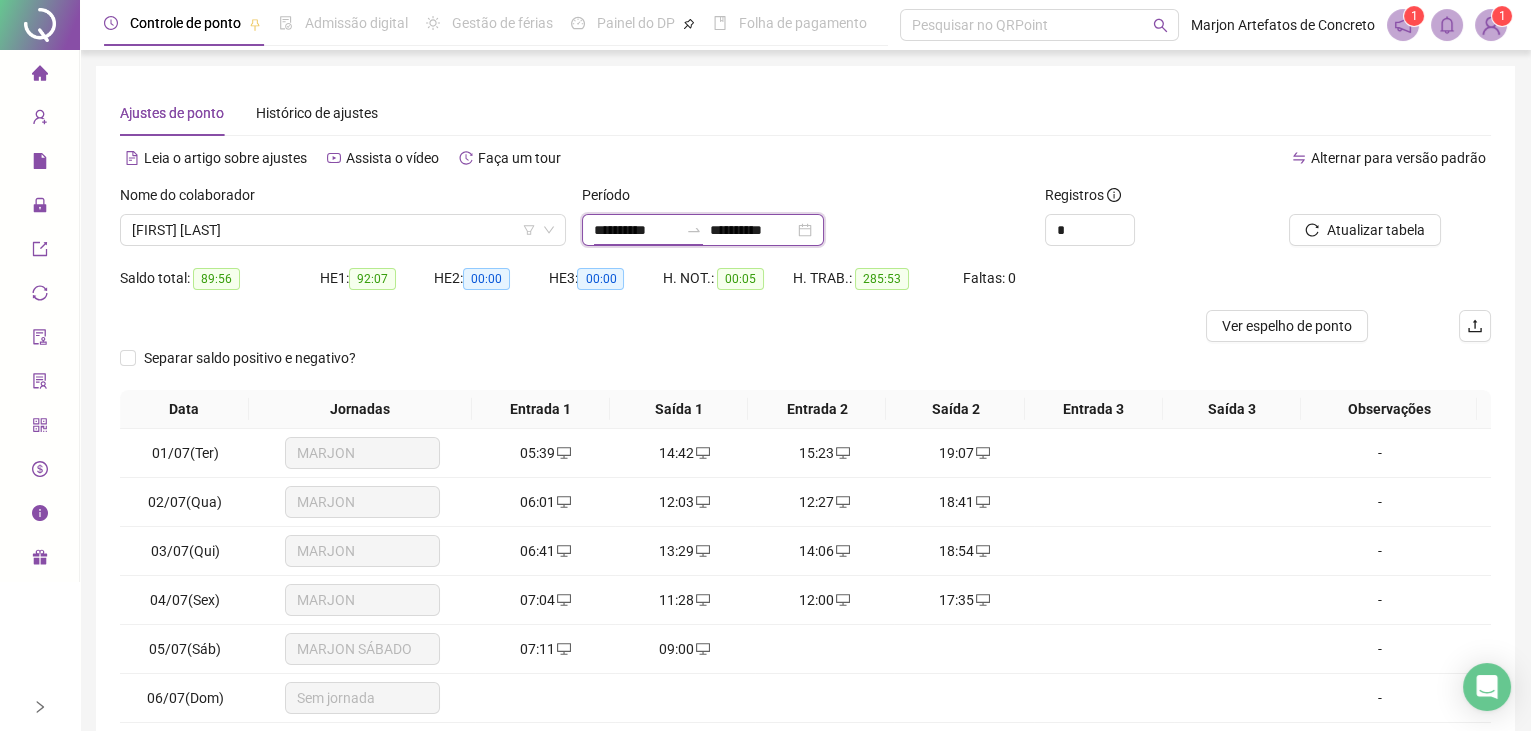 click on "**********" at bounding box center [636, 230] 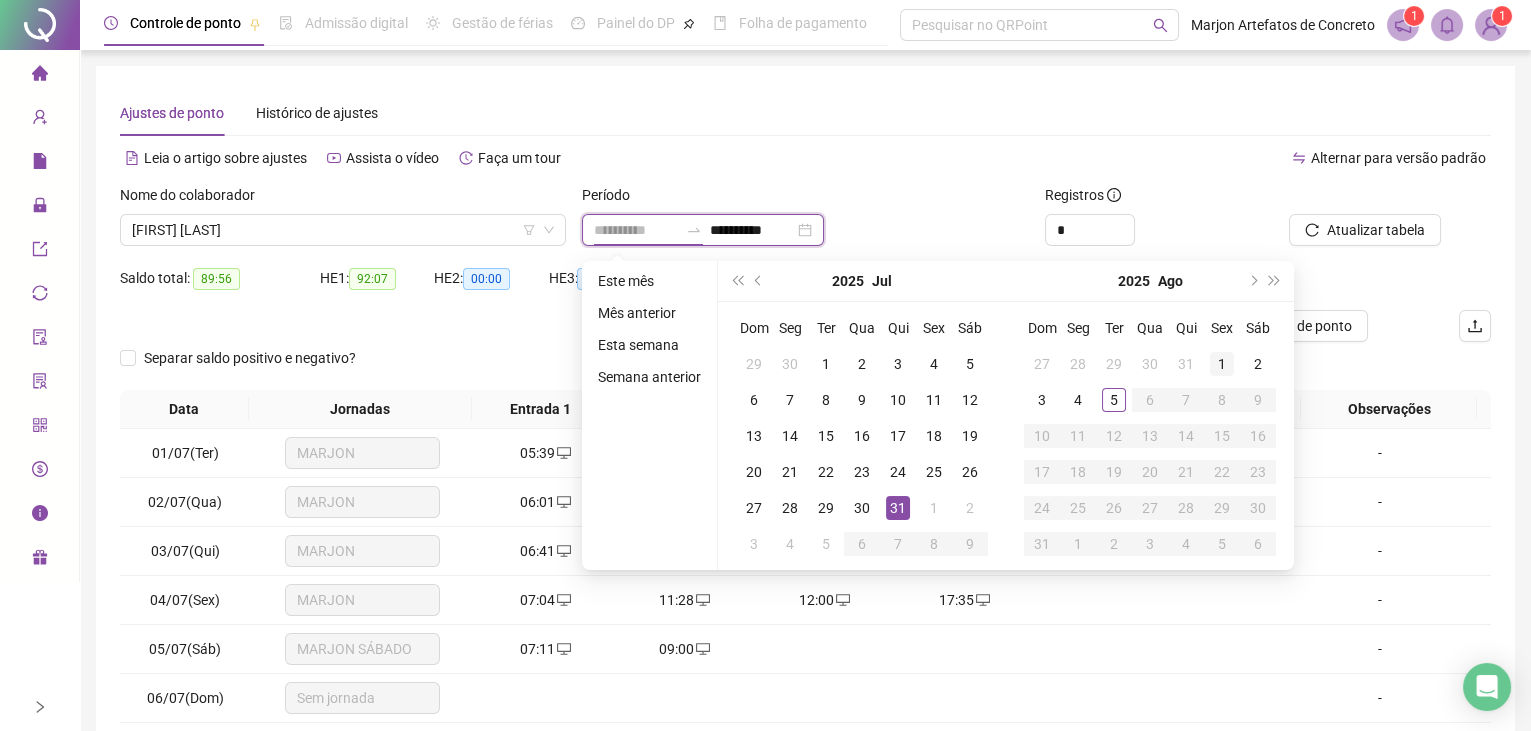 type on "**********" 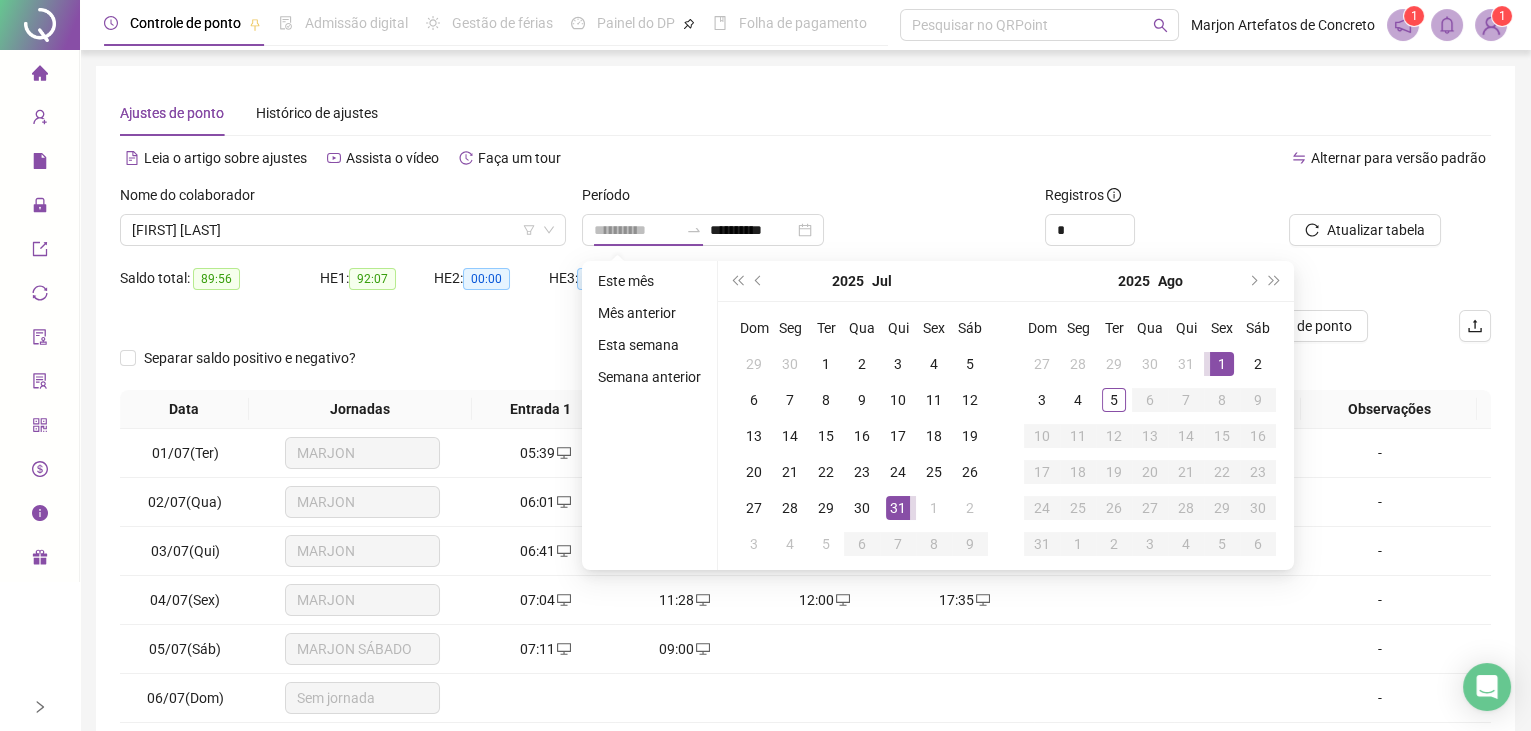 click on "1" at bounding box center [1222, 364] 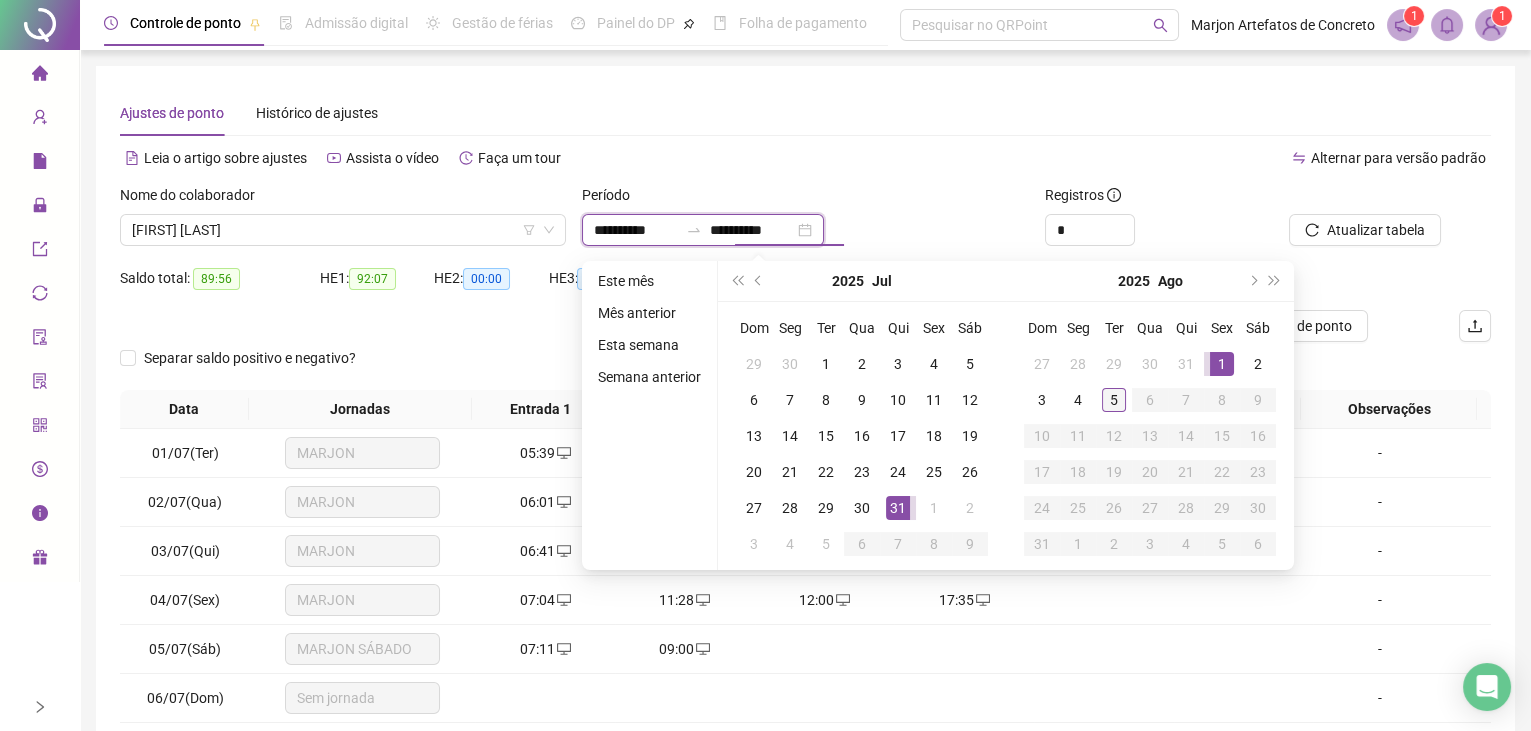 type on "**********" 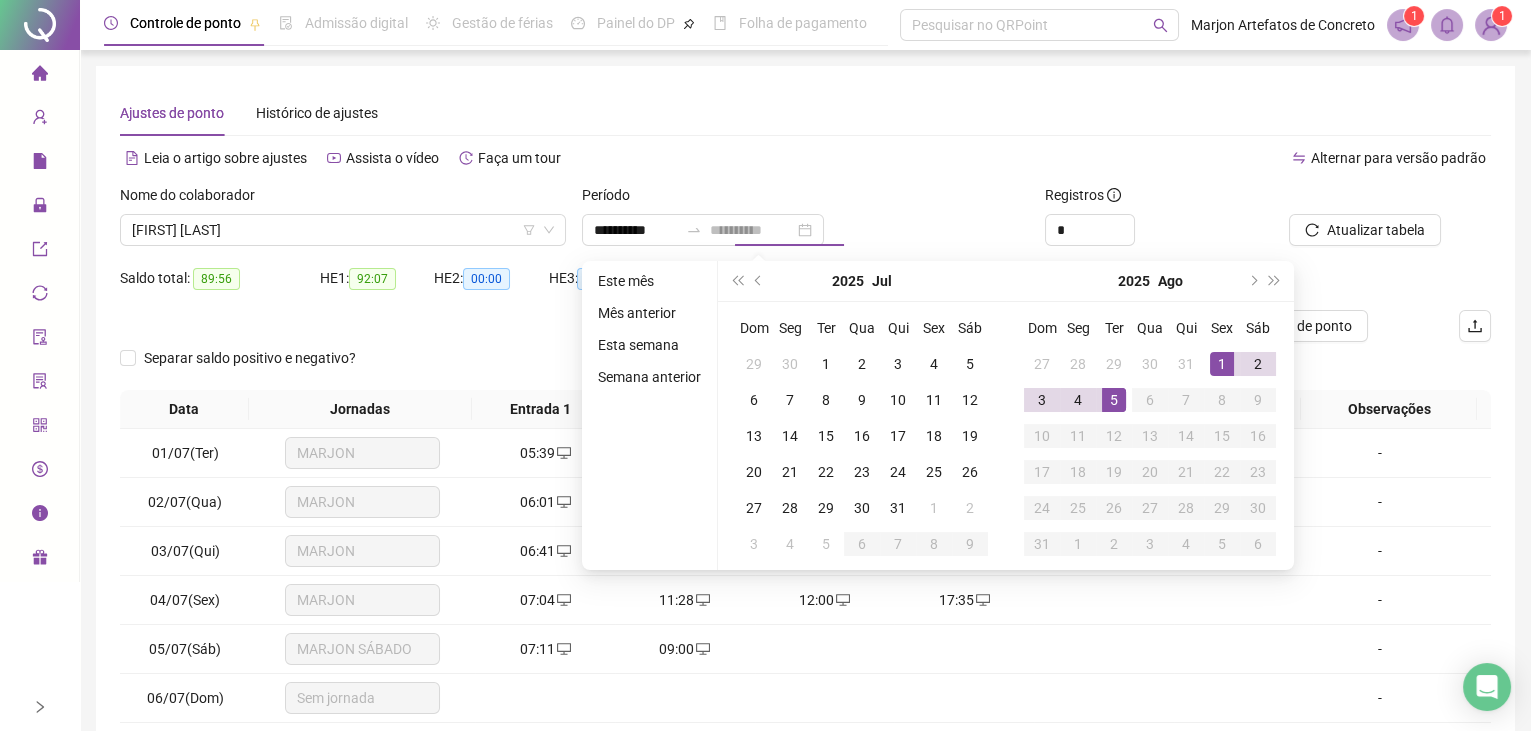 click on "5" at bounding box center [1114, 400] 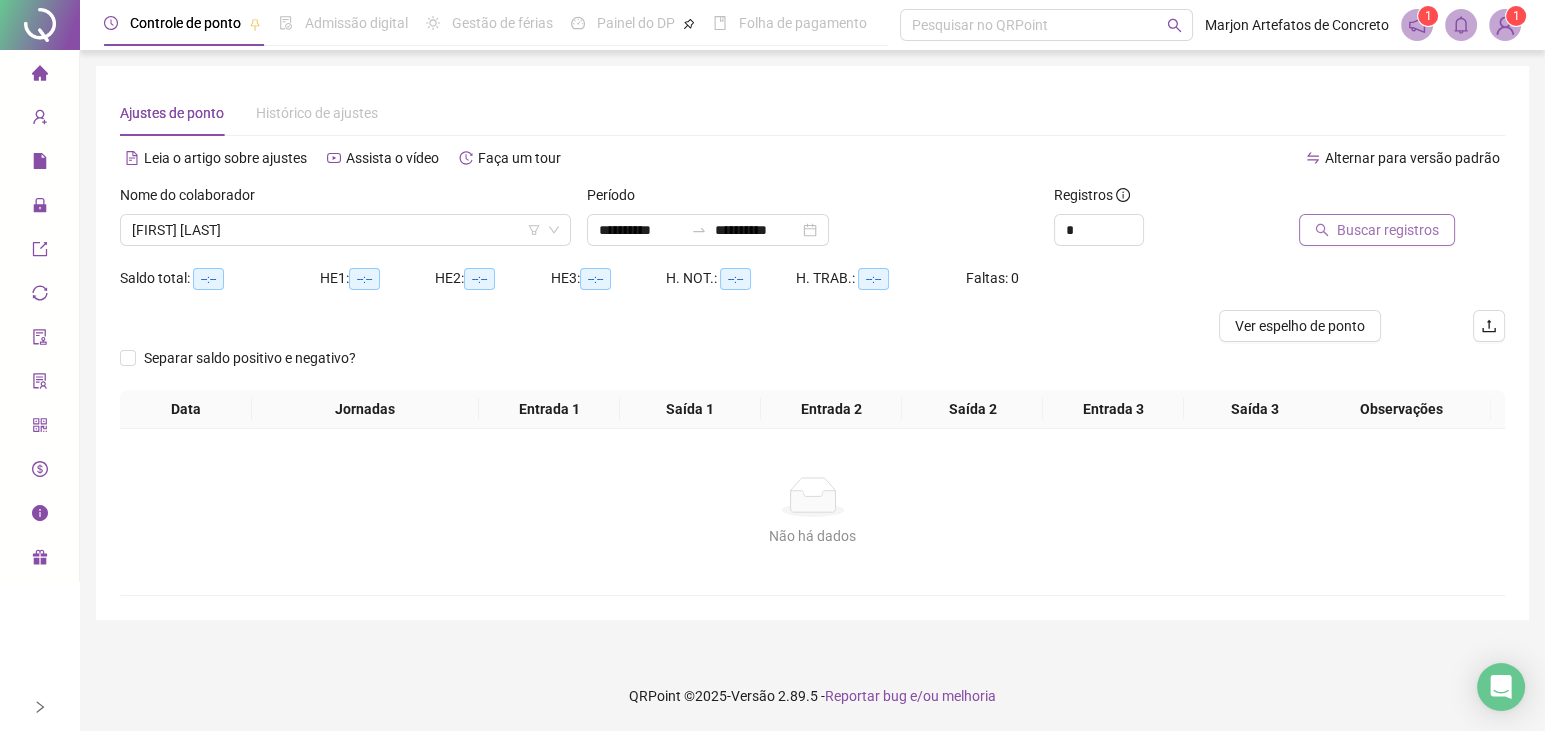 click on "Buscar registros" at bounding box center [1388, 230] 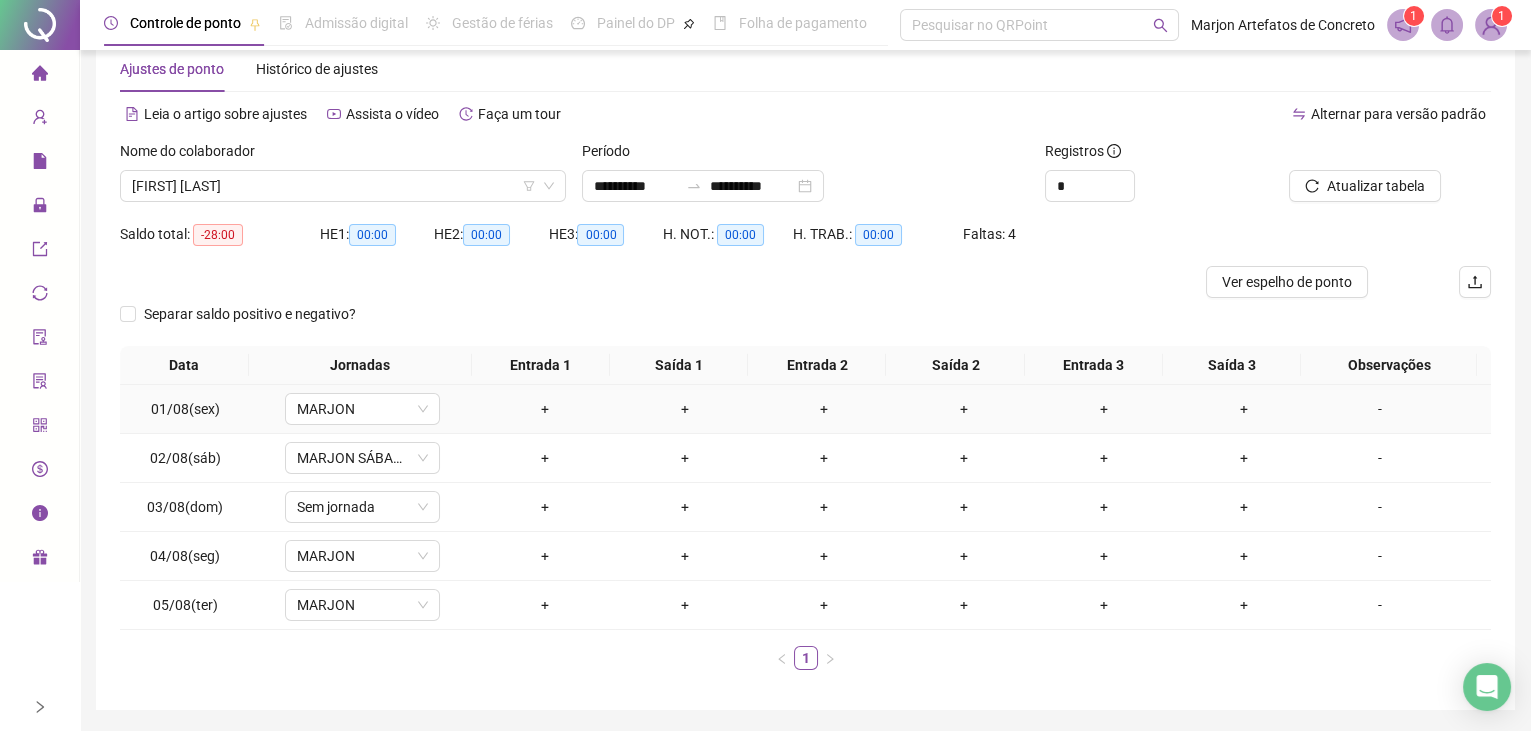 scroll, scrollTop: 0, scrollLeft: 0, axis: both 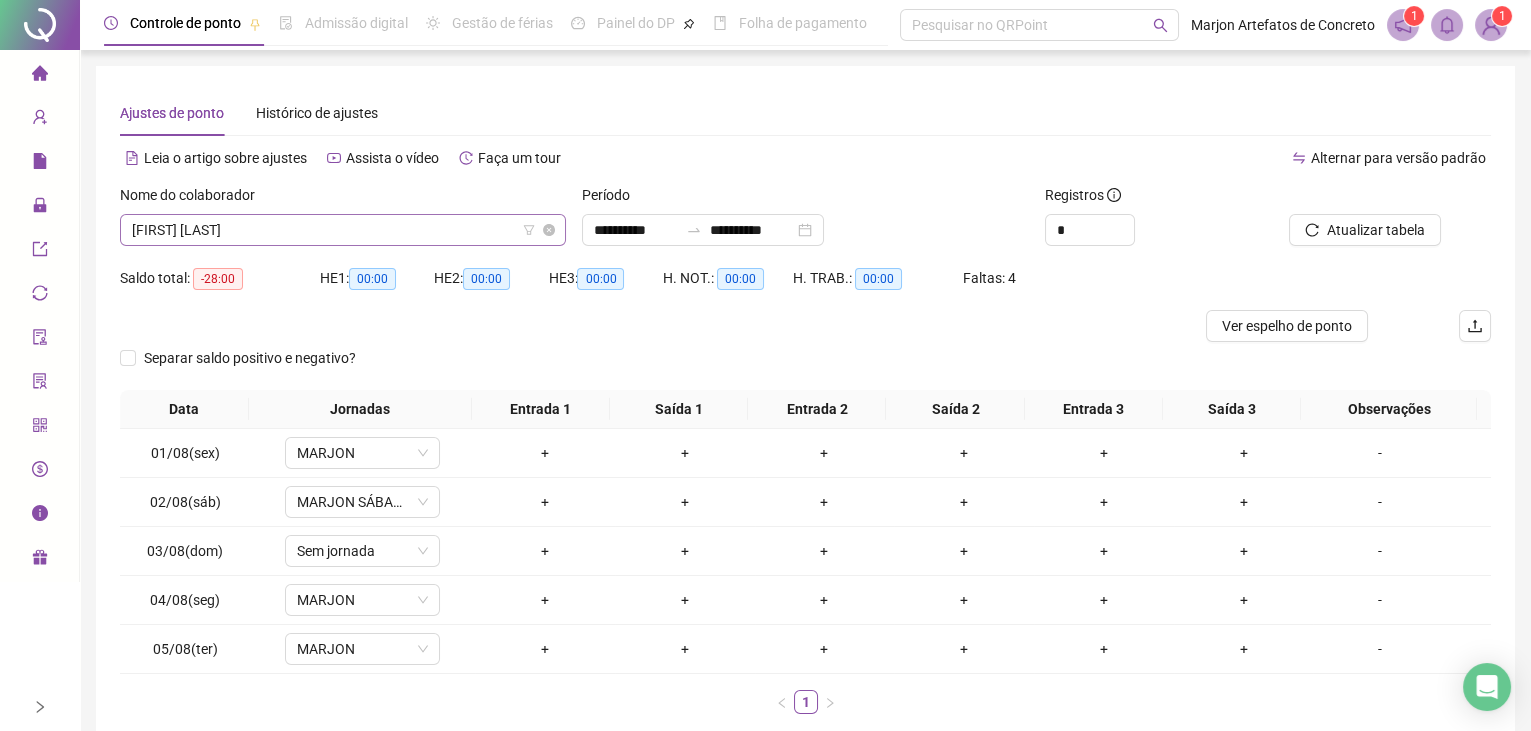 click on "[FIRST] [LAST]" at bounding box center (343, 230) 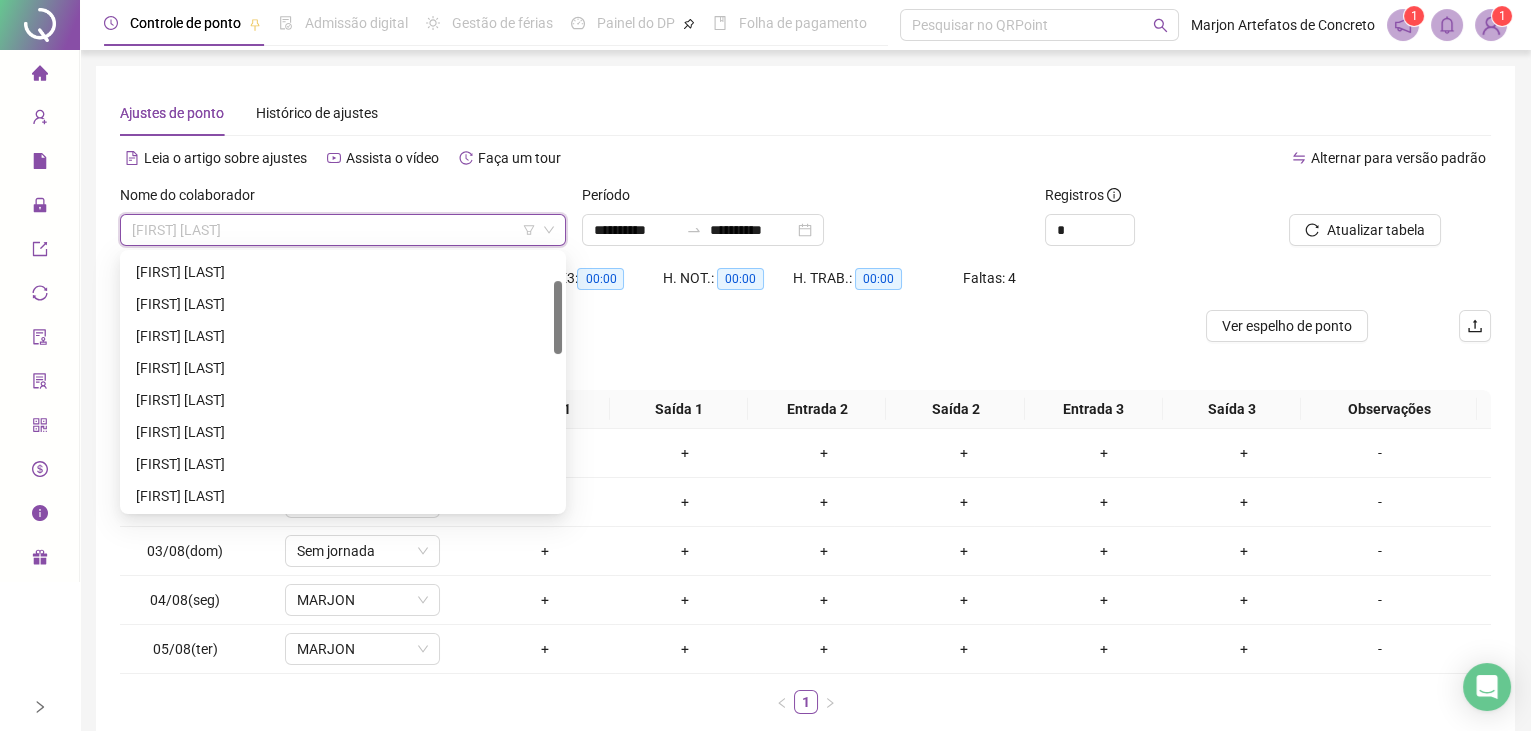 scroll, scrollTop: 0, scrollLeft: 0, axis: both 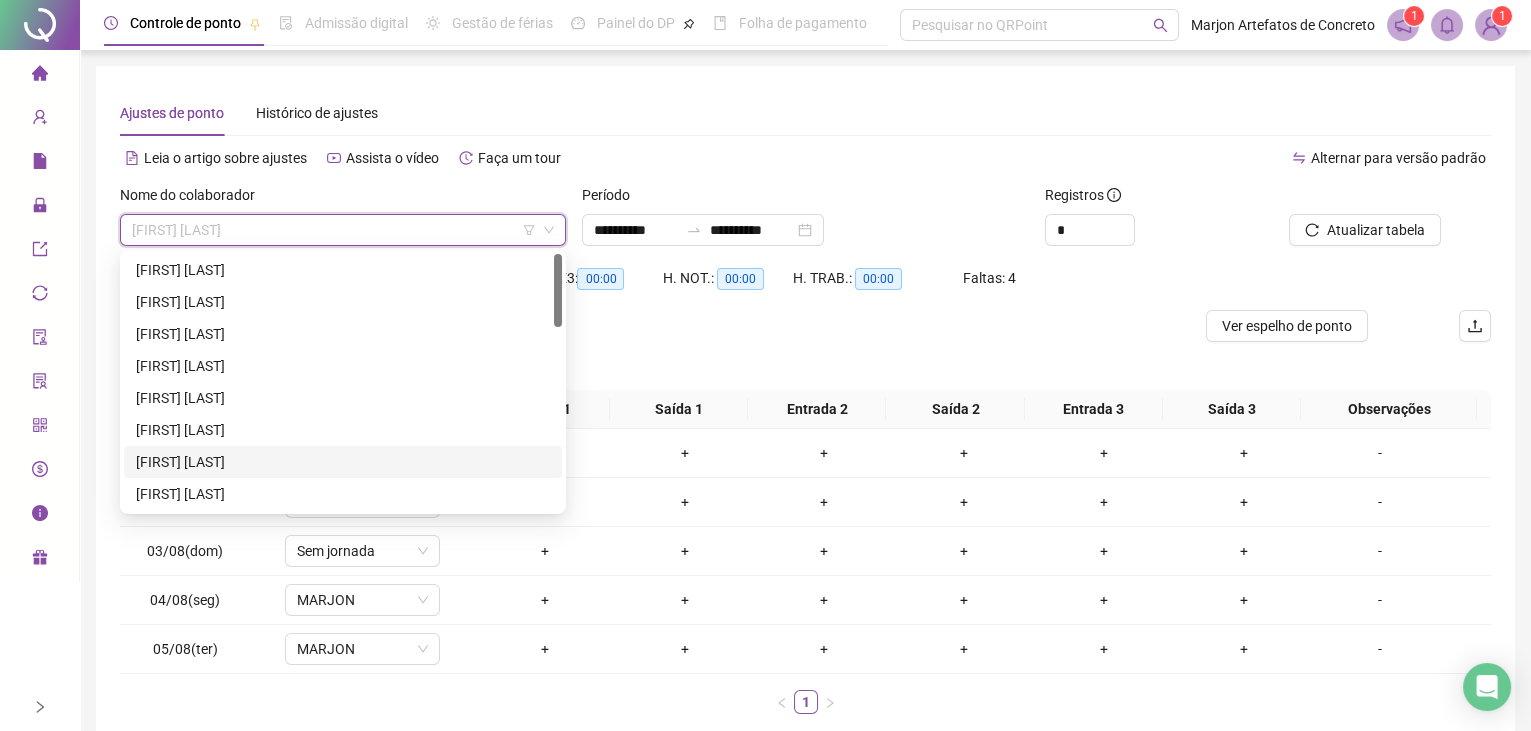click on "[FIRST] [LAST]" at bounding box center (343, 462) 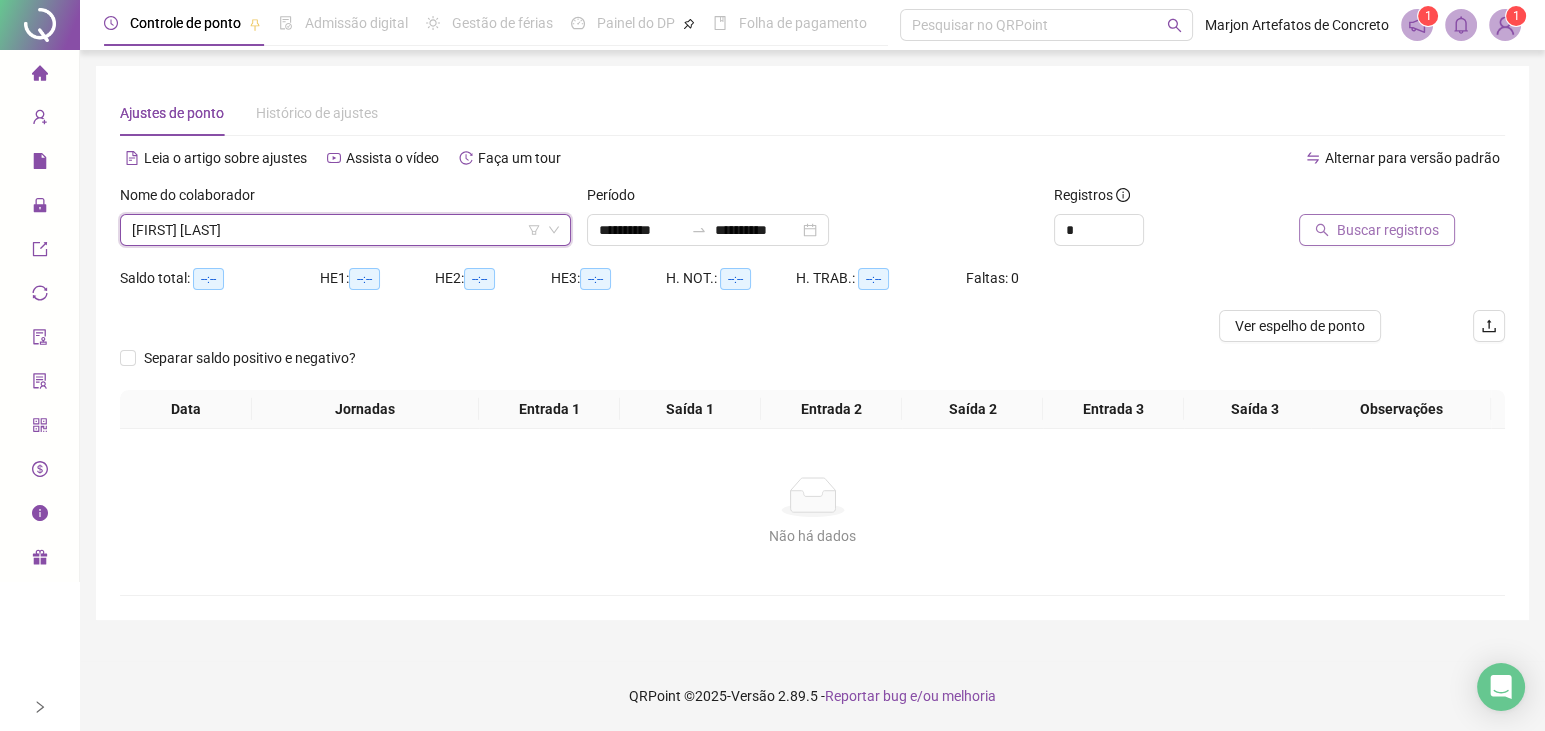 click on "Buscar registros" at bounding box center [1388, 230] 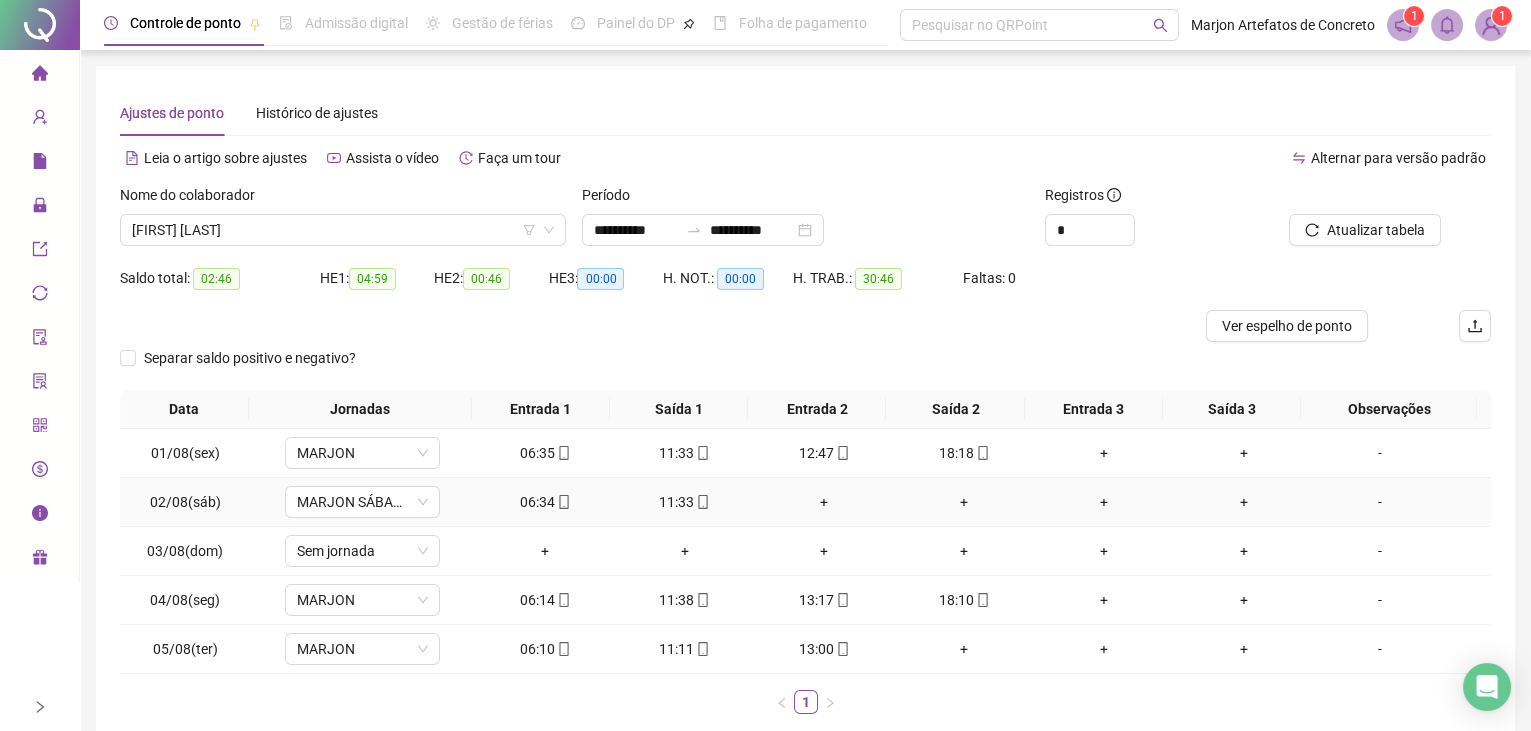 scroll, scrollTop: 0, scrollLeft: 0, axis: both 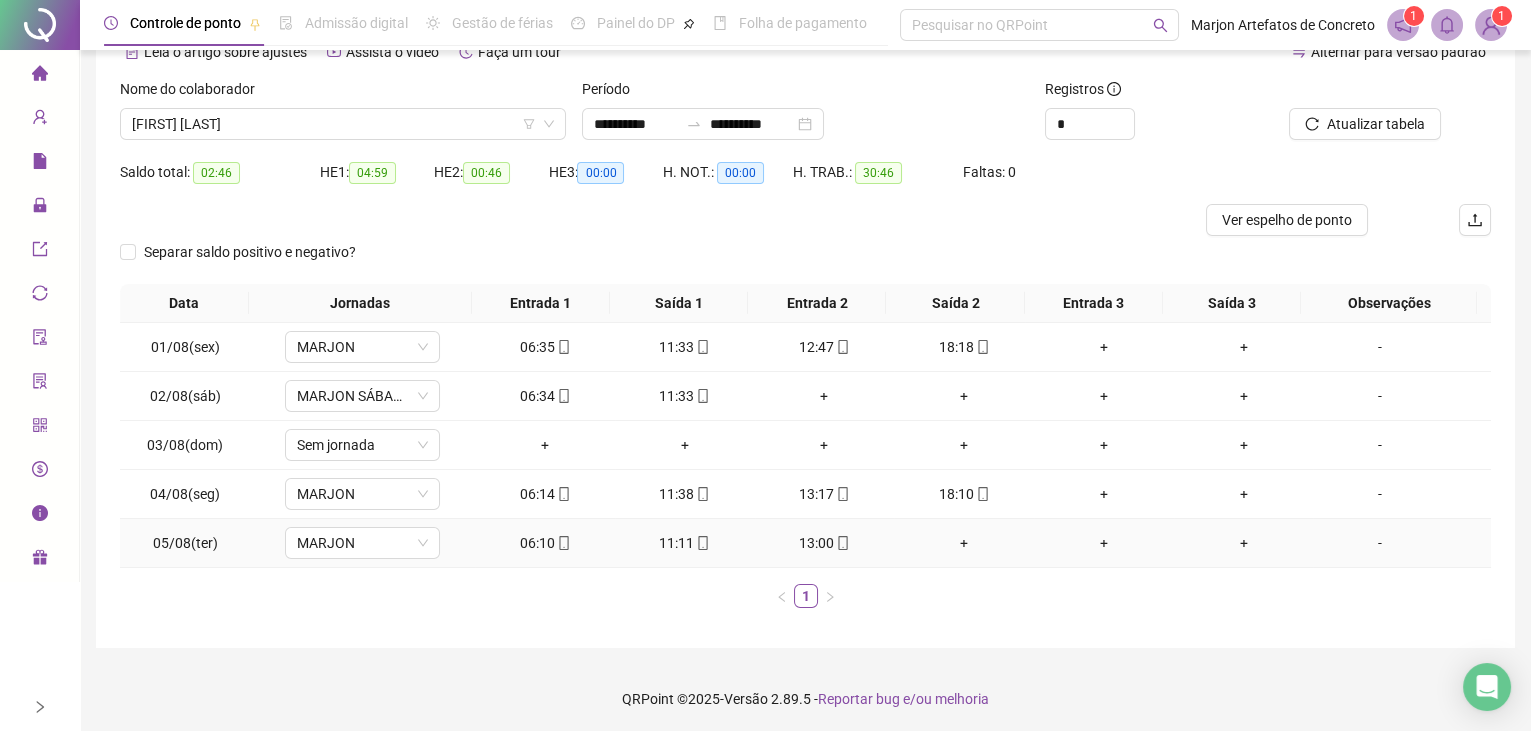 click 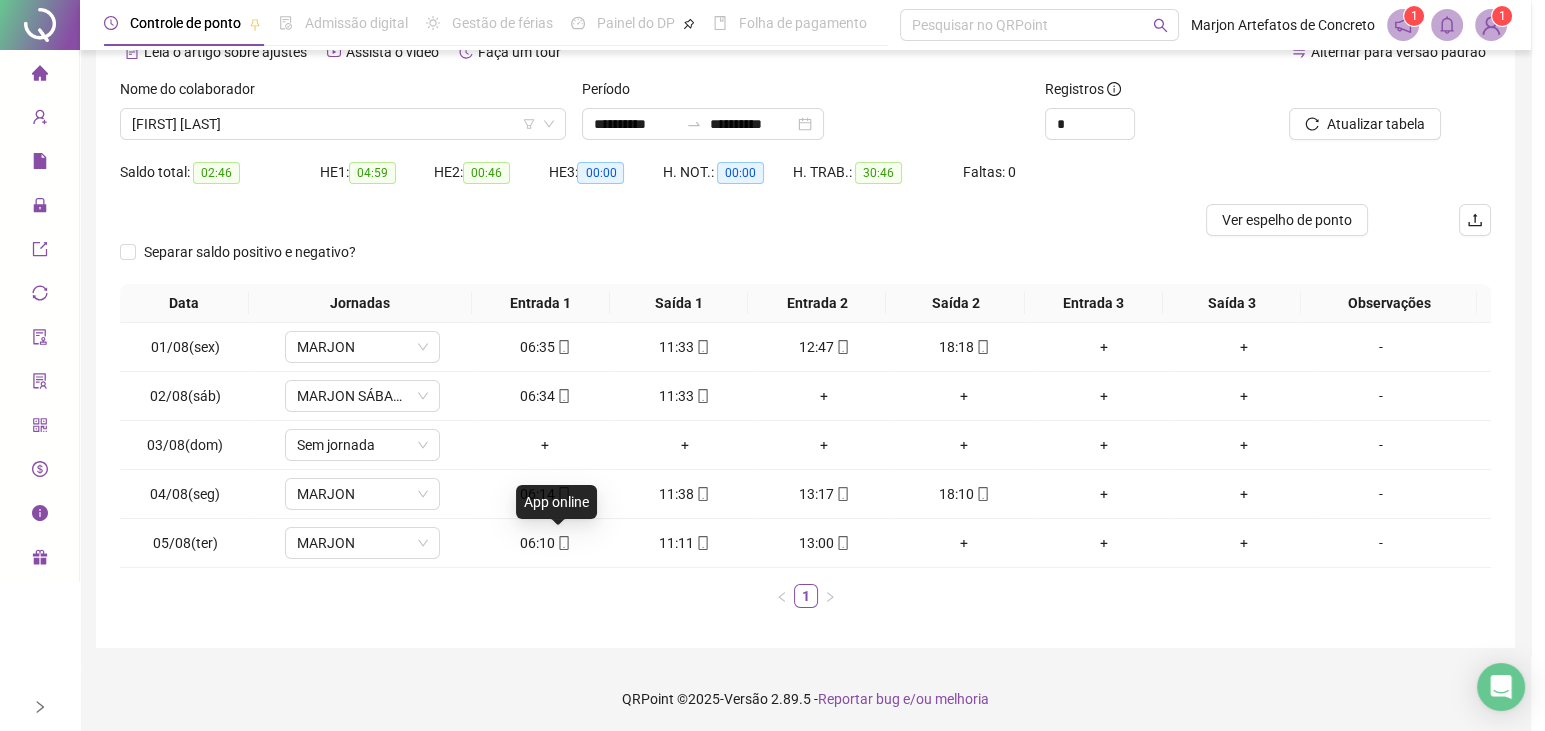 type on "**********" 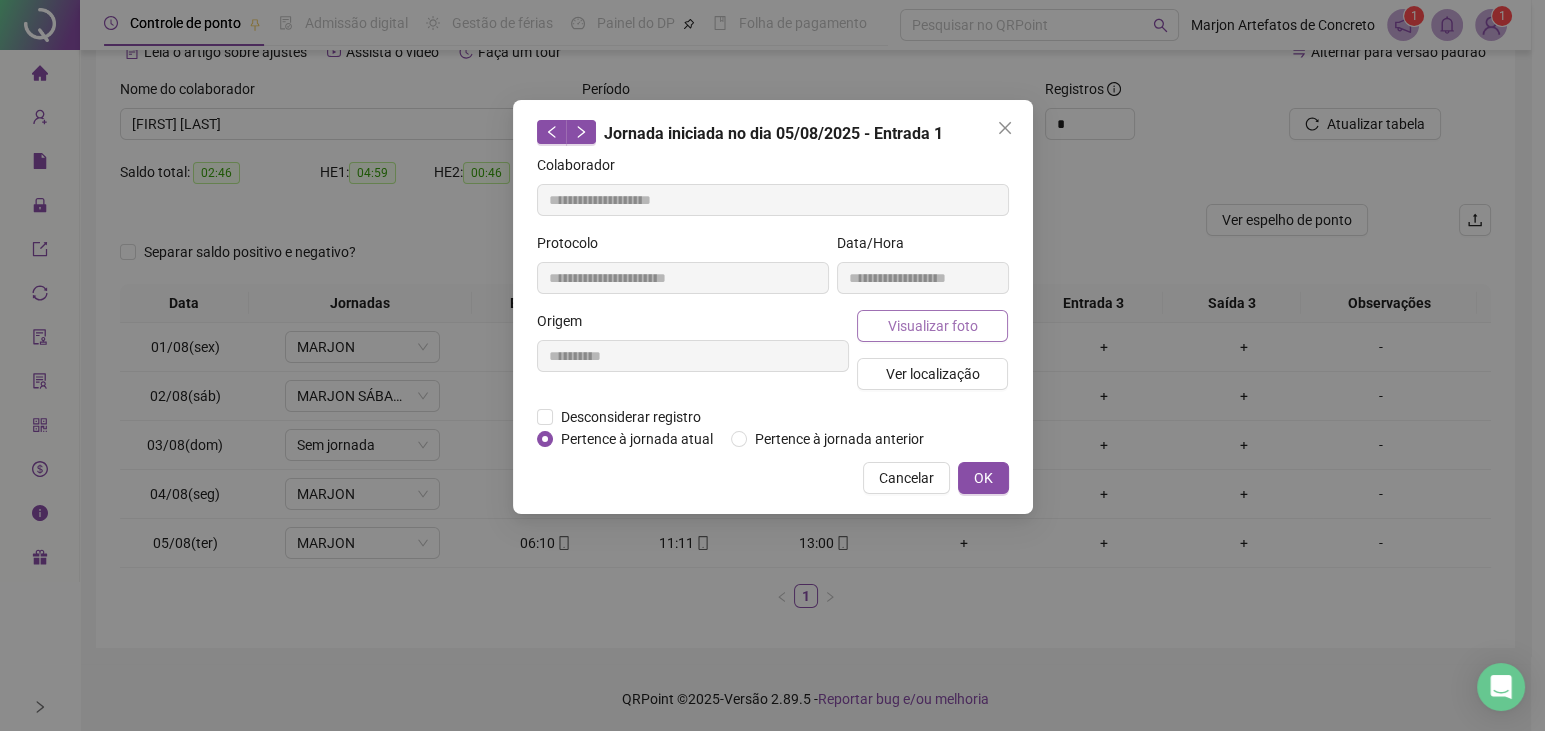 click on "Visualizar foto" at bounding box center [932, 326] 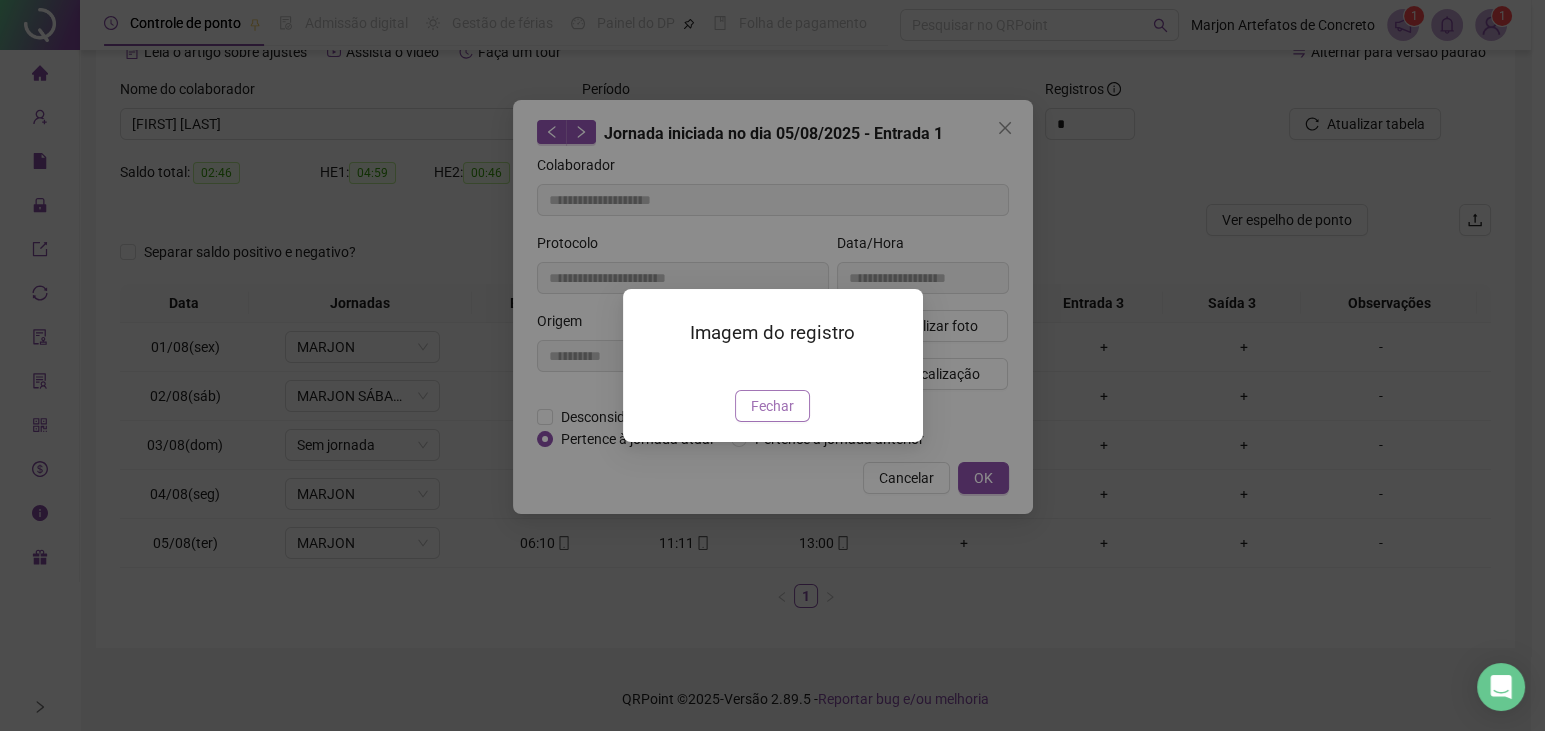 click on "Fechar" at bounding box center (772, 406) 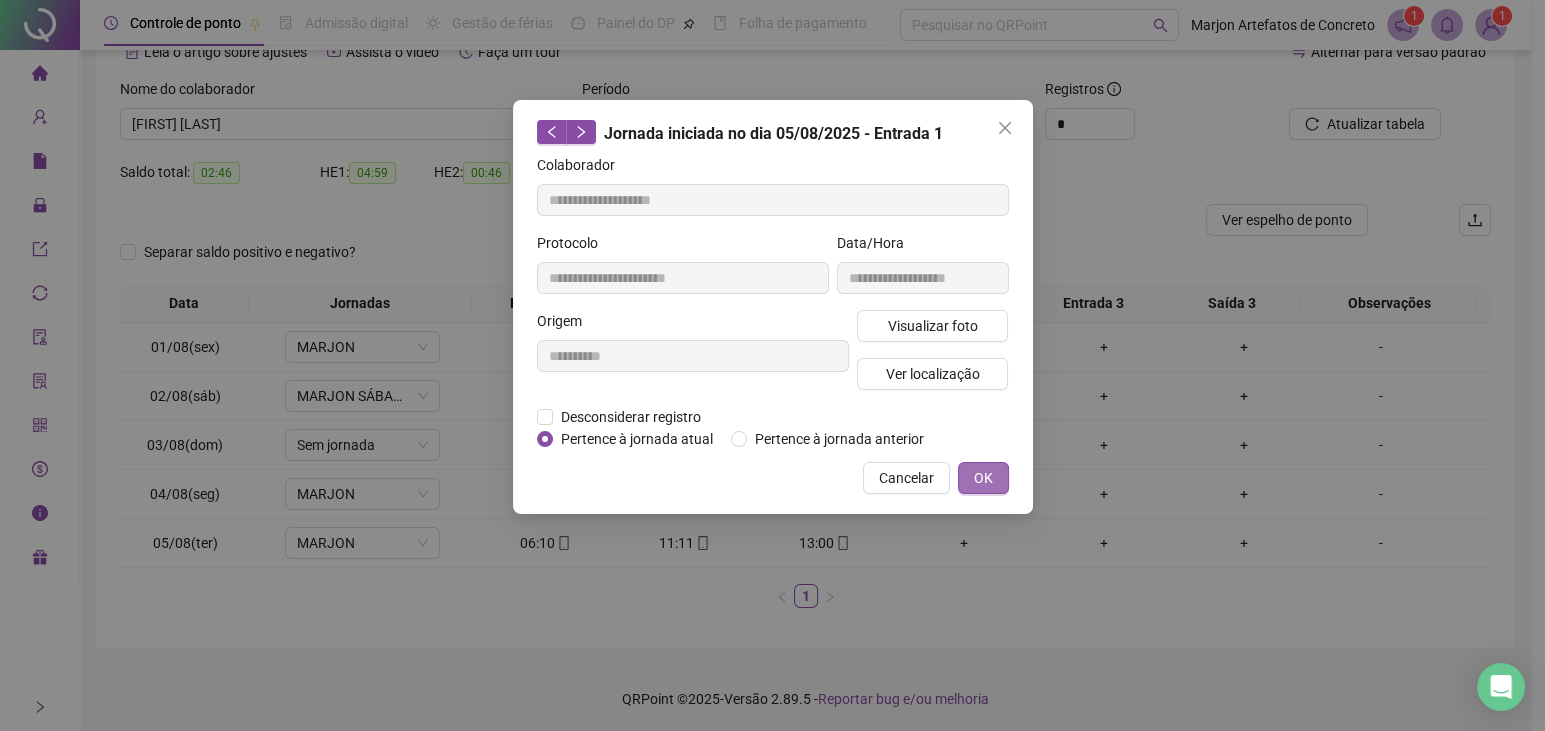 click on "OK" at bounding box center [983, 478] 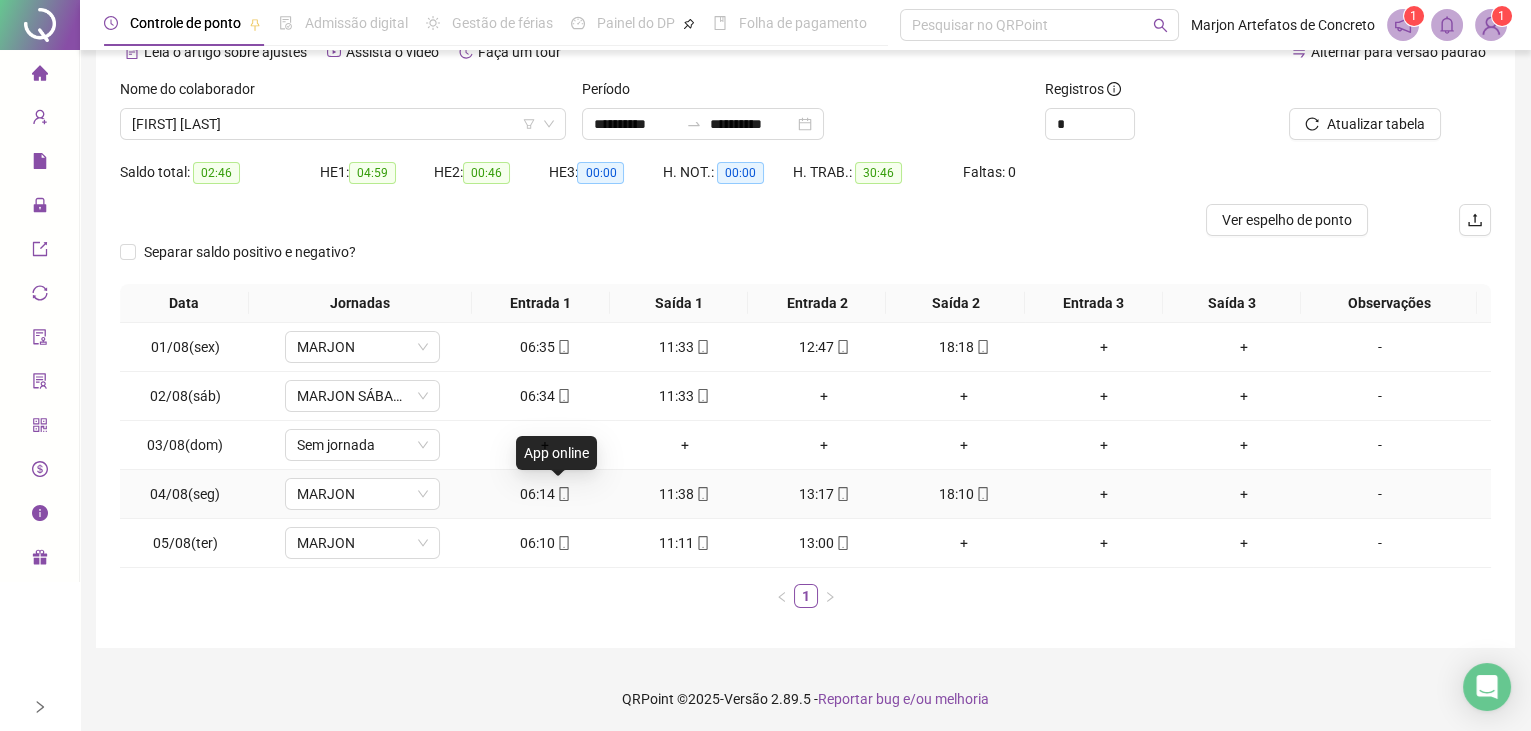 click 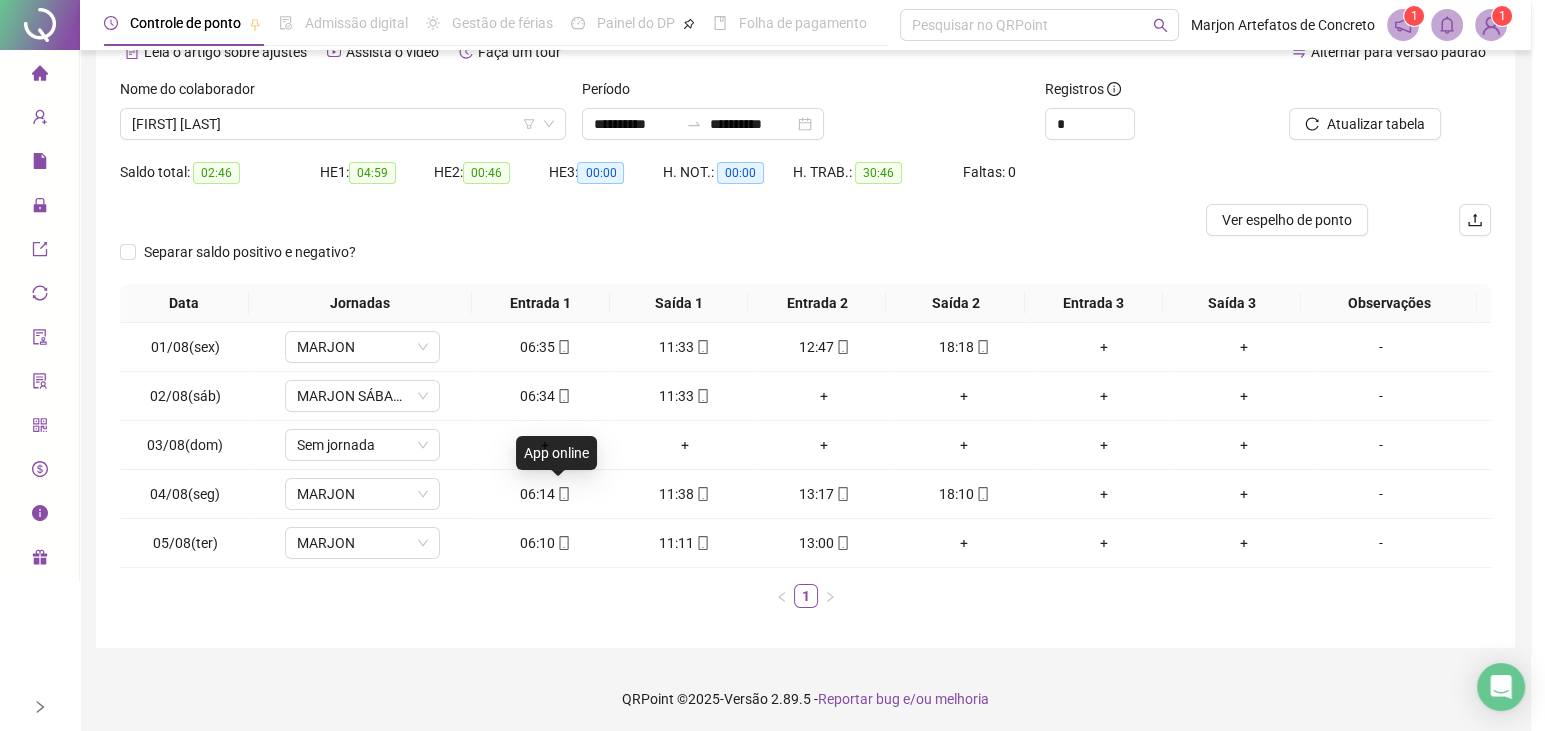 type on "**********" 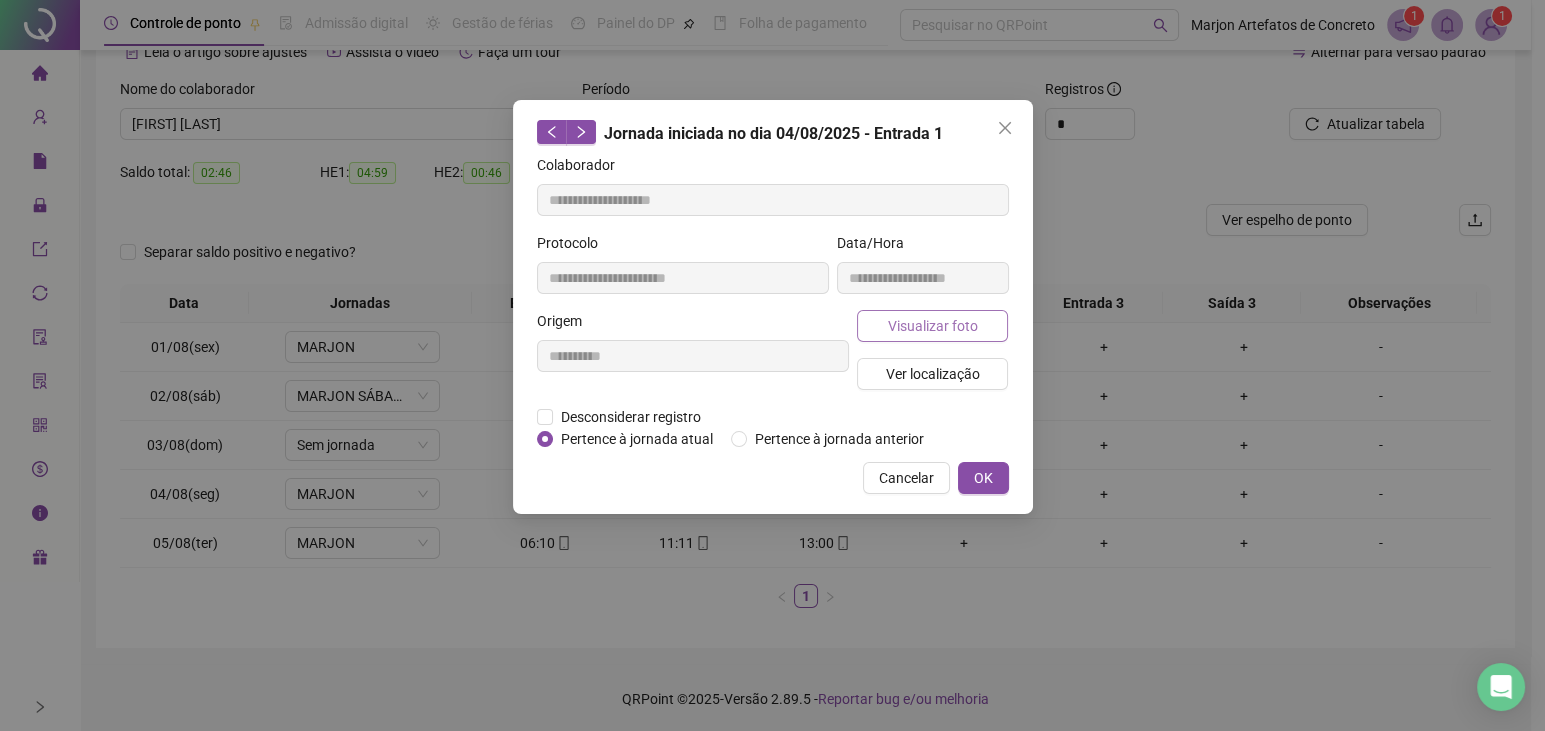 click on "Visualizar foto" at bounding box center (932, 326) 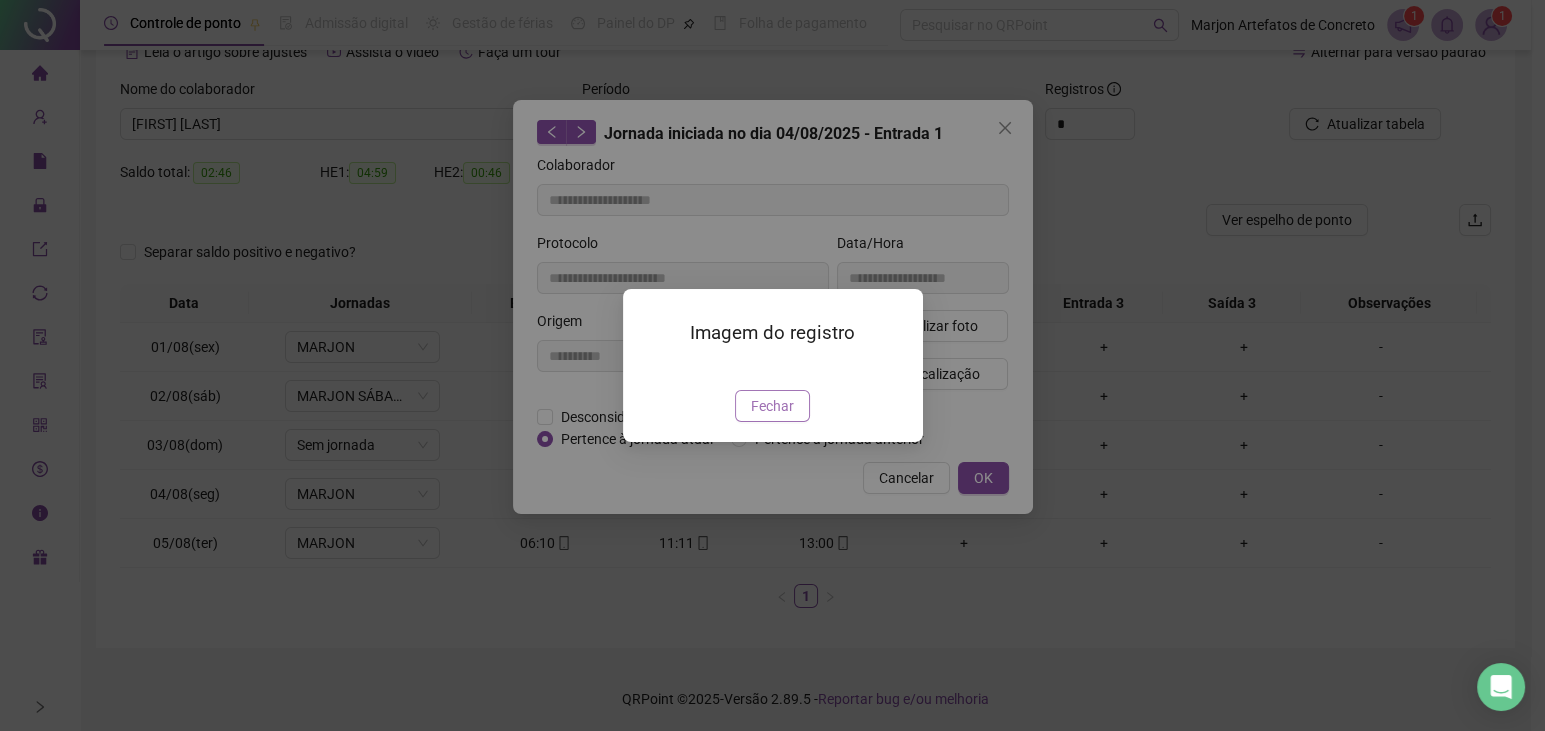 click on "Fechar" at bounding box center (772, 406) 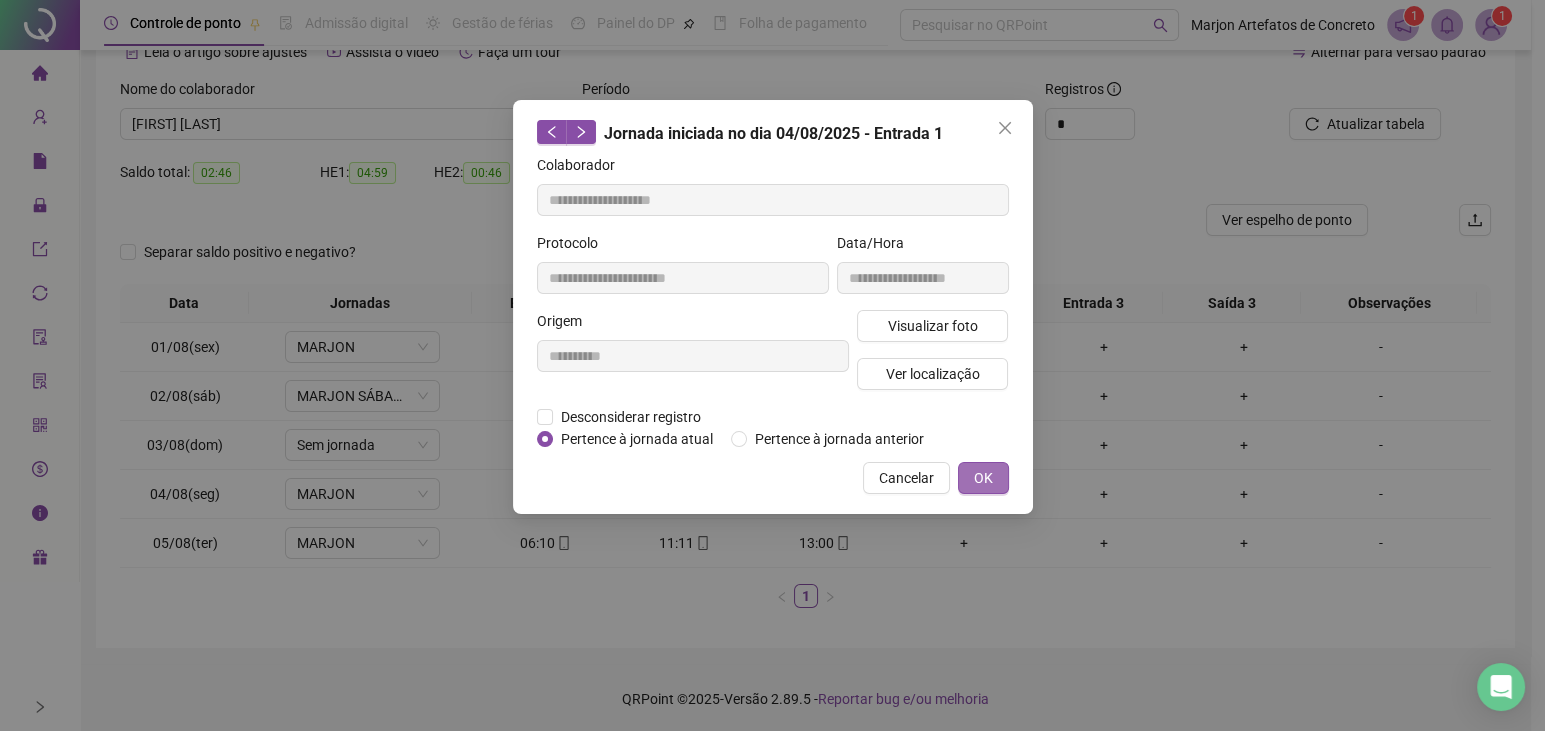 click on "OK" at bounding box center (983, 478) 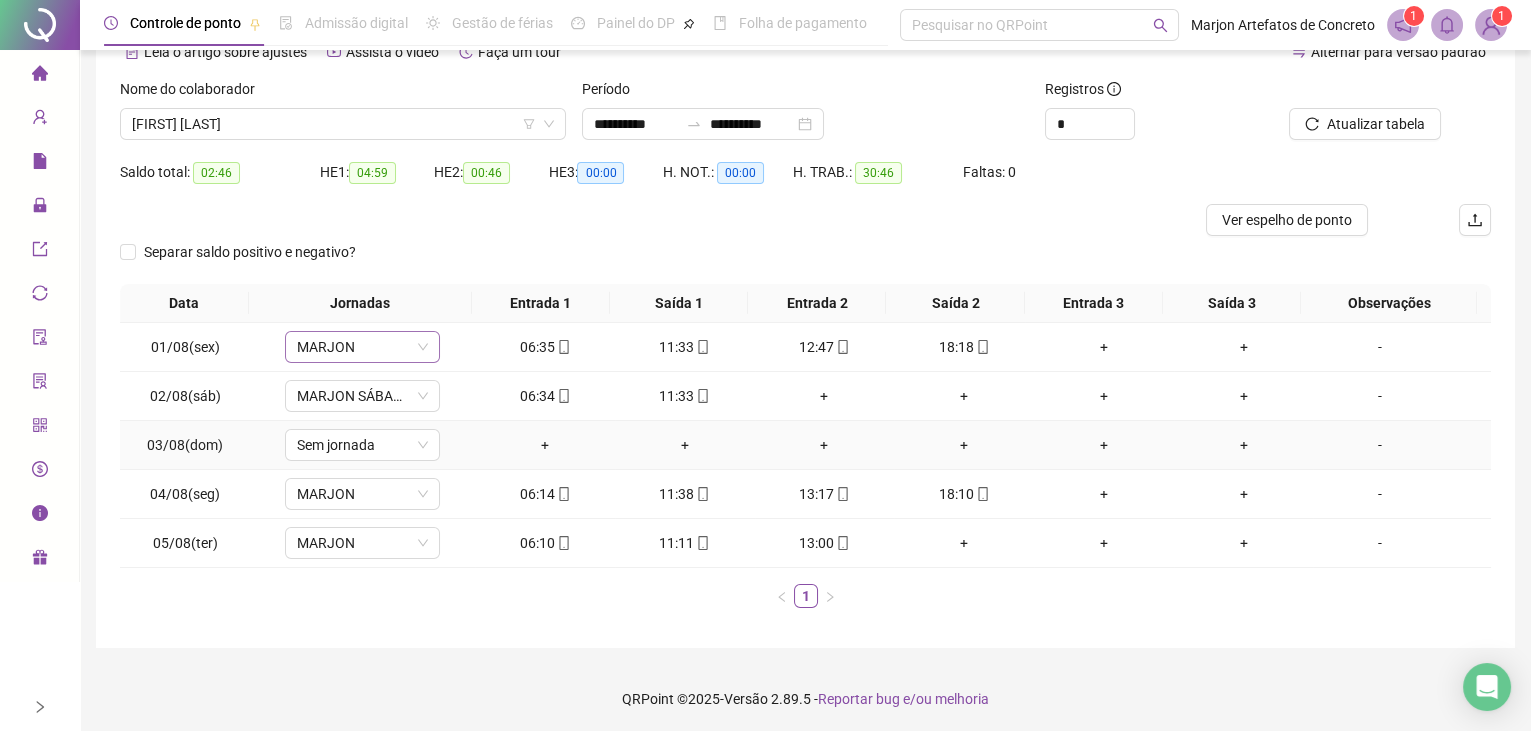 scroll, scrollTop: 0, scrollLeft: 0, axis: both 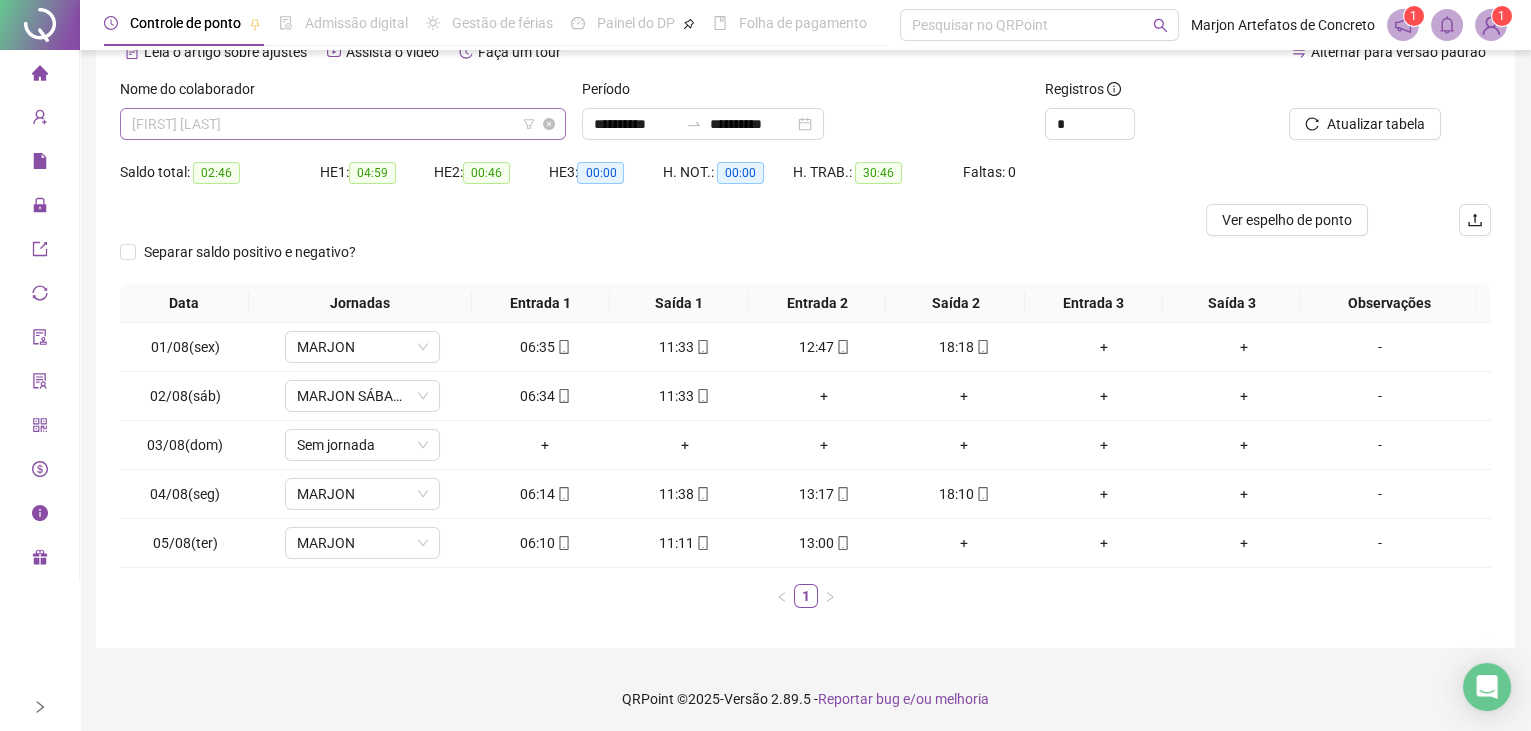 click on "[FIRST] [LAST]" at bounding box center (343, 124) 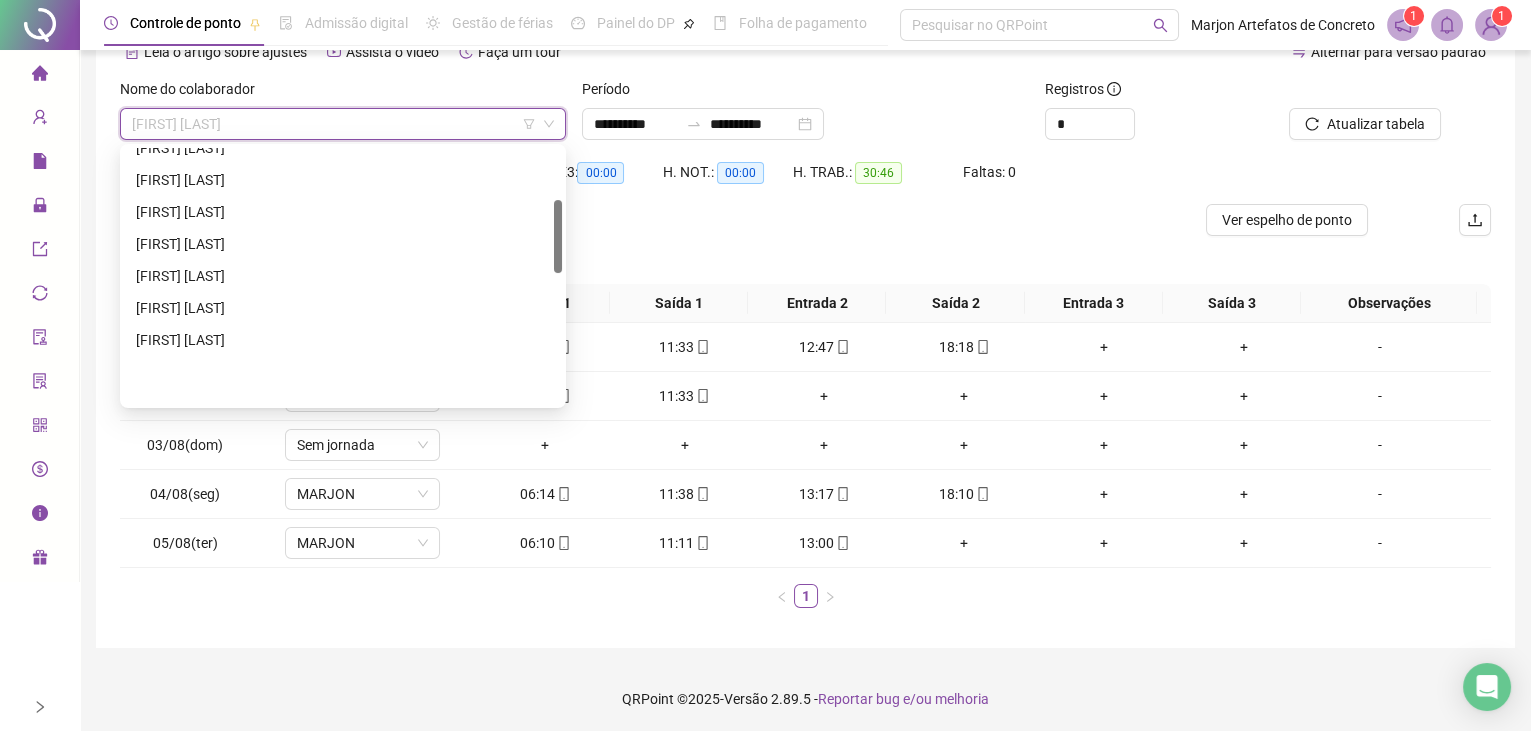 scroll, scrollTop: 0, scrollLeft: 0, axis: both 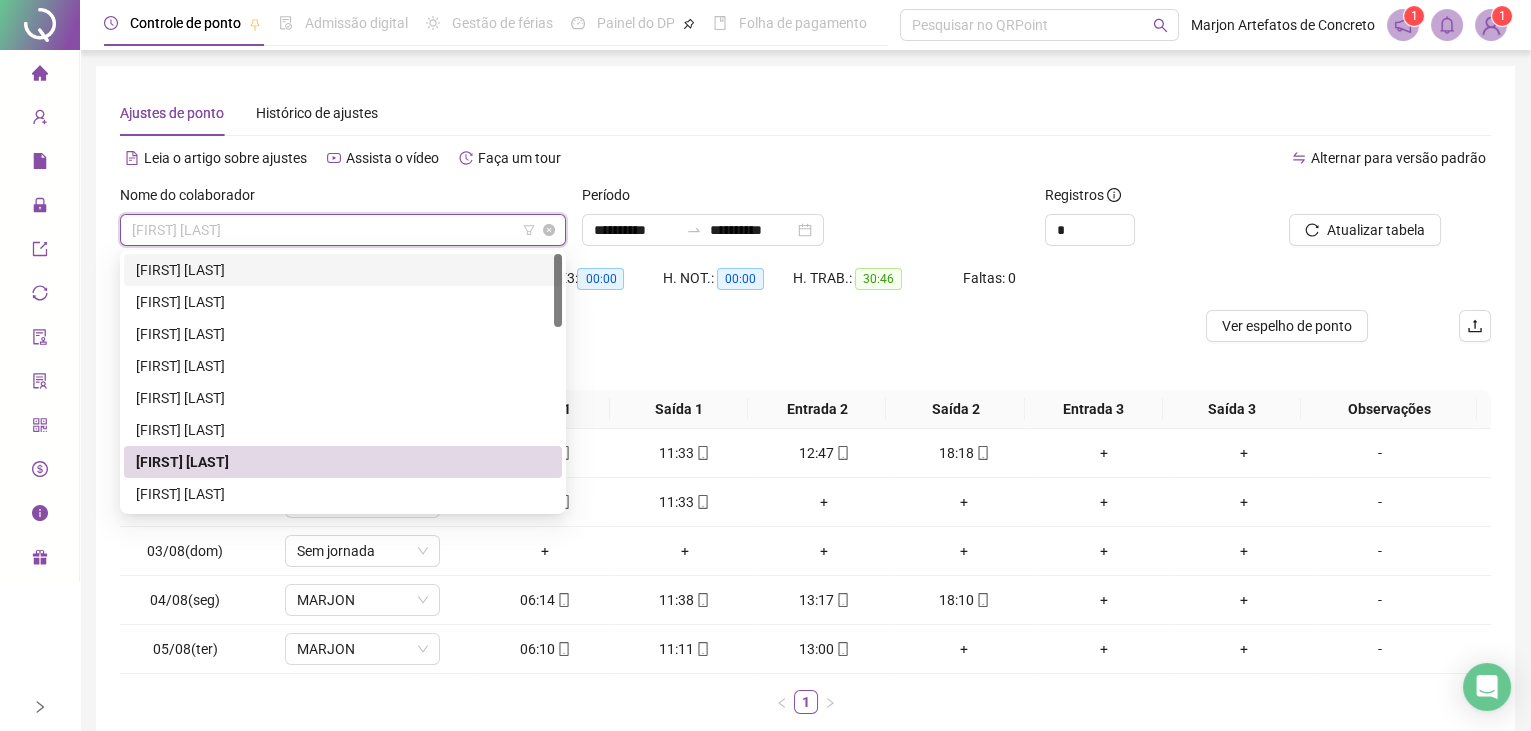 drag, startPoint x: 284, startPoint y: 273, endPoint x: 522, endPoint y: 234, distance: 241.17421 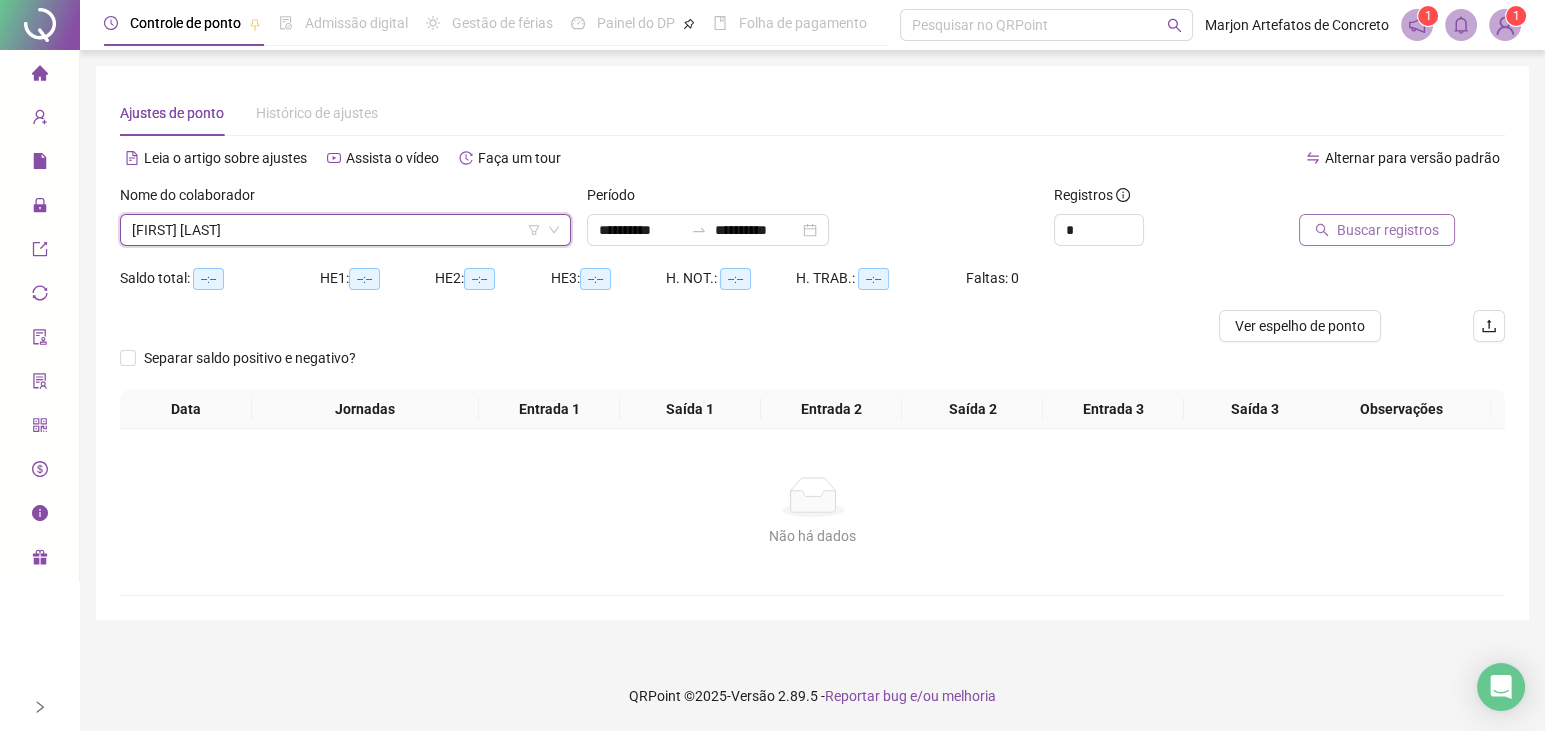 click on "Buscar registros" at bounding box center (1388, 230) 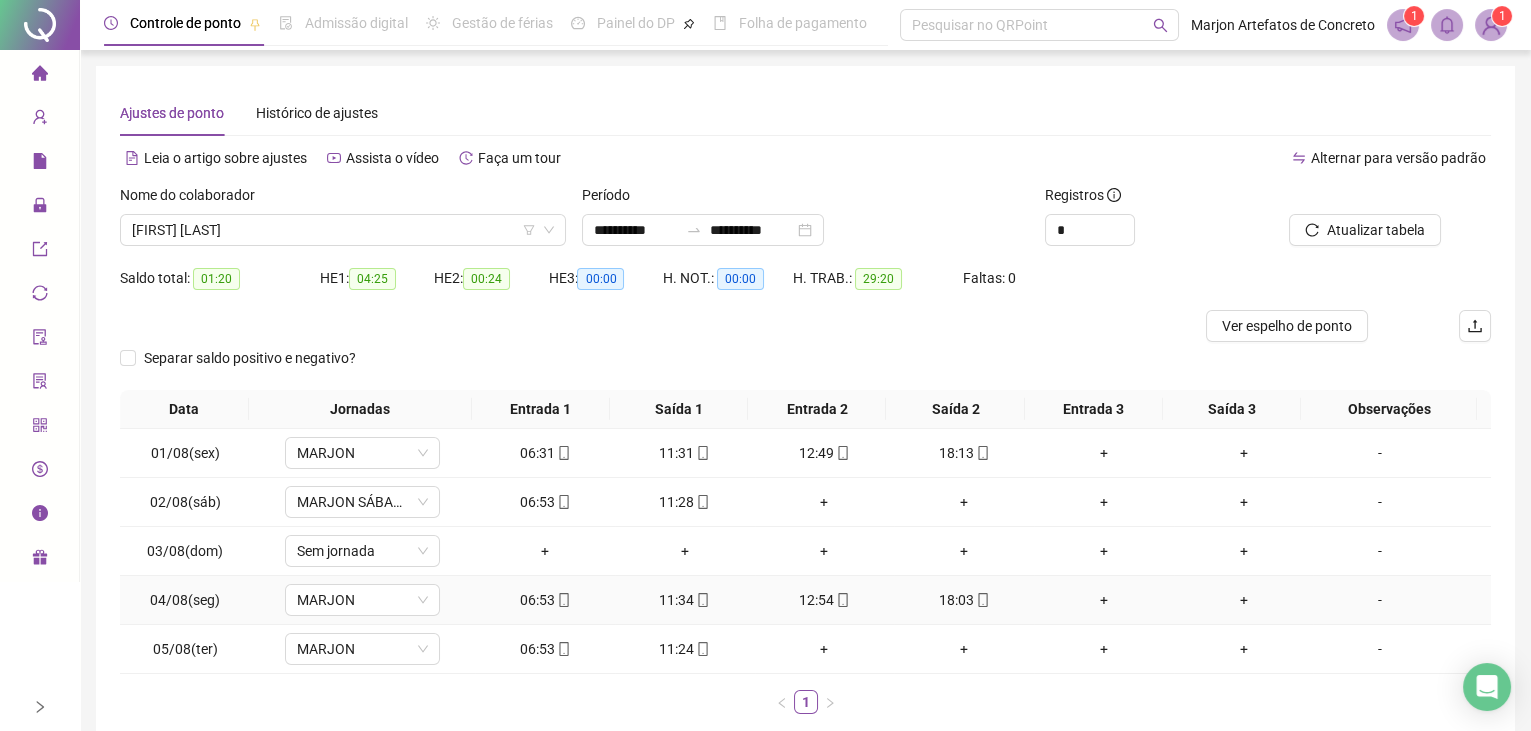 scroll, scrollTop: 0, scrollLeft: 0, axis: both 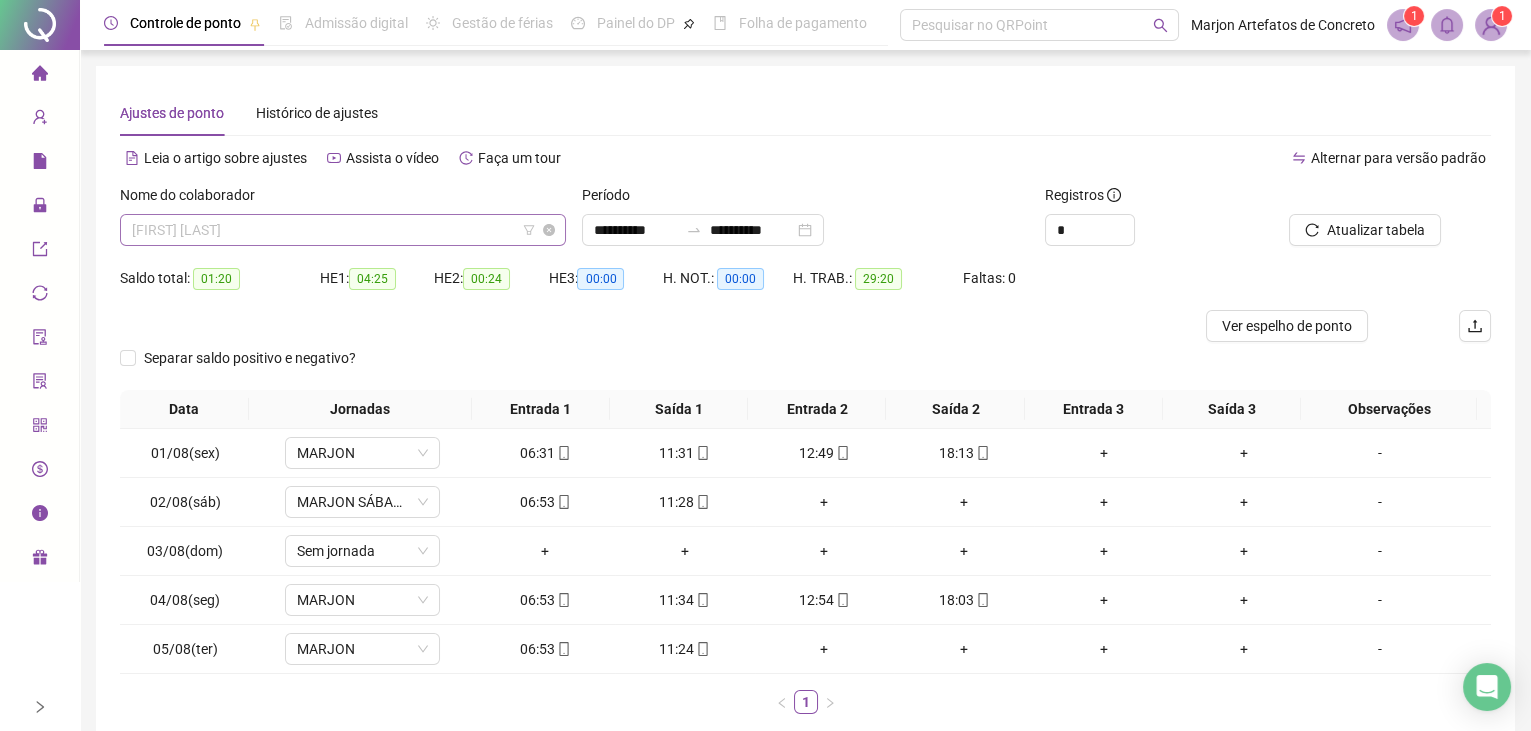 click on "[FIRST] [LAST]" at bounding box center (343, 230) 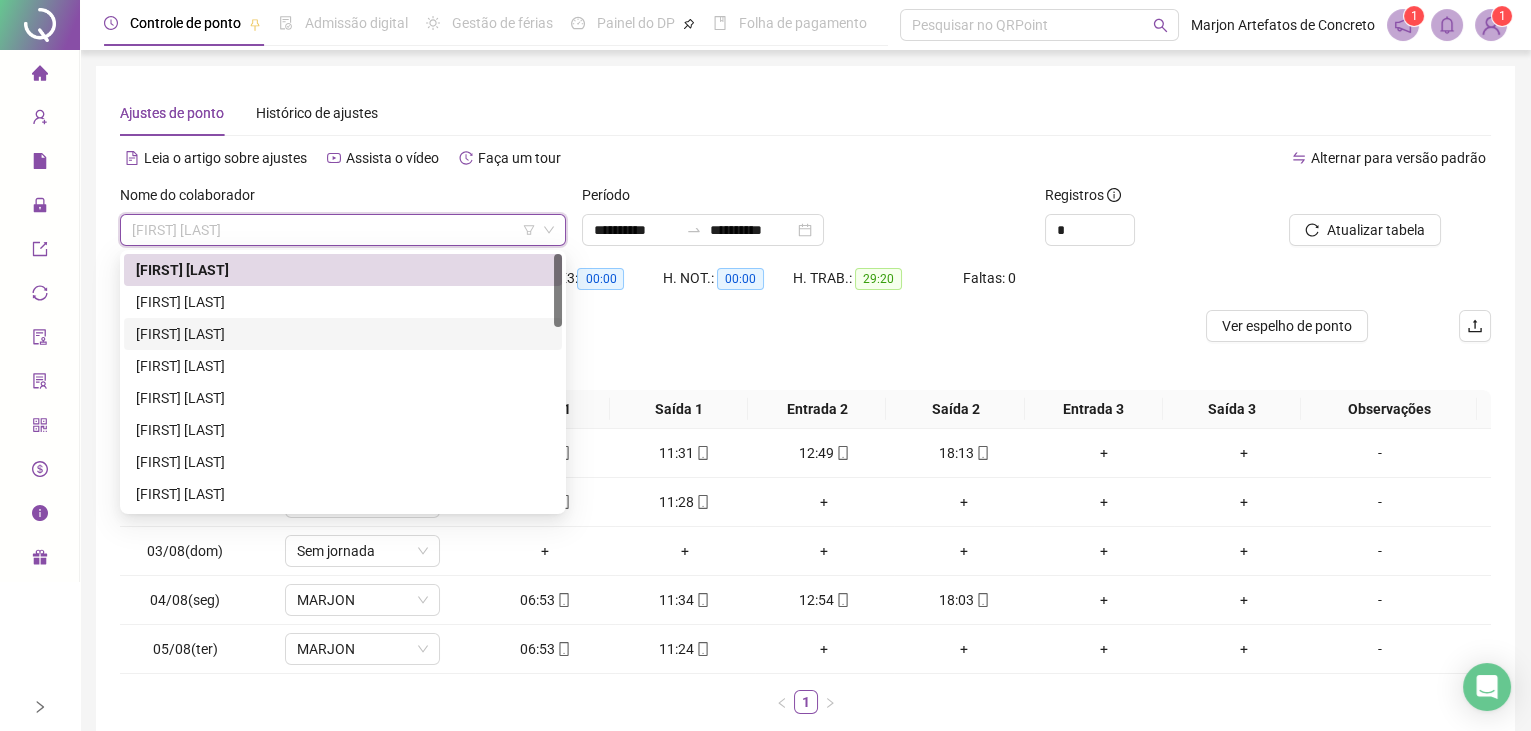 click on "[FIRST] [LAST]" at bounding box center (343, 334) 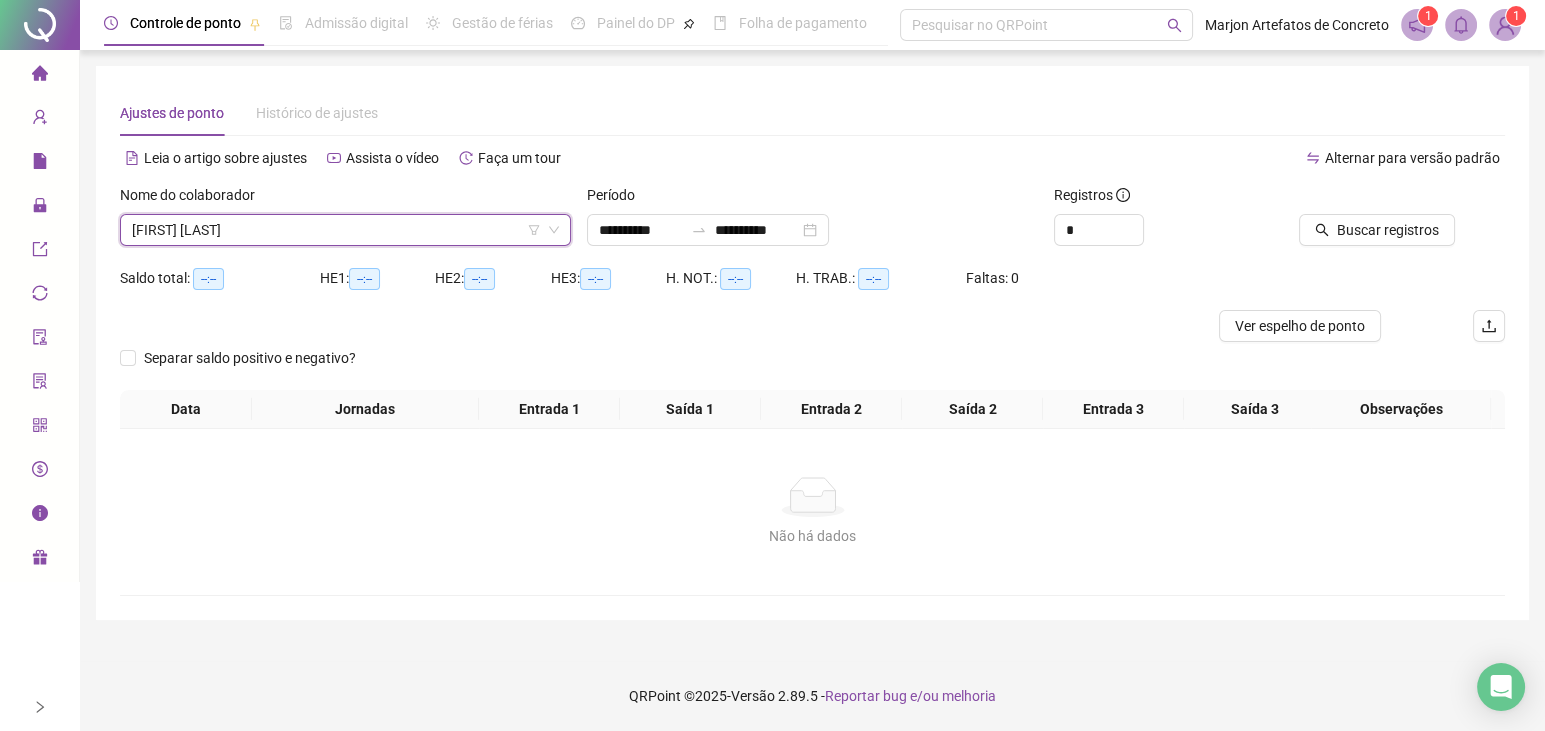 click on "Buscar registros" at bounding box center [1396, 223] 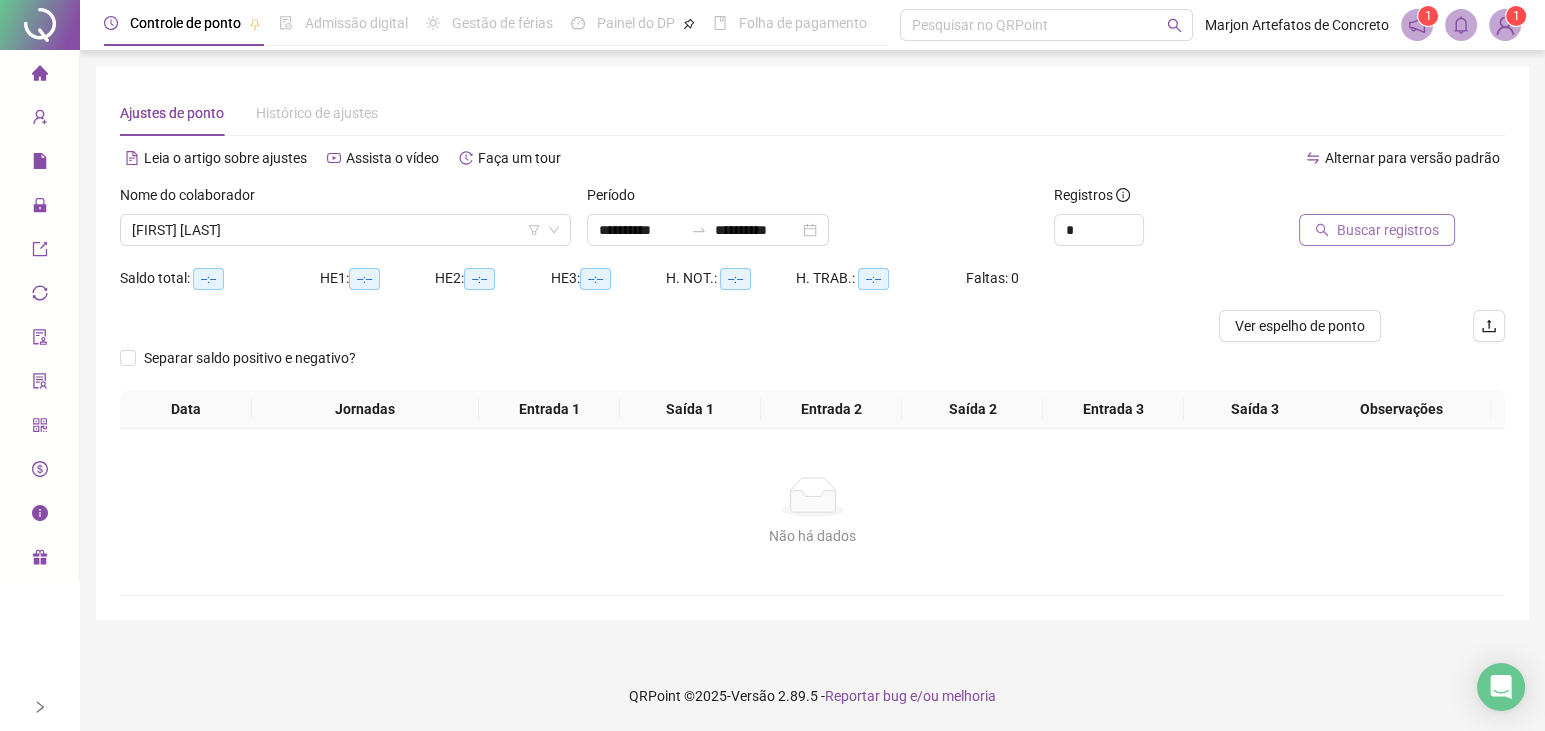 click on "Buscar registros" at bounding box center (1388, 230) 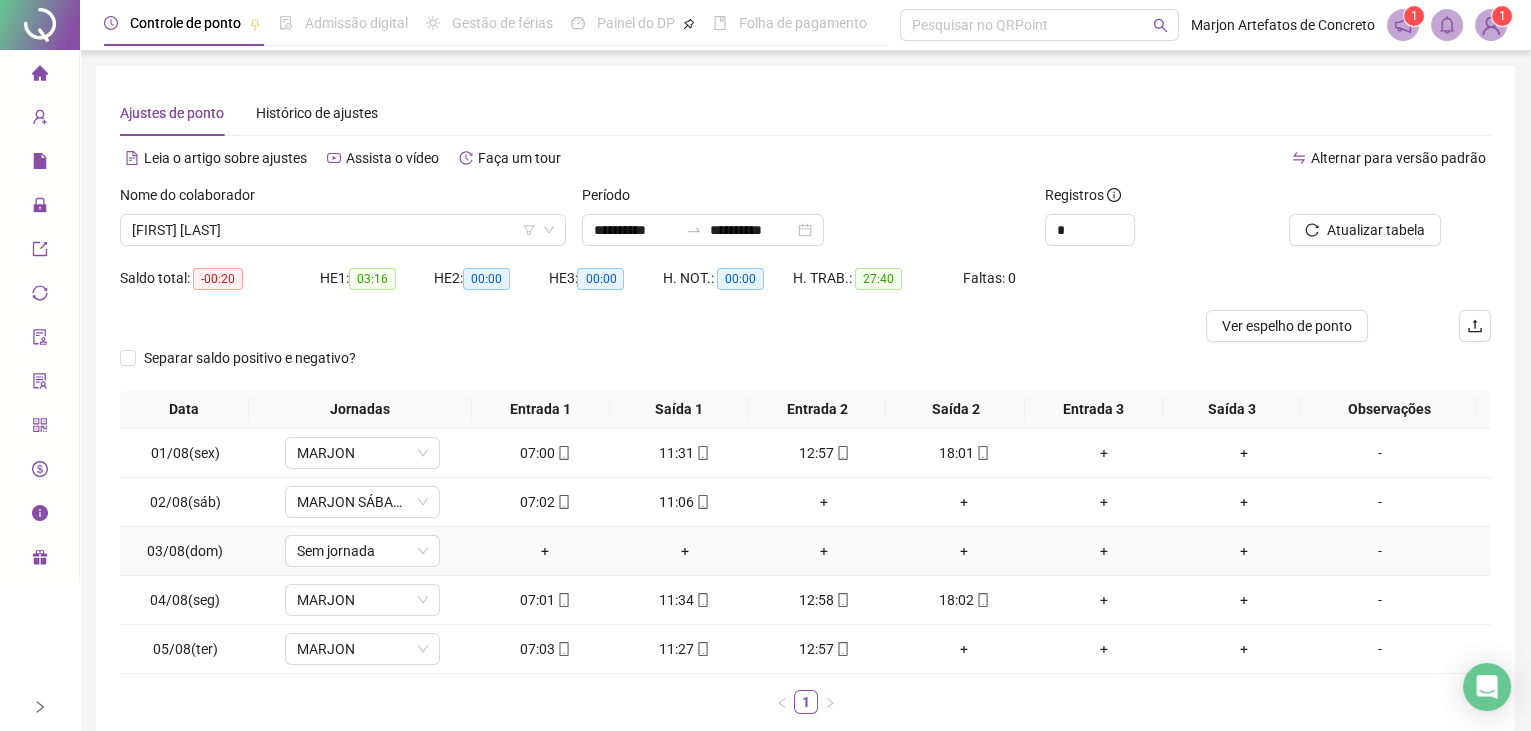 scroll, scrollTop: 0, scrollLeft: 0, axis: both 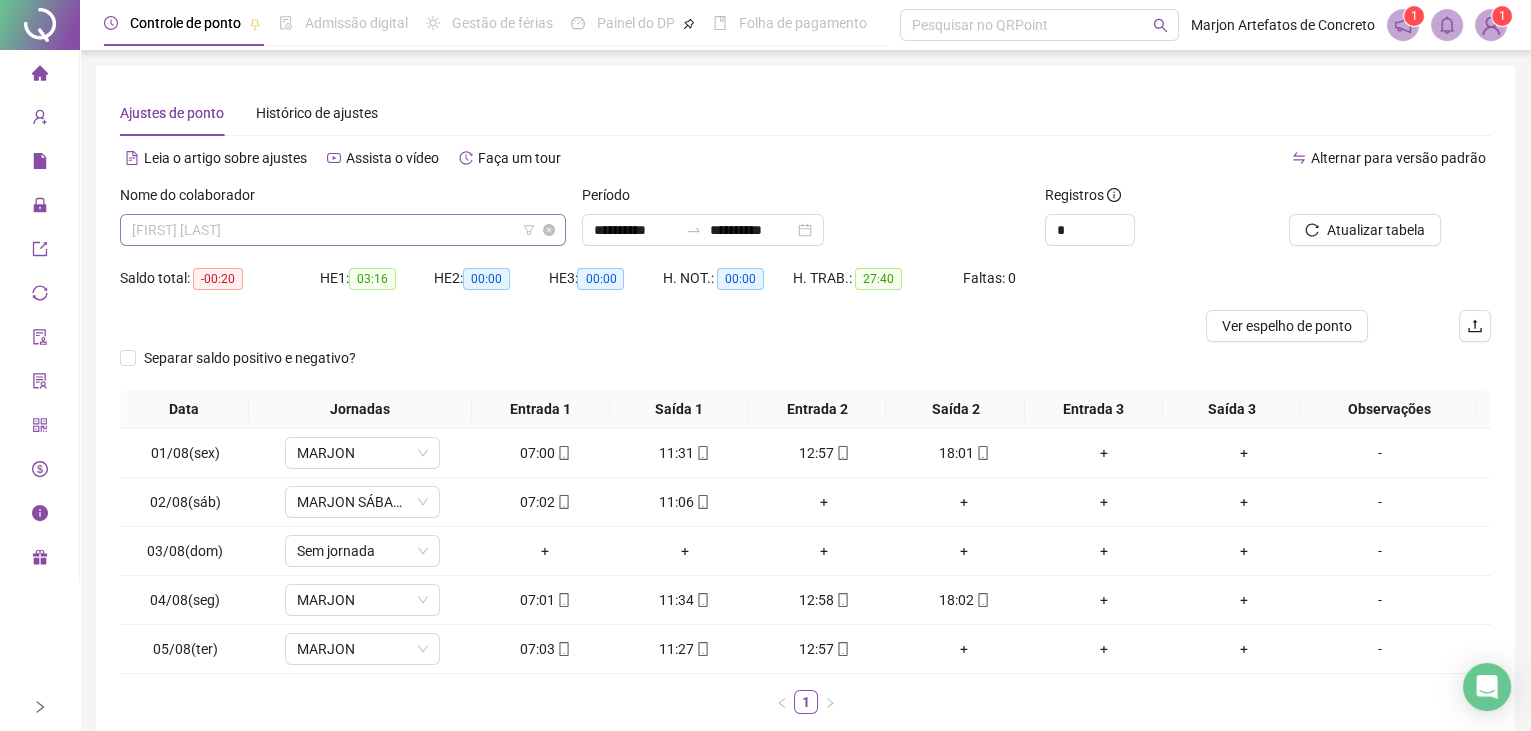 click on "[FIRST] [LAST]" at bounding box center (343, 230) 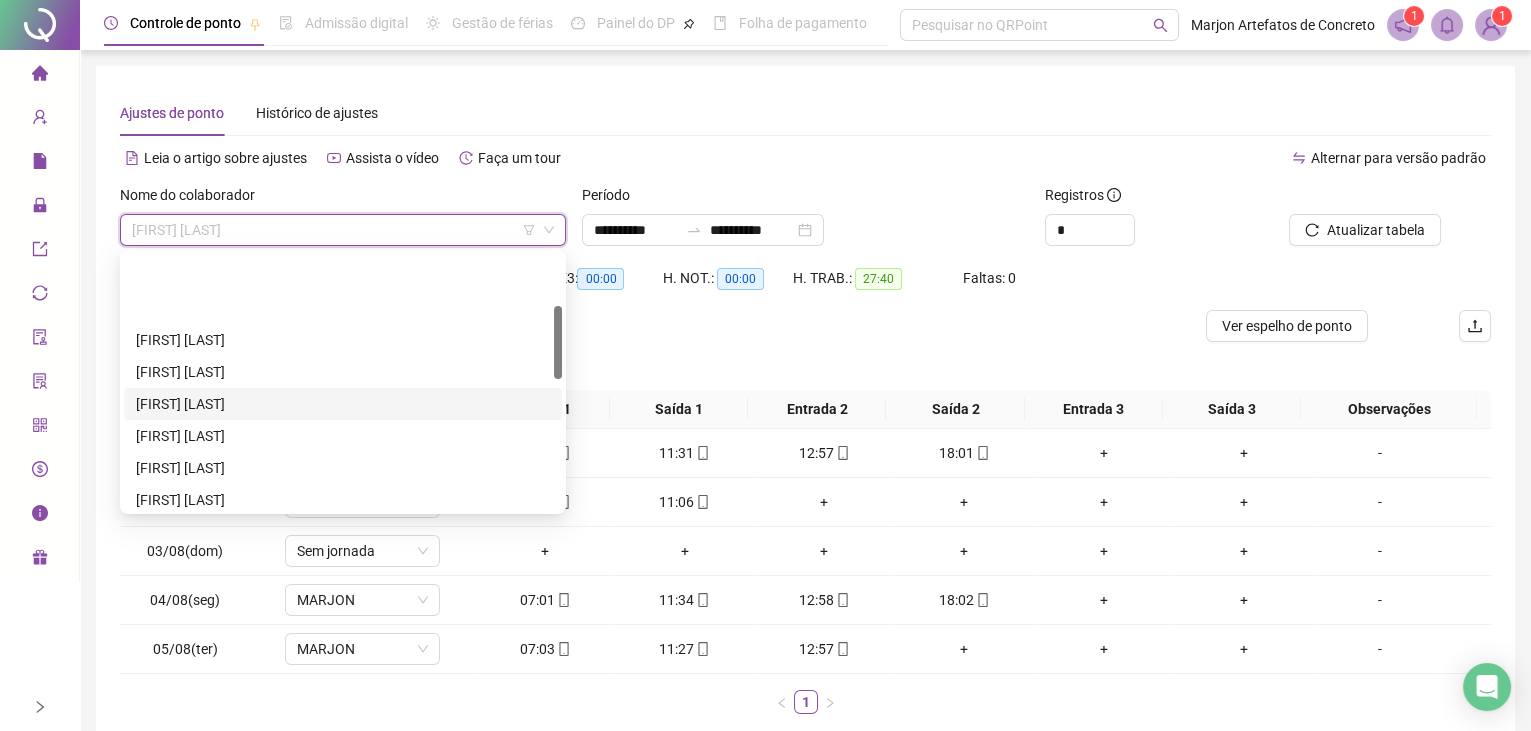 scroll, scrollTop: 181, scrollLeft: 0, axis: vertical 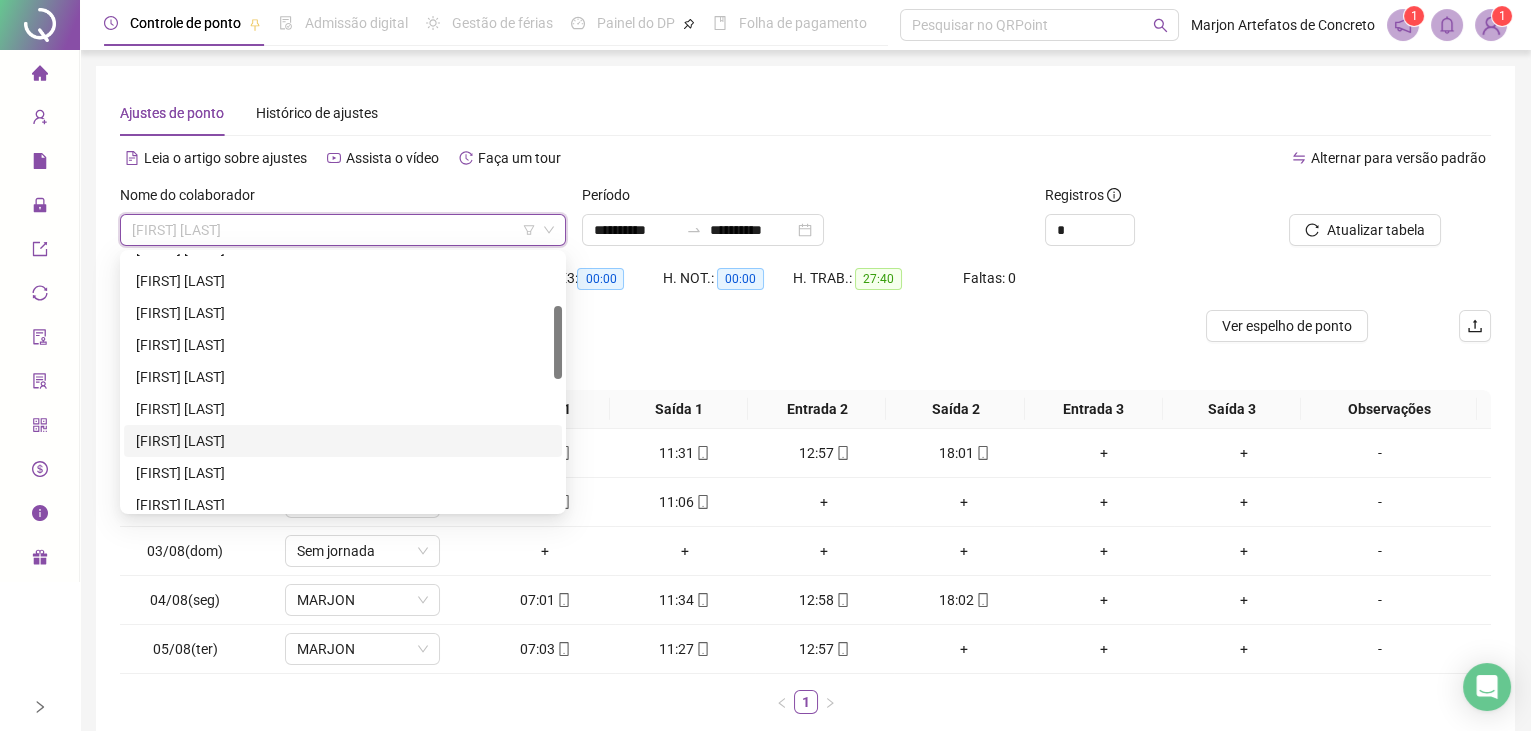drag, startPoint x: 291, startPoint y: 437, endPoint x: 348, endPoint y: 407, distance: 64.412735 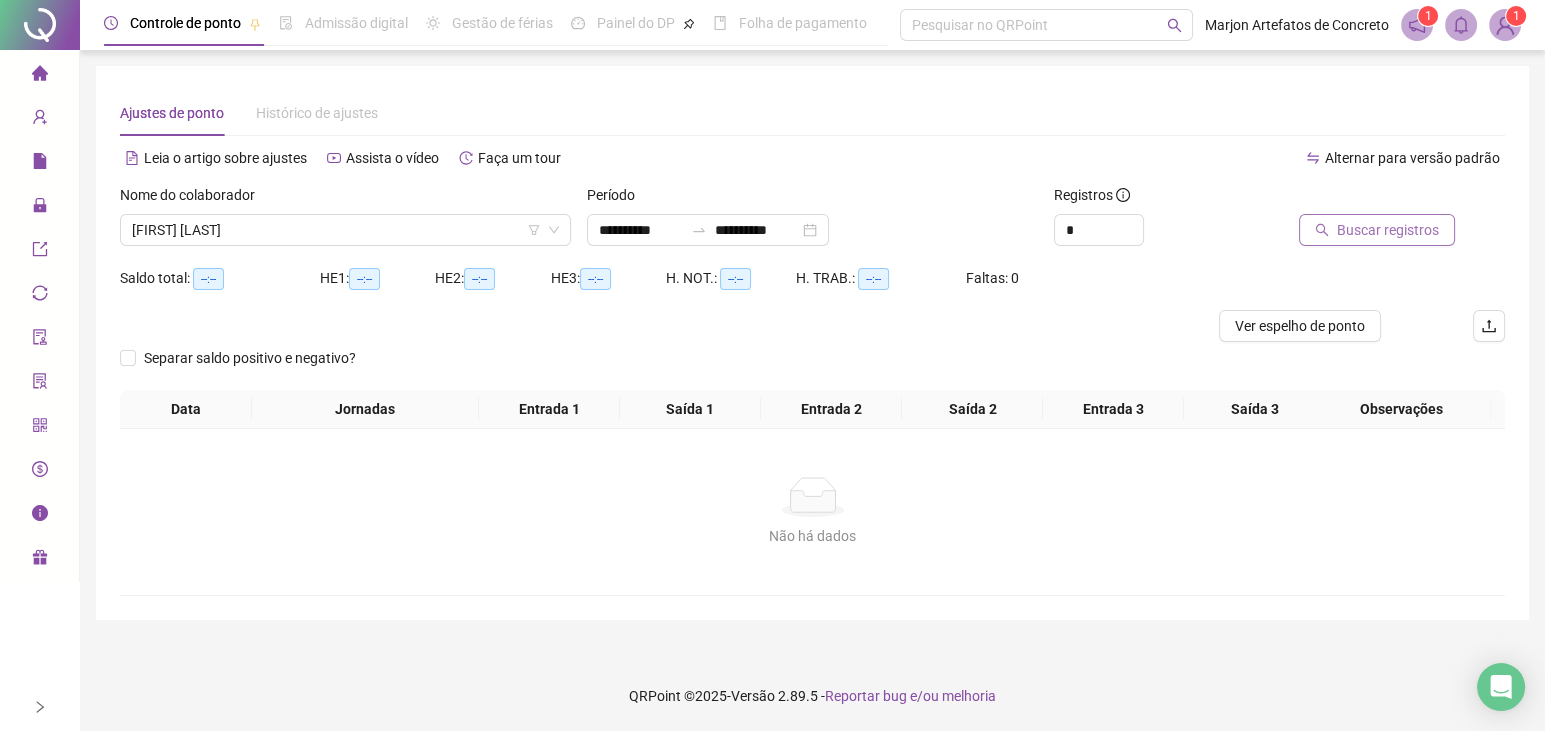click on "Buscar registros" at bounding box center (1388, 230) 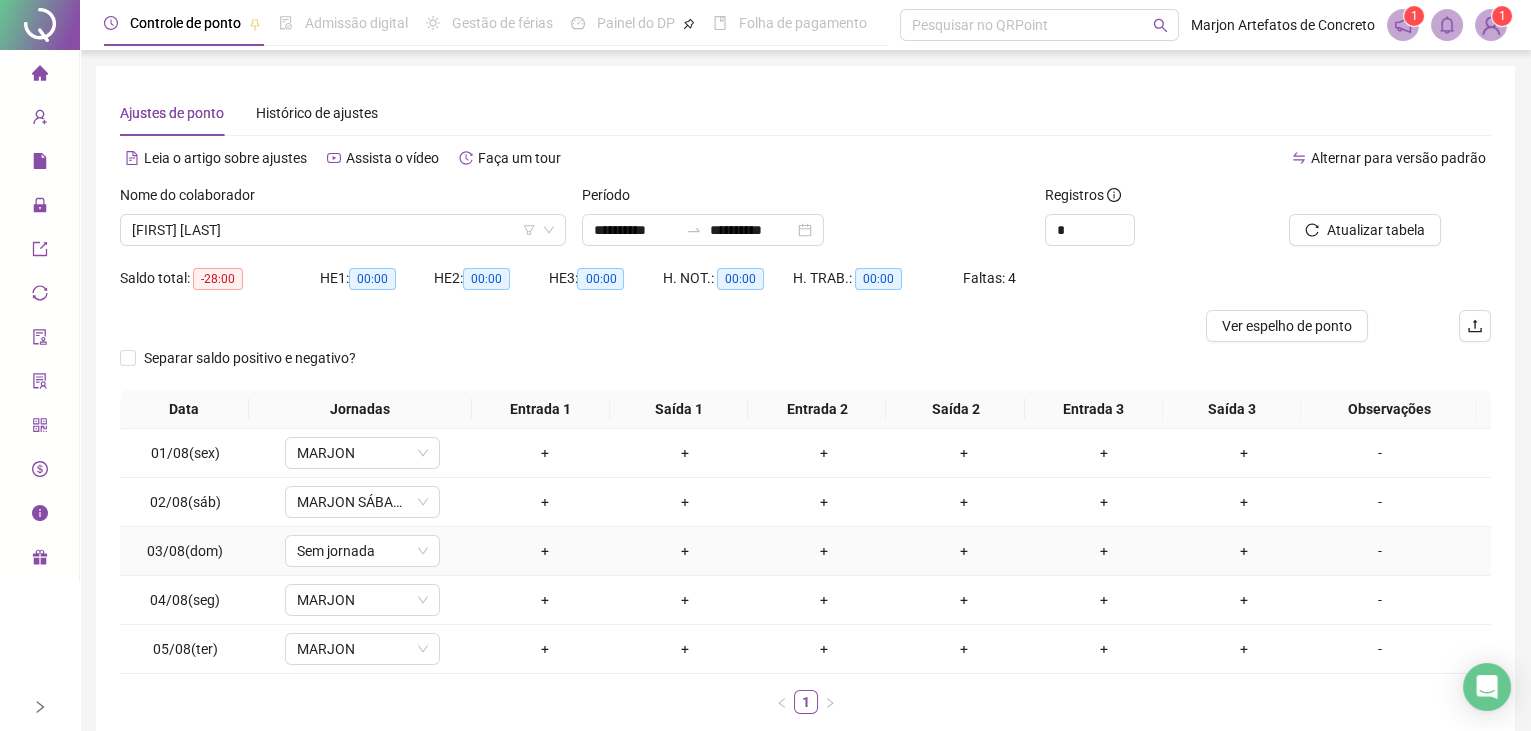 scroll, scrollTop: 0, scrollLeft: 0, axis: both 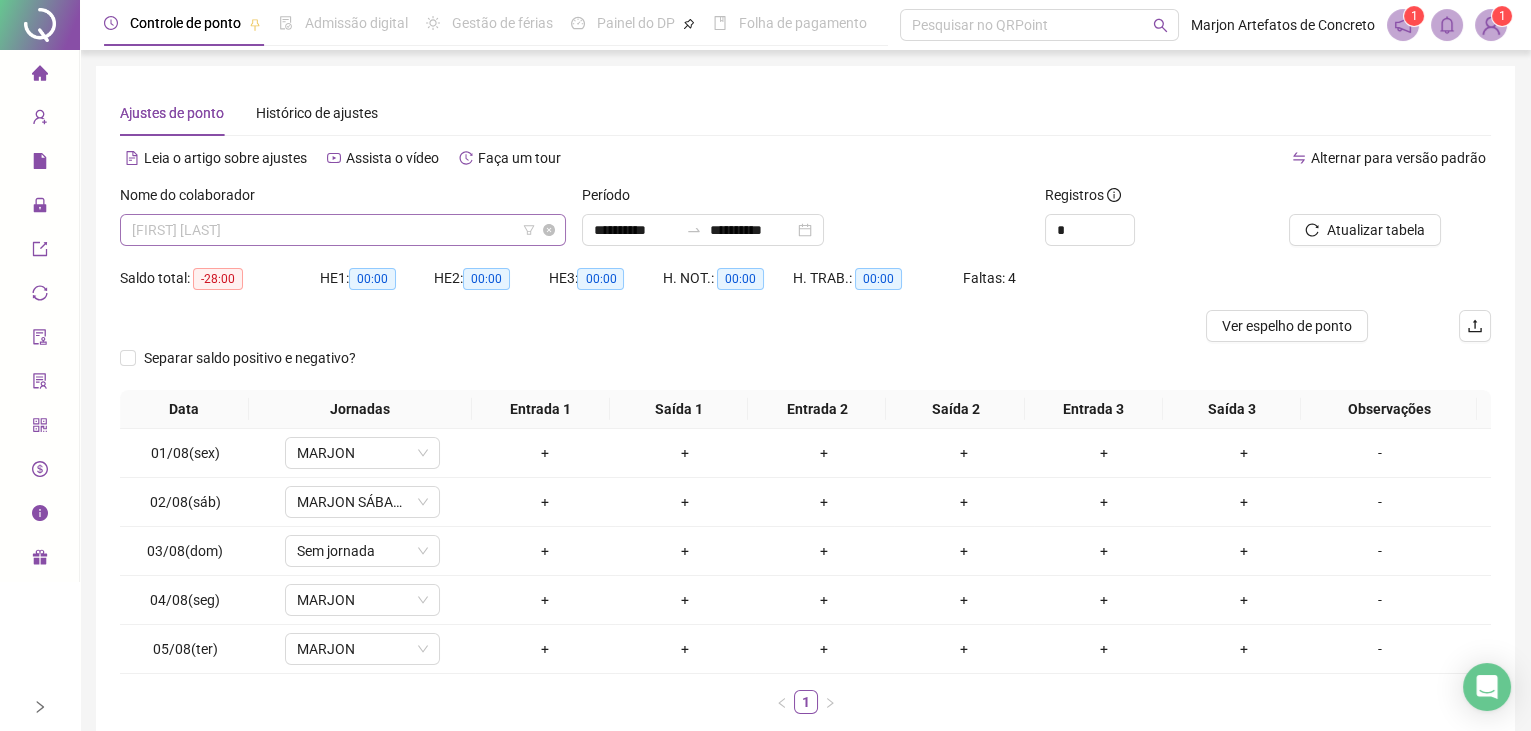 click on "[FIRST] [LAST]" at bounding box center [343, 230] 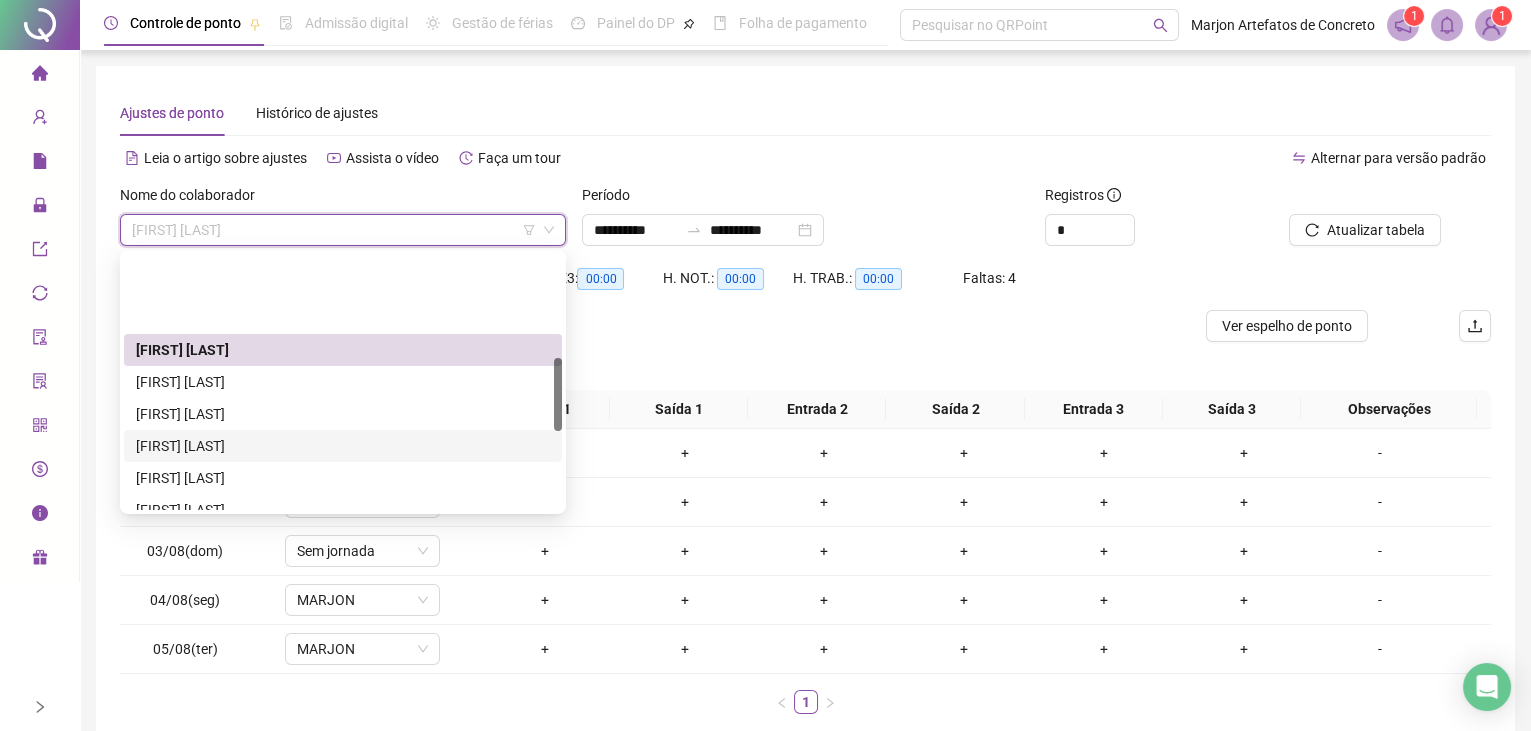 scroll, scrollTop: 363, scrollLeft: 0, axis: vertical 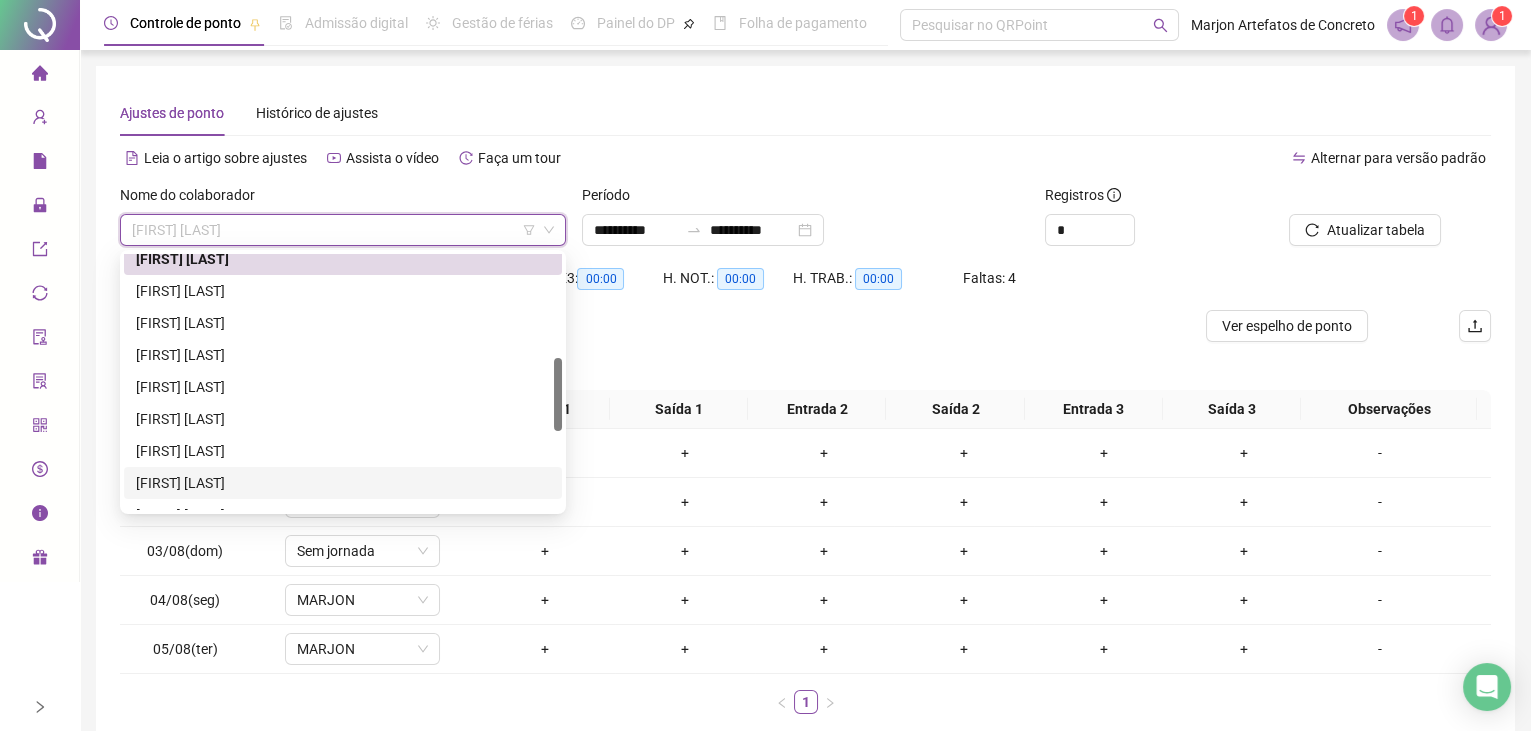 drag, startPoint x: 246, startPoint y: 483, endPoint x: 521, endPoint y: 409, distance: 284.78238 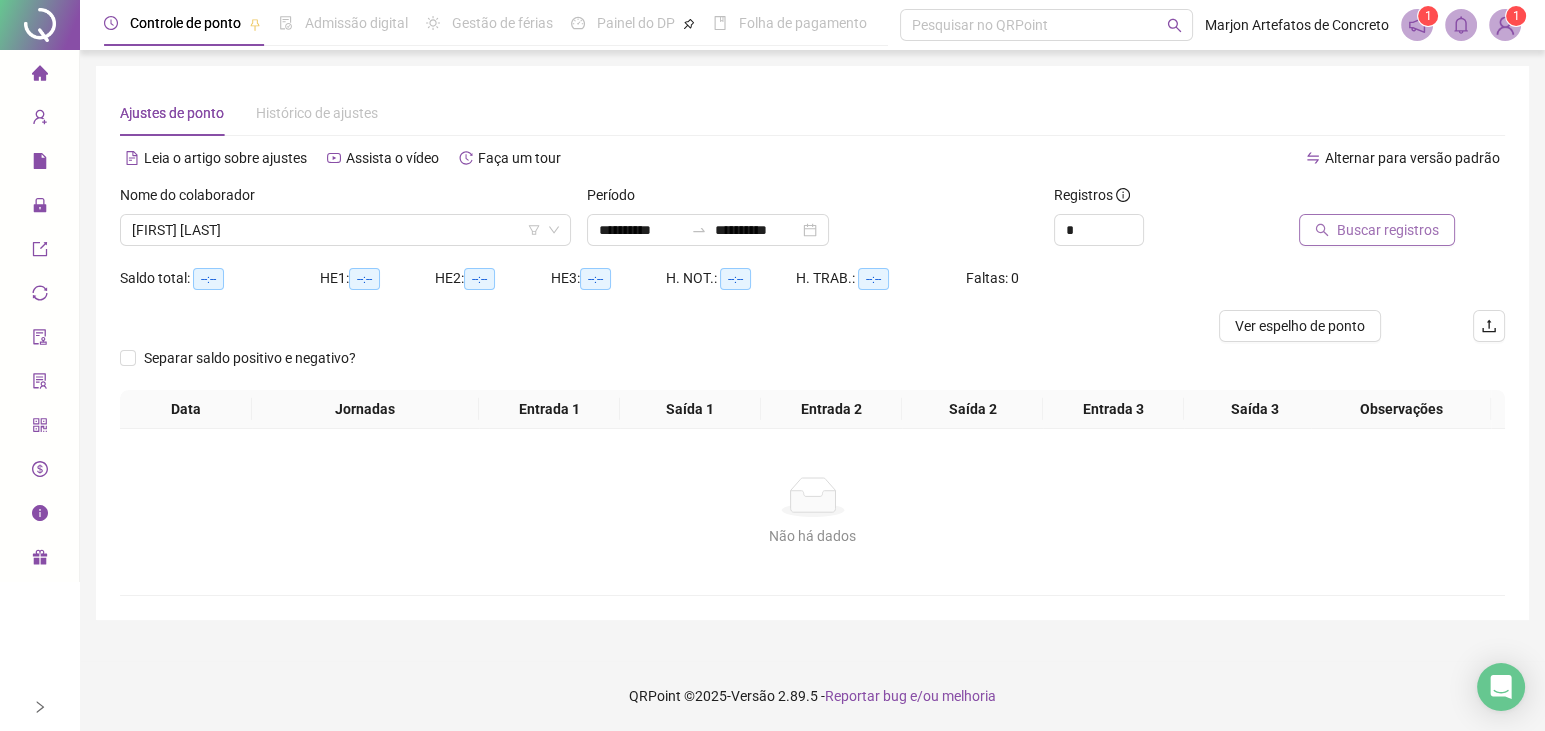 click on "Buscar registros" at bounding box center [1377, 230] 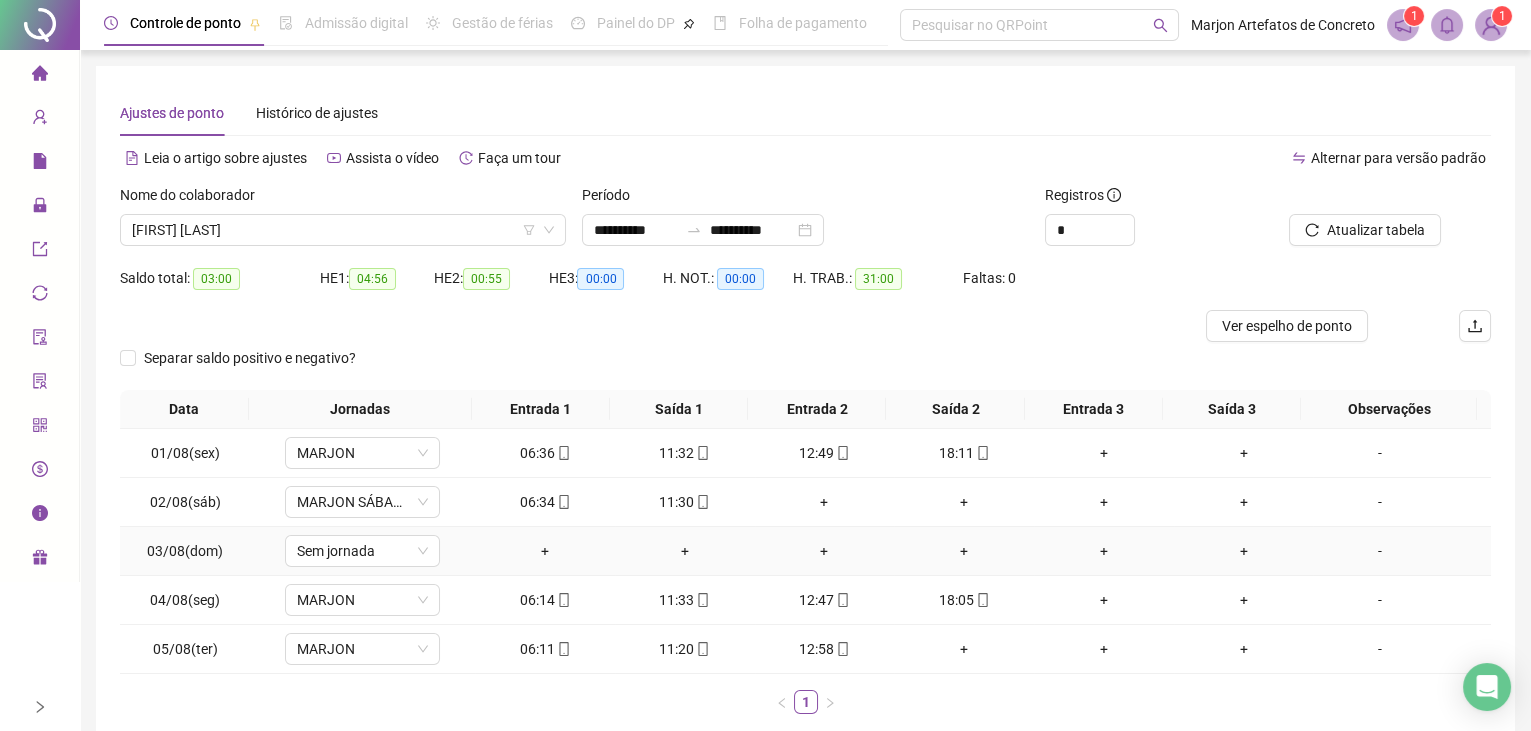 scroll, scrollTop: 0, scrollLeft: 0, axis: both 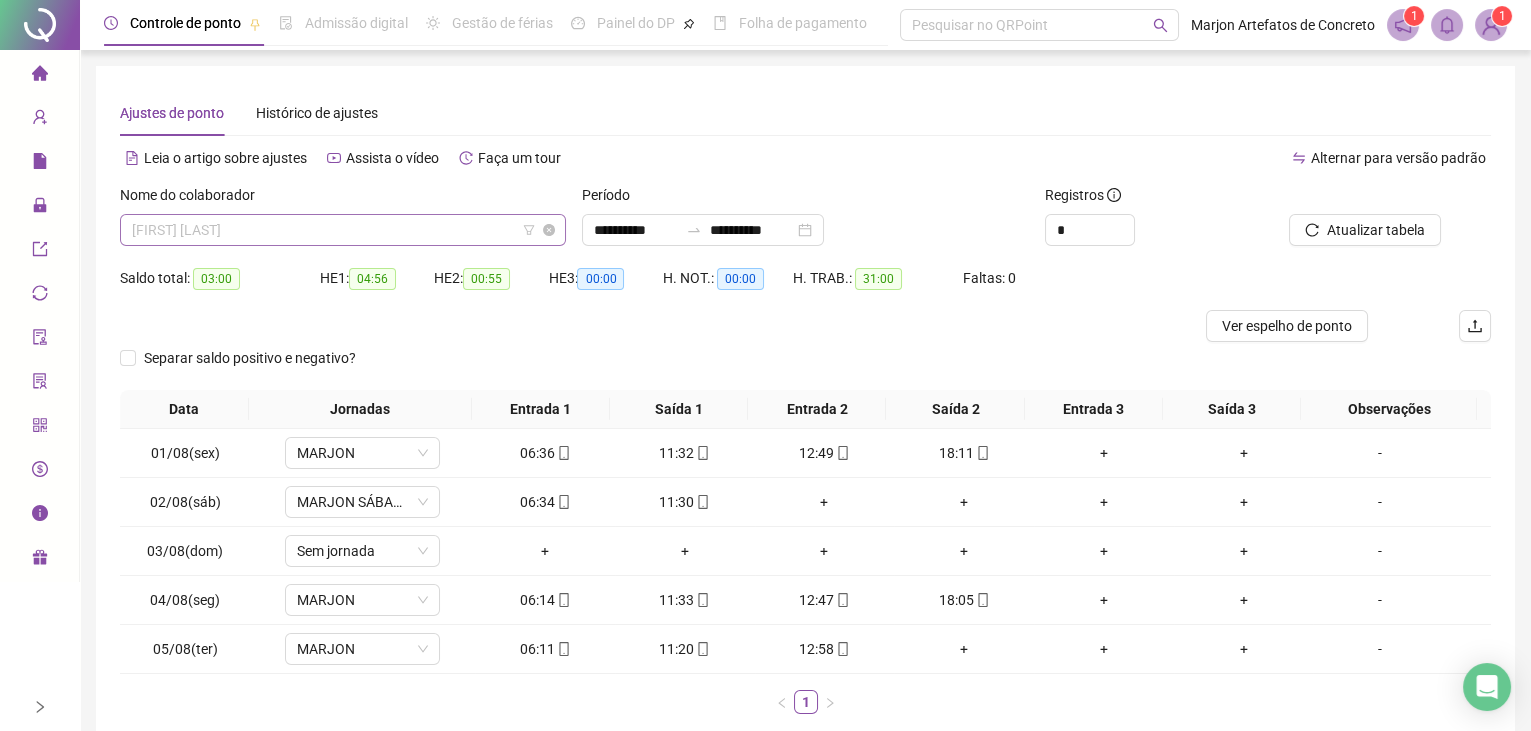 drag, startPoint x: 344, startPoint y: 231, endPoint x: 349, endPoint y: 220, distance: 12.083046 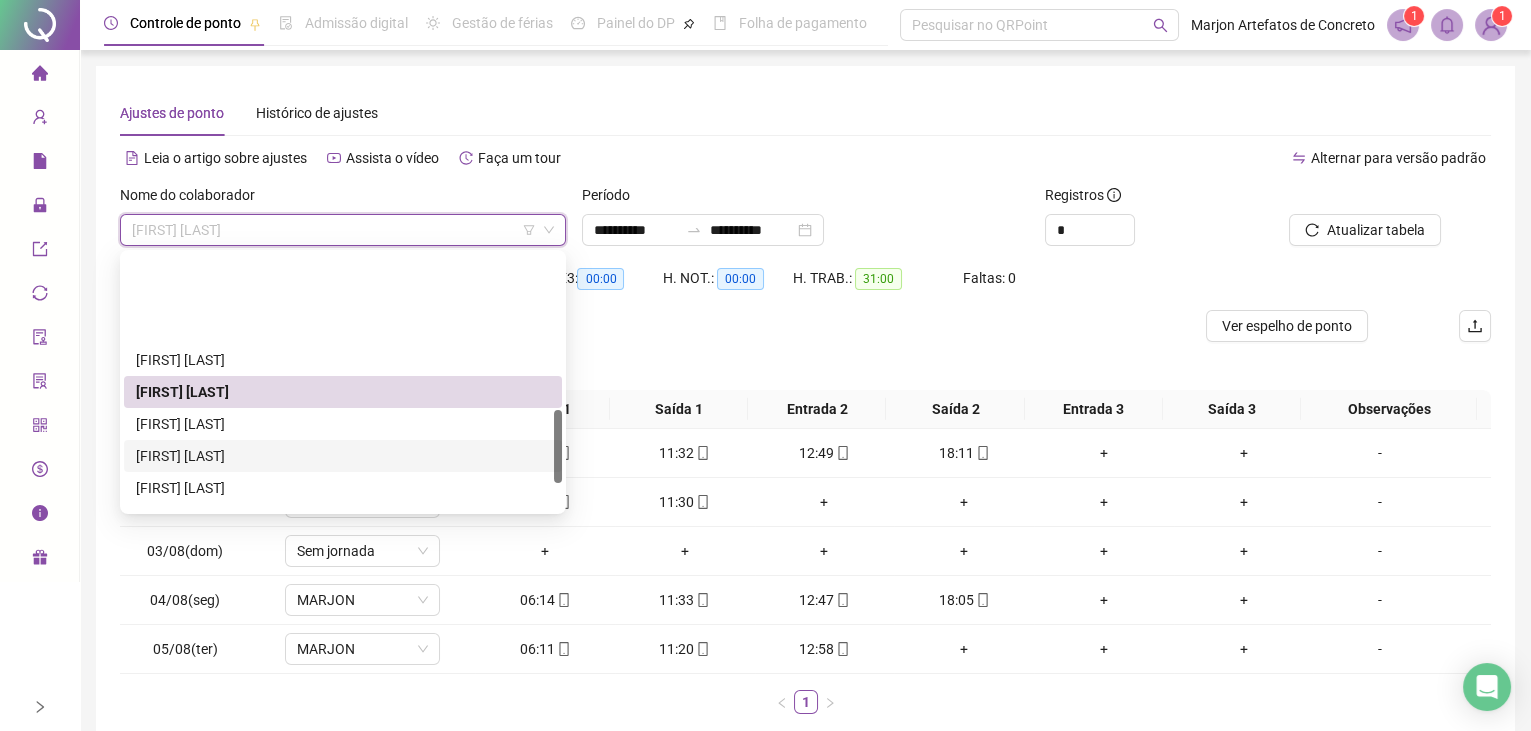 scroll, scrollTop: 545, scrollLeft: 0, axis: vertical 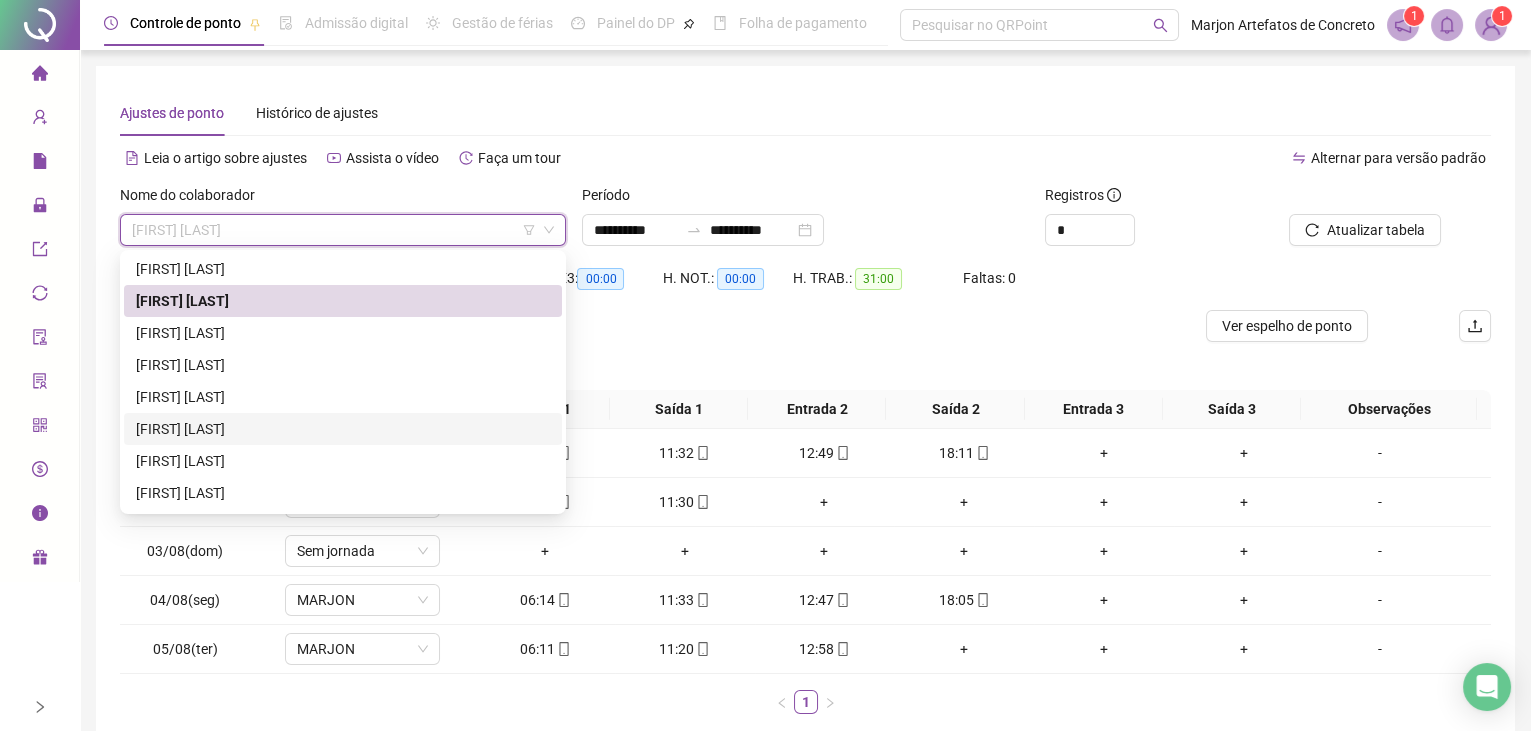 click on "[FIRST] [LAST] [FIRST] [LAST] [FIRST] [LAST] [FIRST] [LAST] [FIRST] [LAST] [FIRST] [LAST] [FIRST] [LAST] [FIRST] [LAST] [FIRST] [LAST] [FIRST] [LAST]" at bounding box center [343, 413] 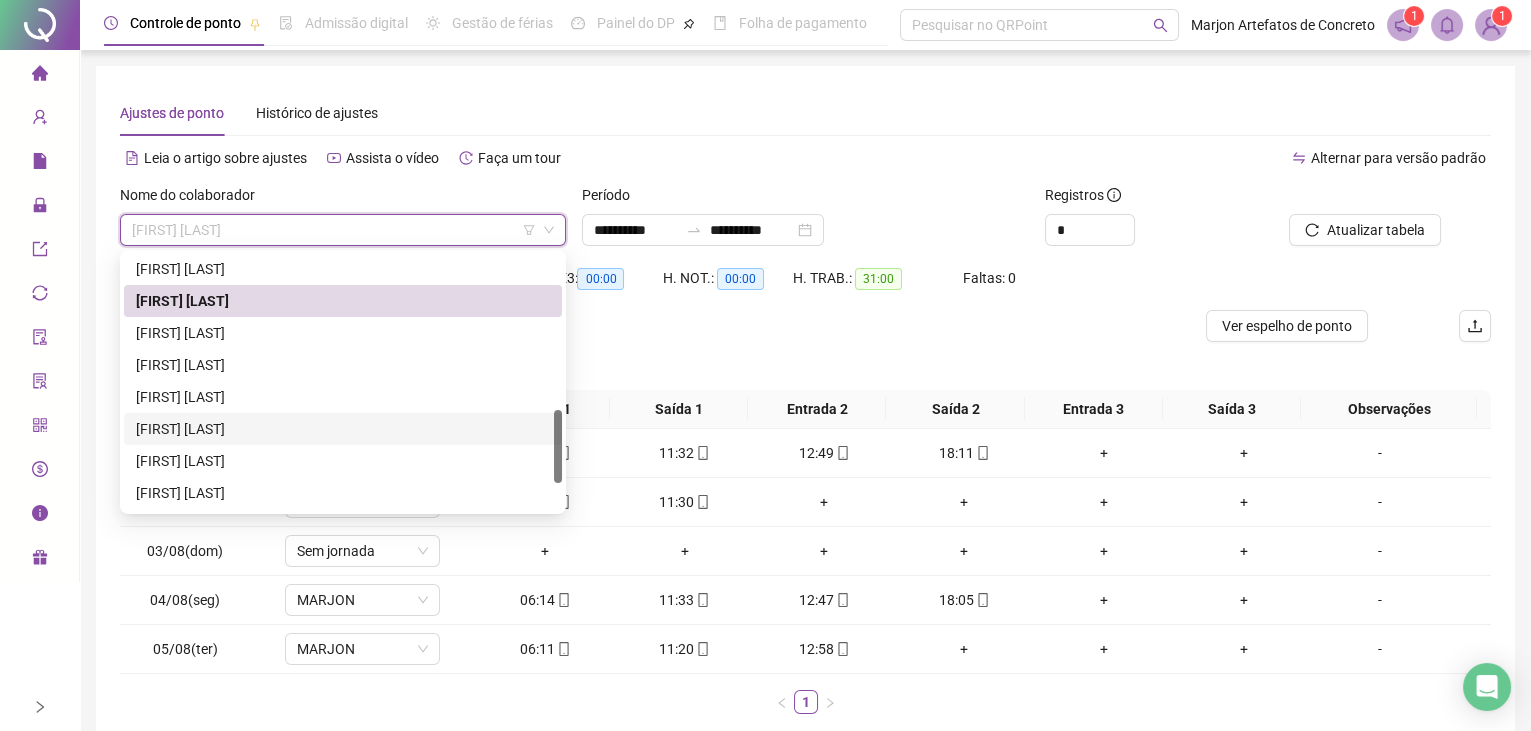 click on "[FIRST] [LAST]" at bounding box center (343, 429) 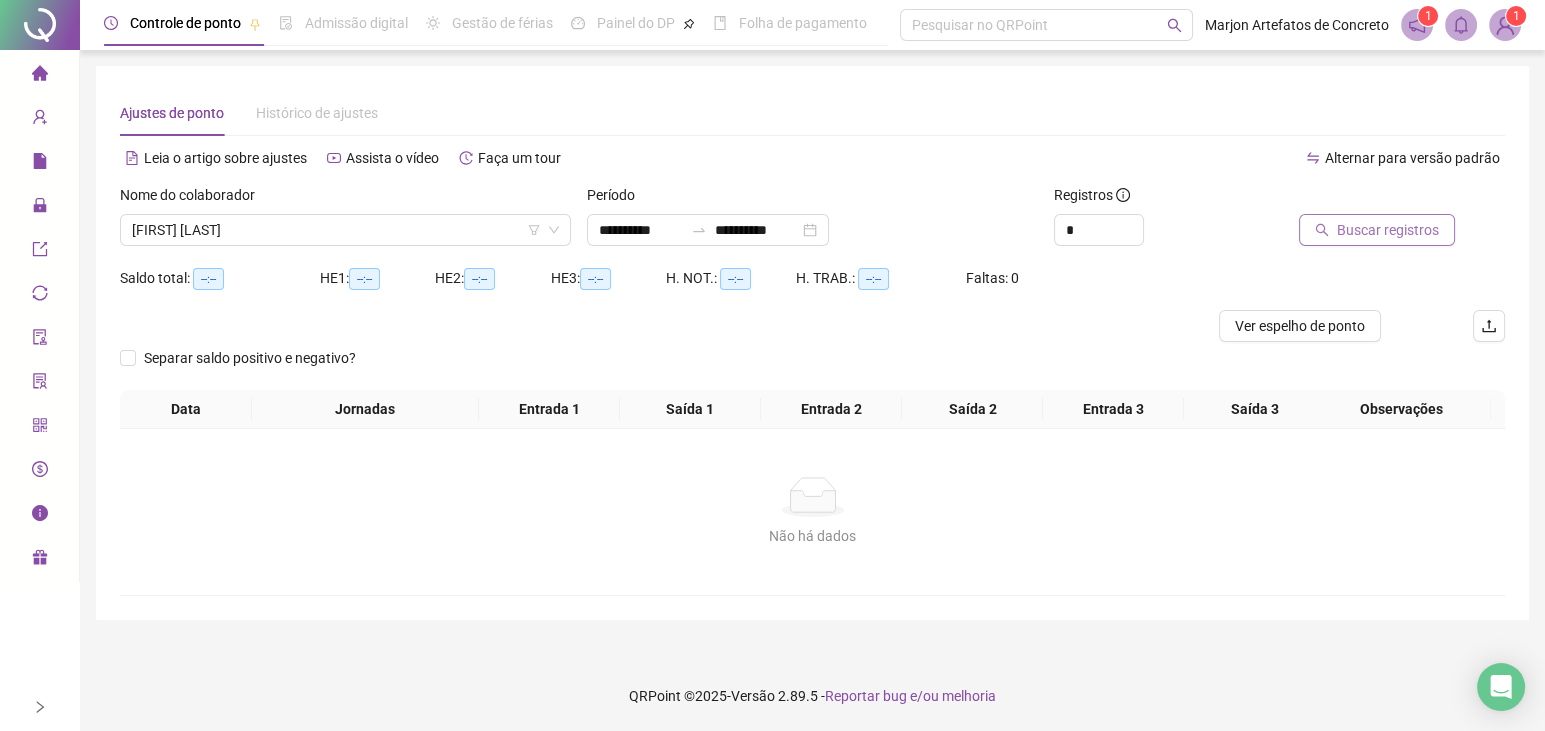 click on "Buscar registros" at bounding box center [1388, 230] 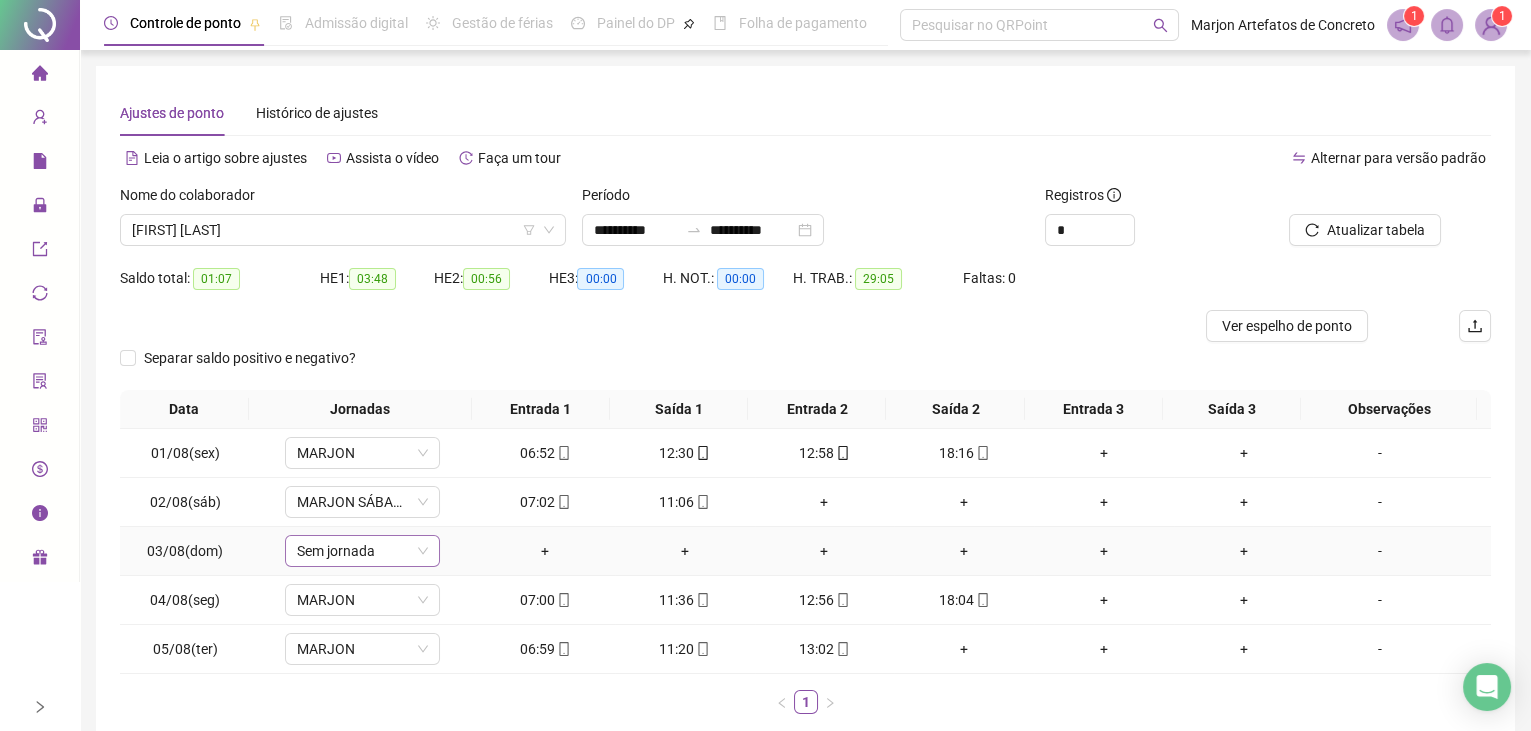 scroll, scrollTop: 0, scrollLeft: 0, axis: both 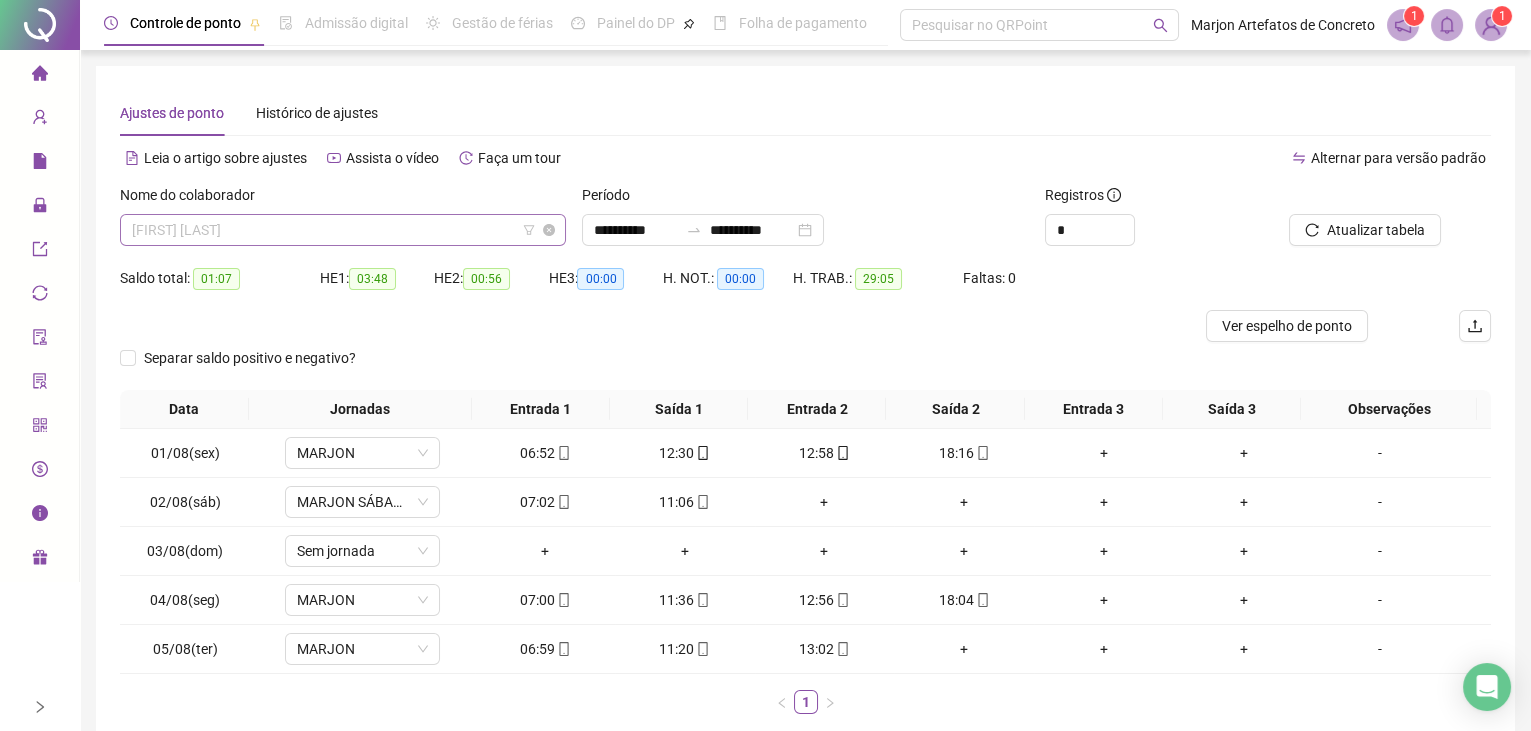 click on "[FIRST] [LAST]" at bounding box center (343, 230) 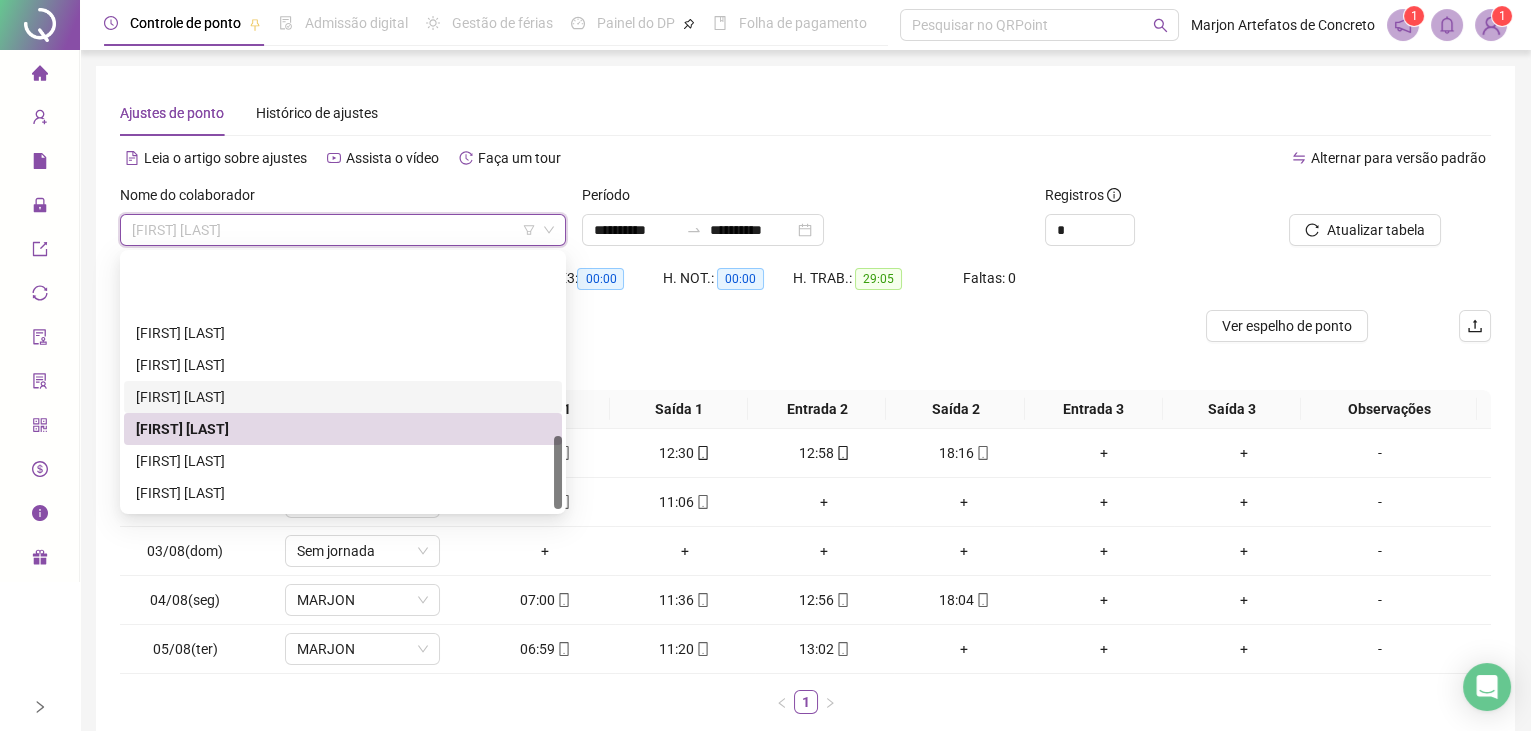 scroll, scrollTop: 636, scrollLeft: 0, axis: vertical 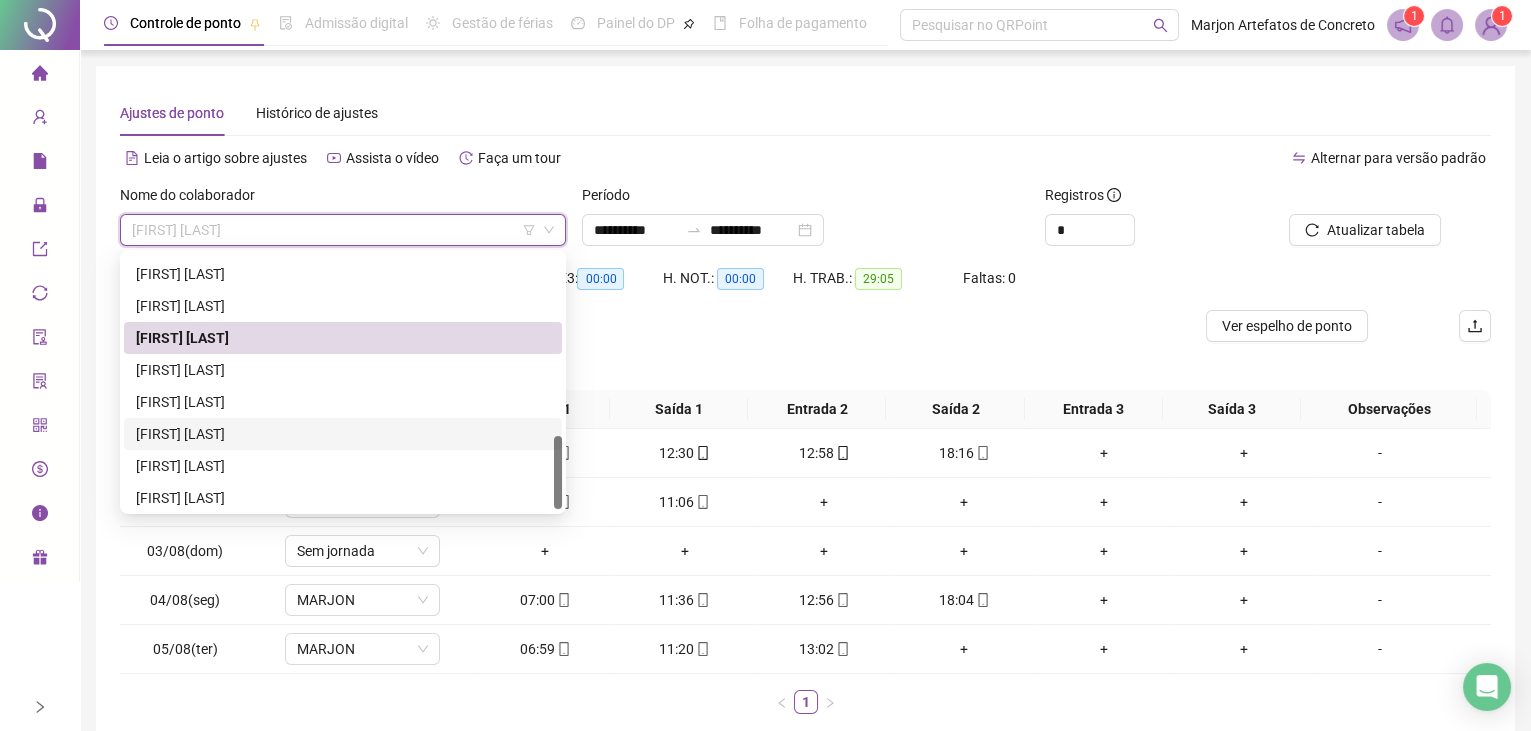 click on "[FIRST] [LAST]" at bounding box center [343, 434] 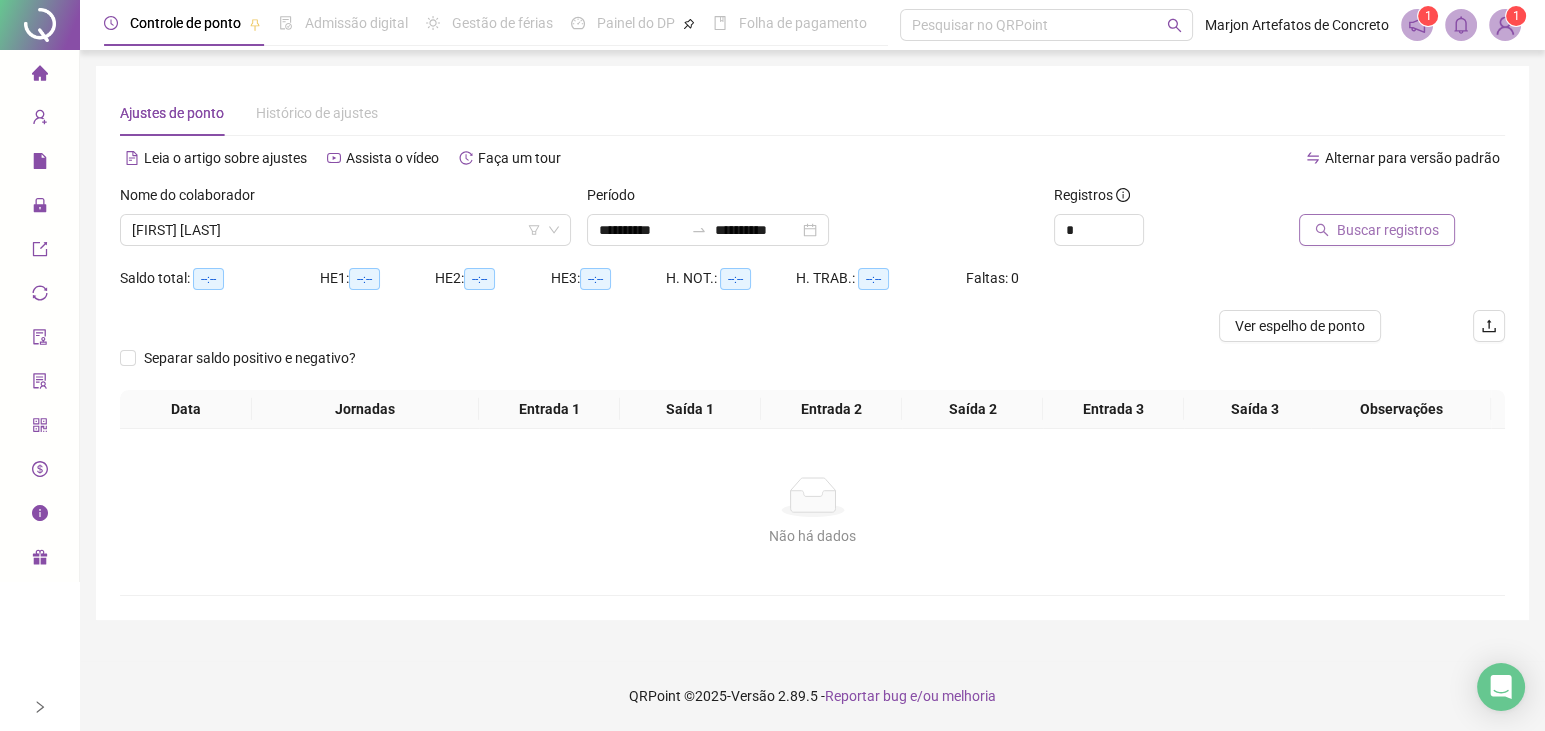 click on "Buscar registros" at bounding box center (1377, 230) 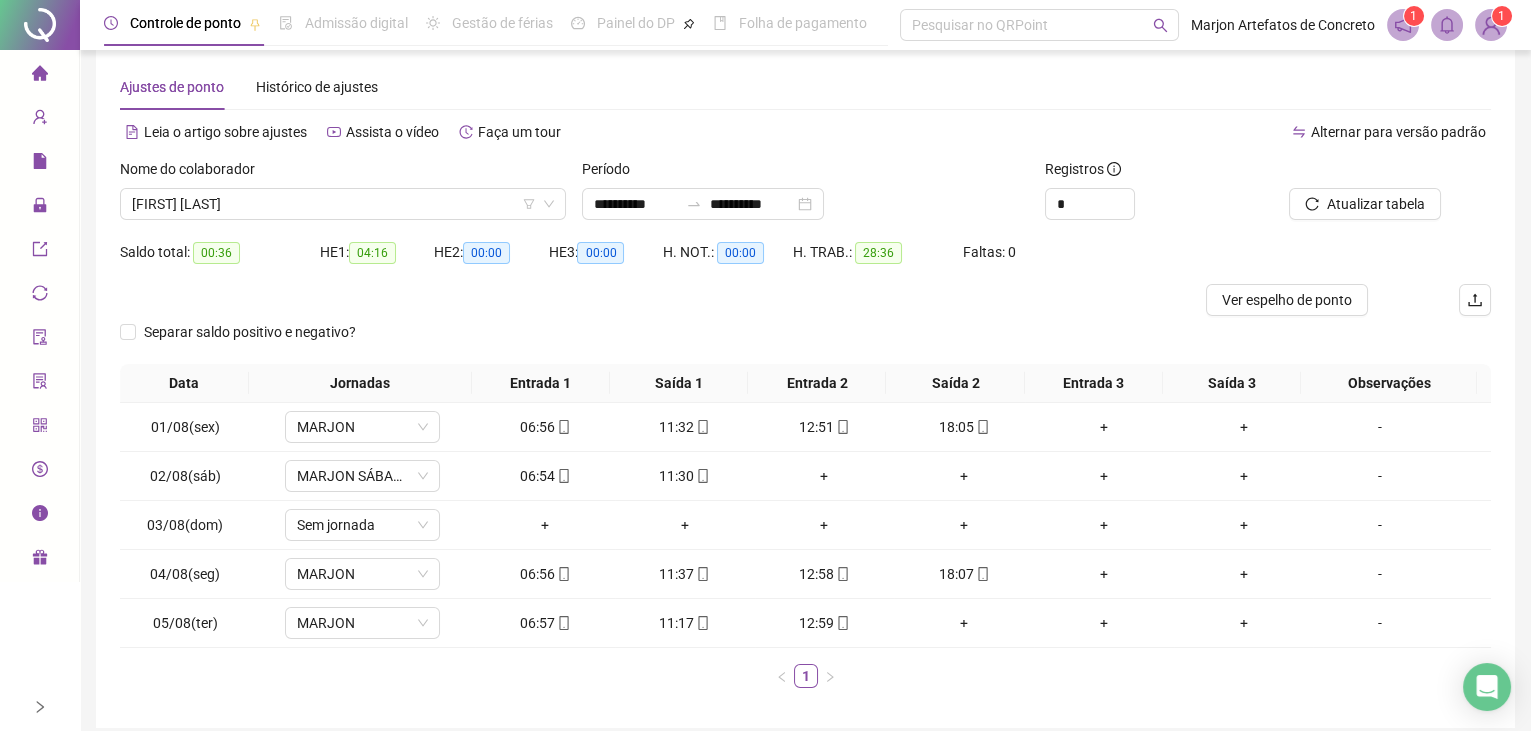 scroll, scrollTop: 0, scrollLeft: 0, axis: both 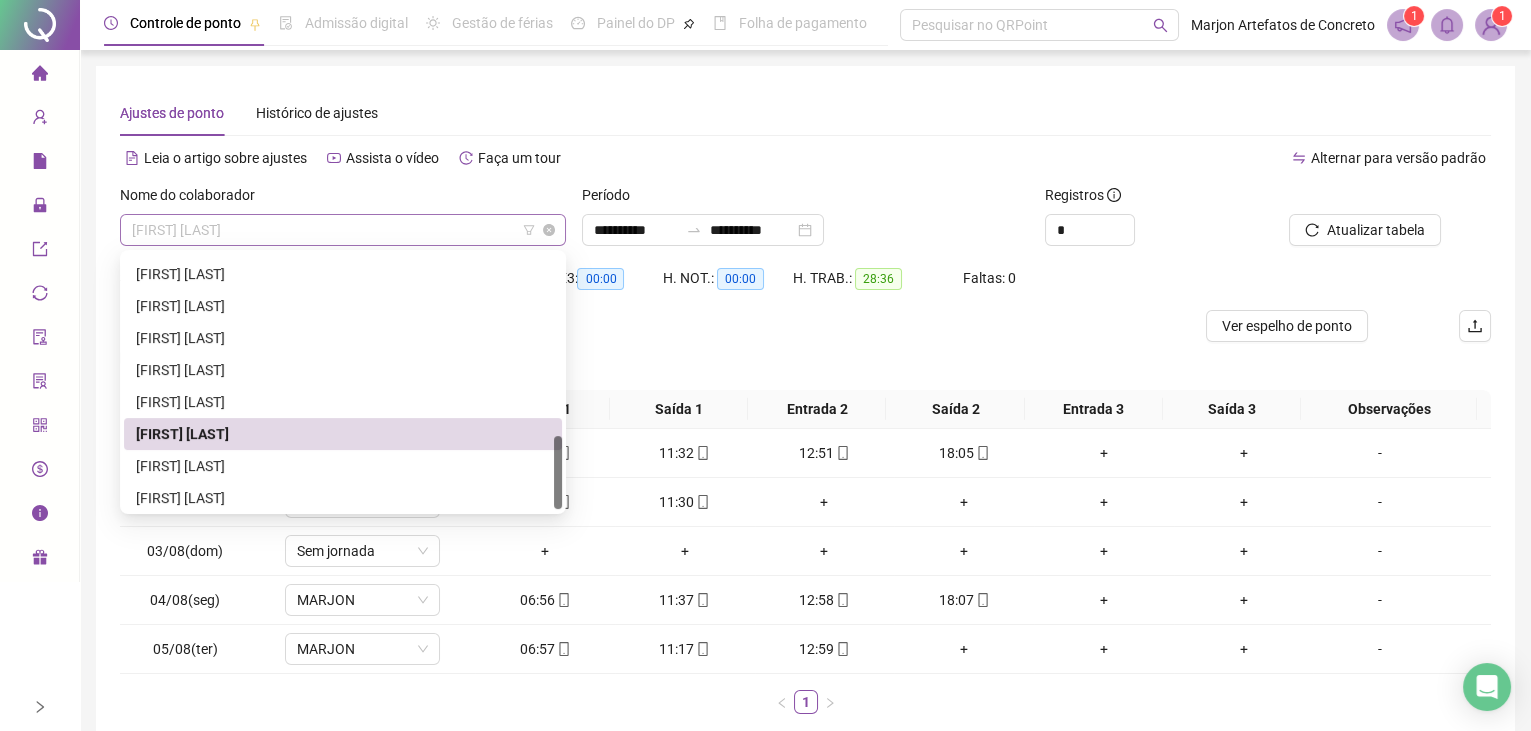 click on "[FIRST] [LAST]" at bounding box center (343, 230) 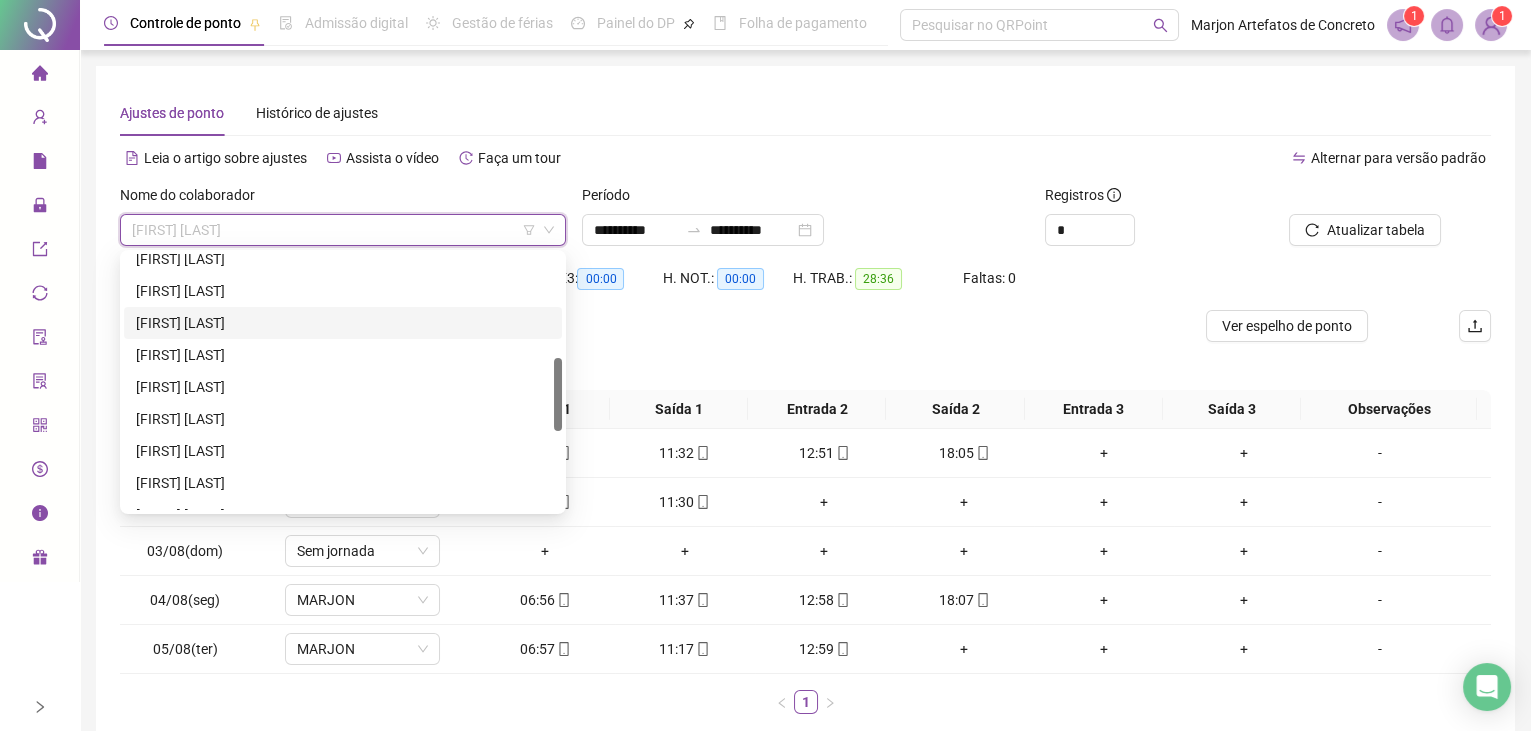 scroll, scrollTop: 454, scrollLeft: 0, axis: vertical 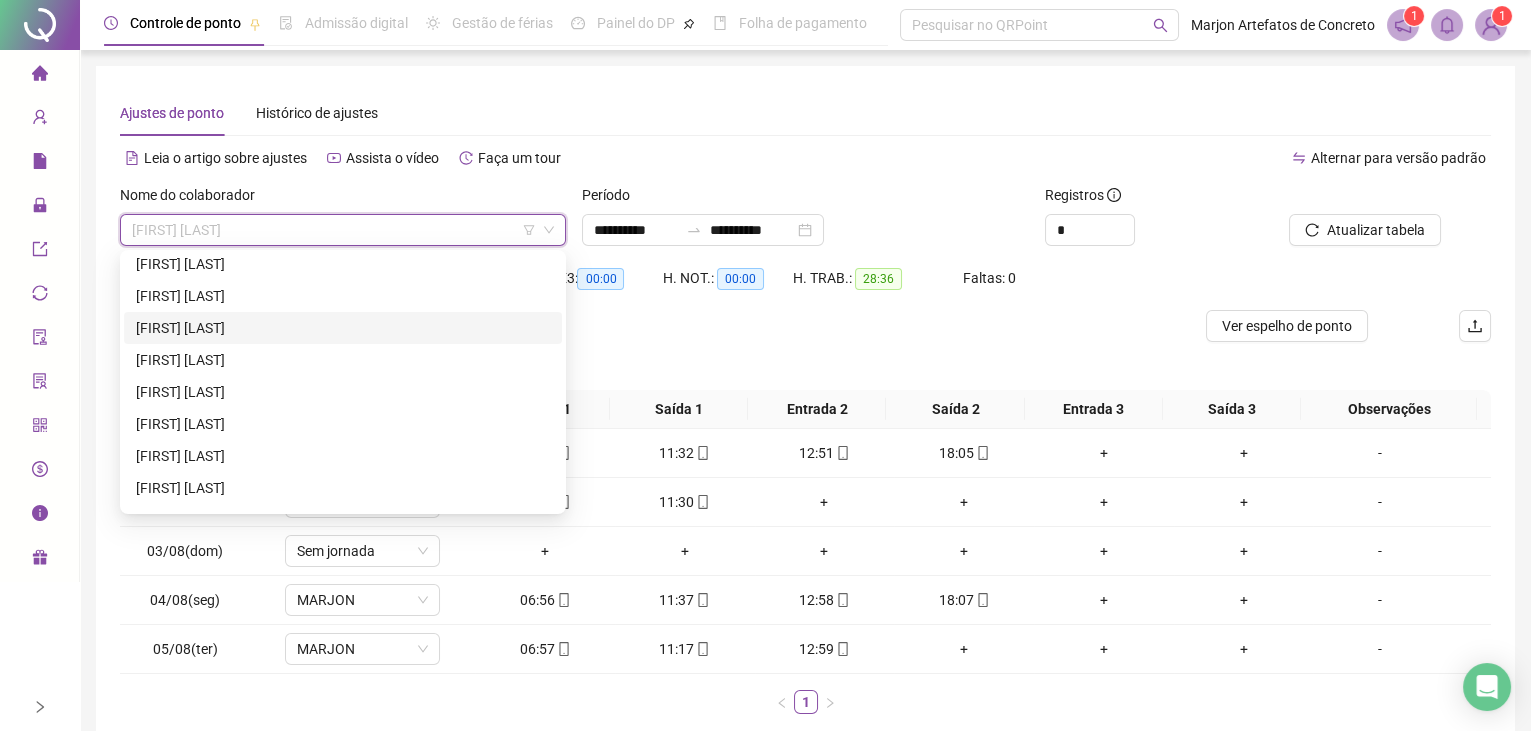 click on "[FIRST] [LAST]" at bounding box center (343, 328) 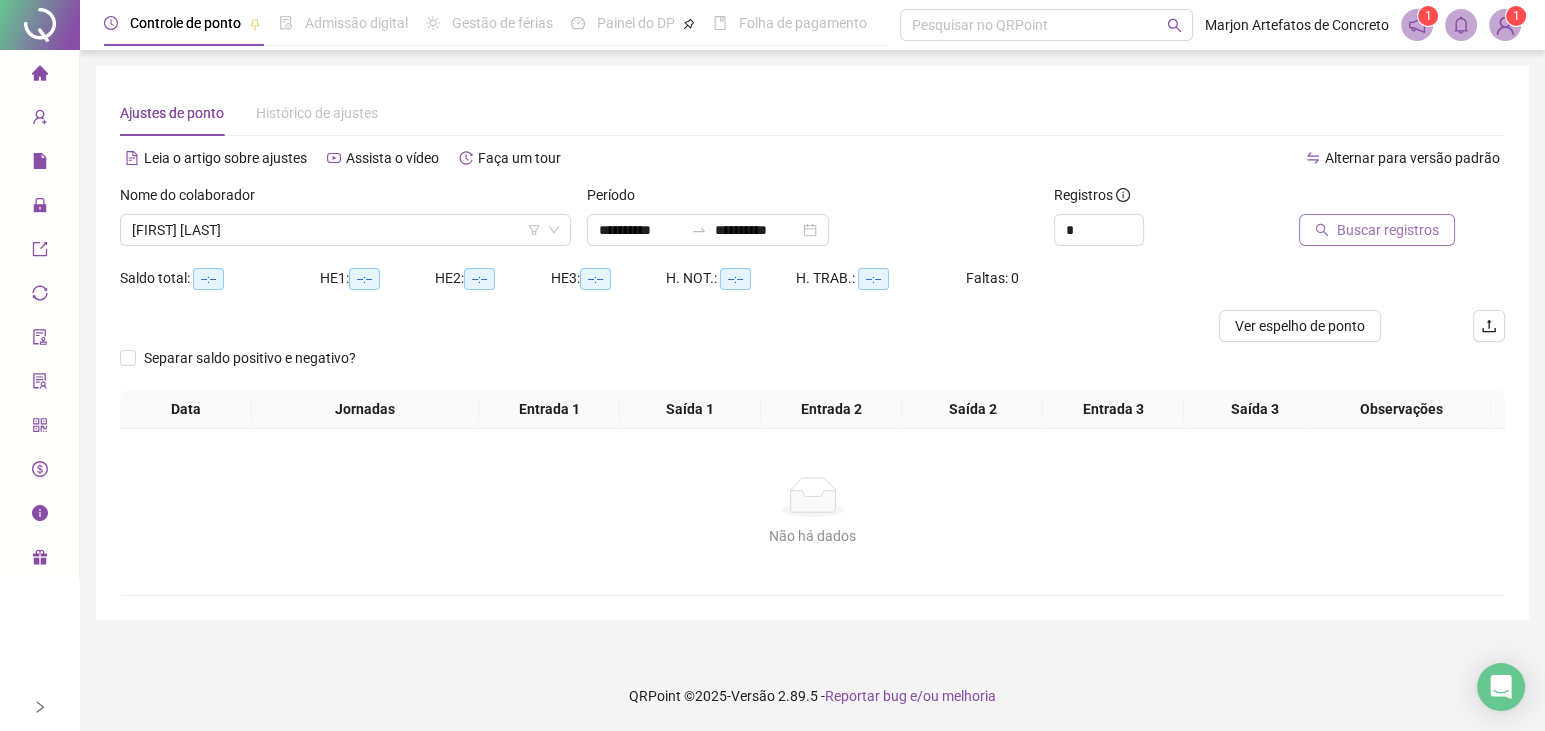 click on "Buscar registros" at bounding box center (1388, 230) 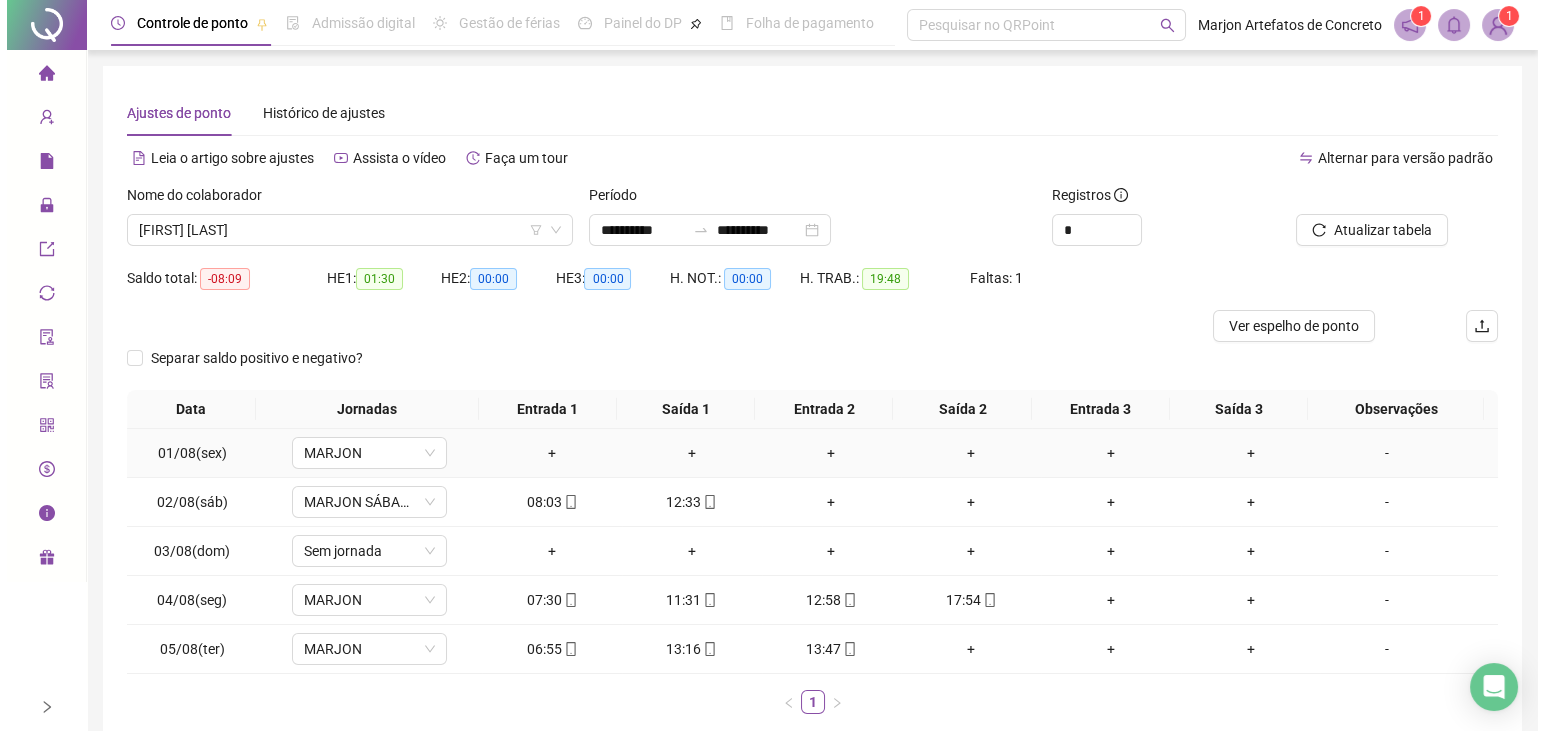 scroll, scrollTop: 0, scrollLeft: 0, axis: both 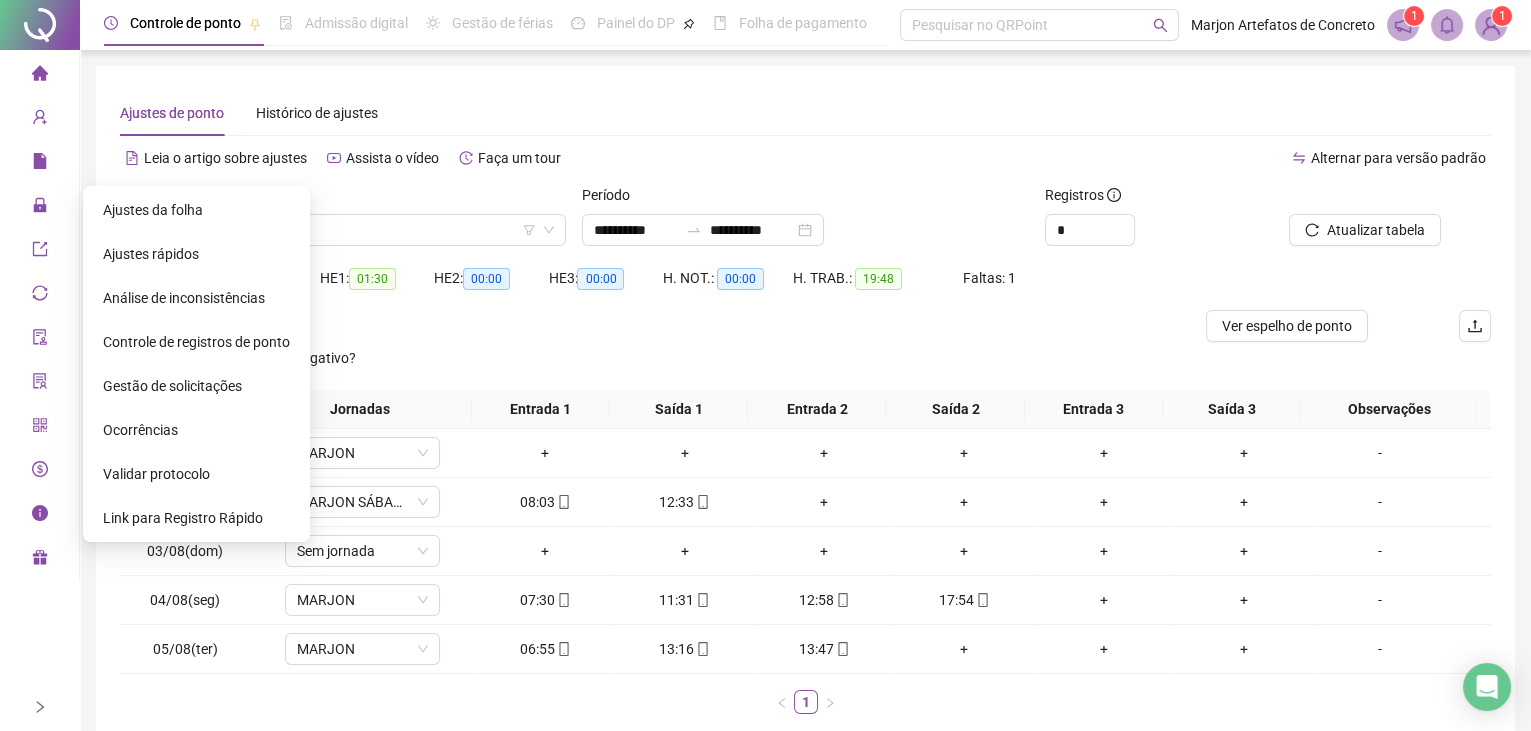 click on "Ajustes da folha" at bounding box center [153, 210] 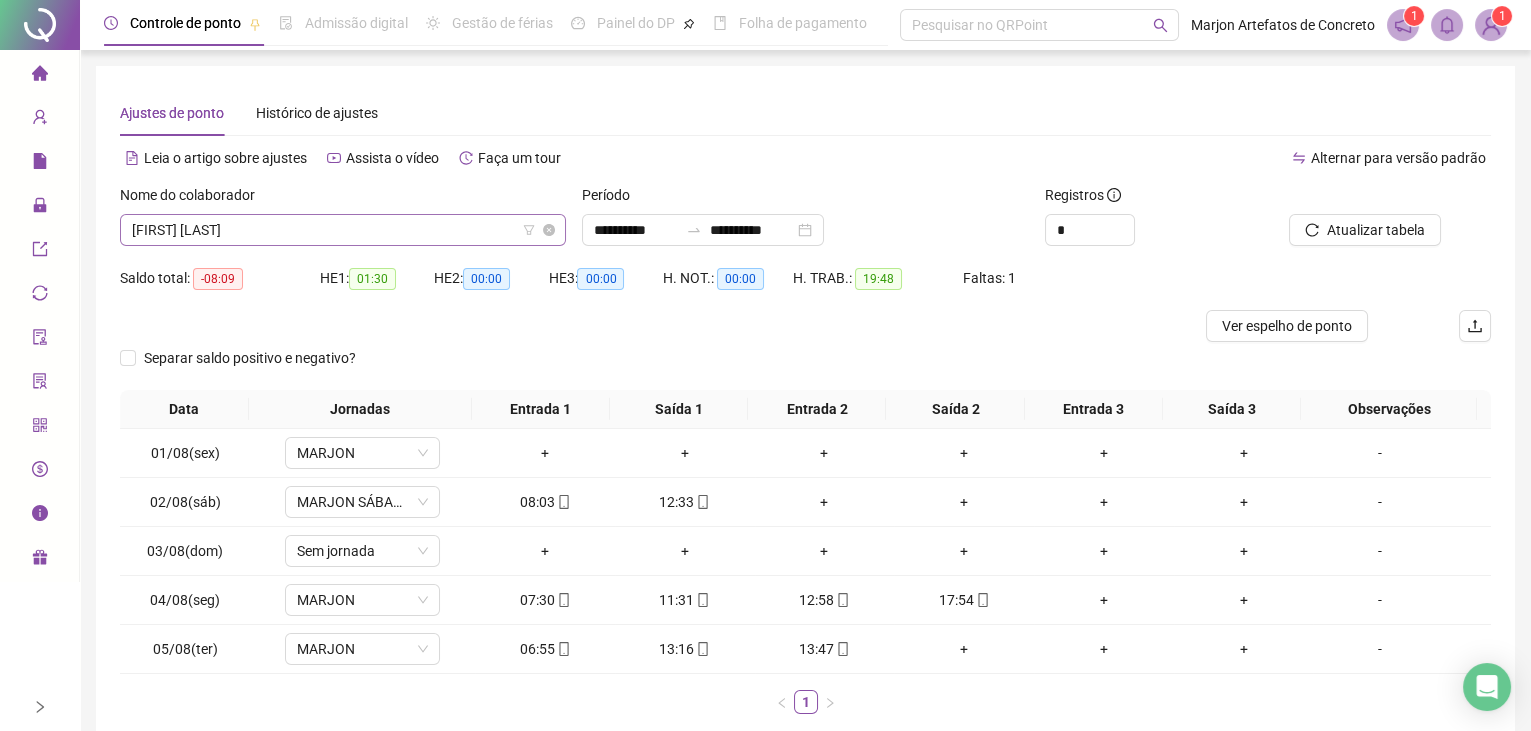 click on "[FIRST] [LAST]" at bounding box center (343, 230) 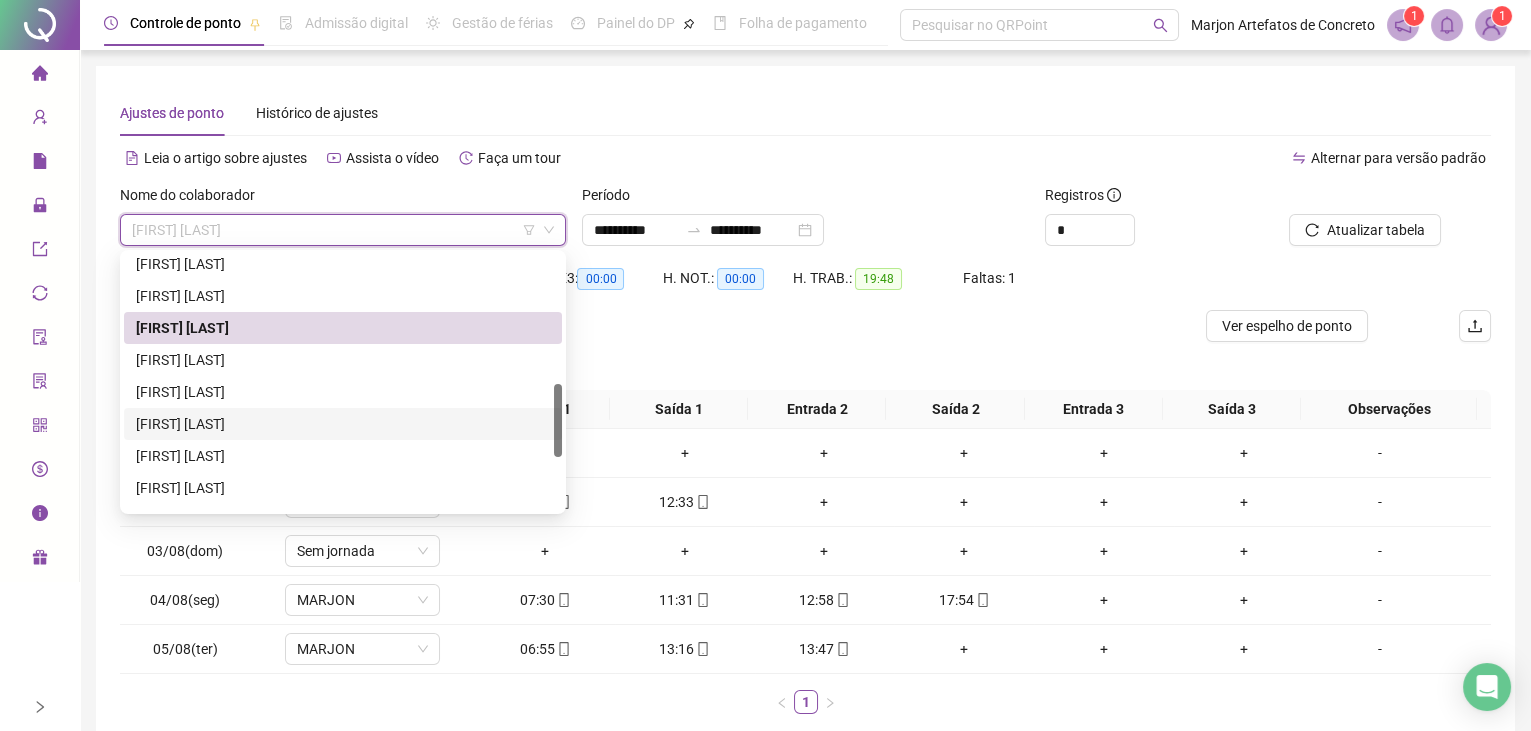 click on "[FIRST] [LAST]" at bounding box center [343, 424] 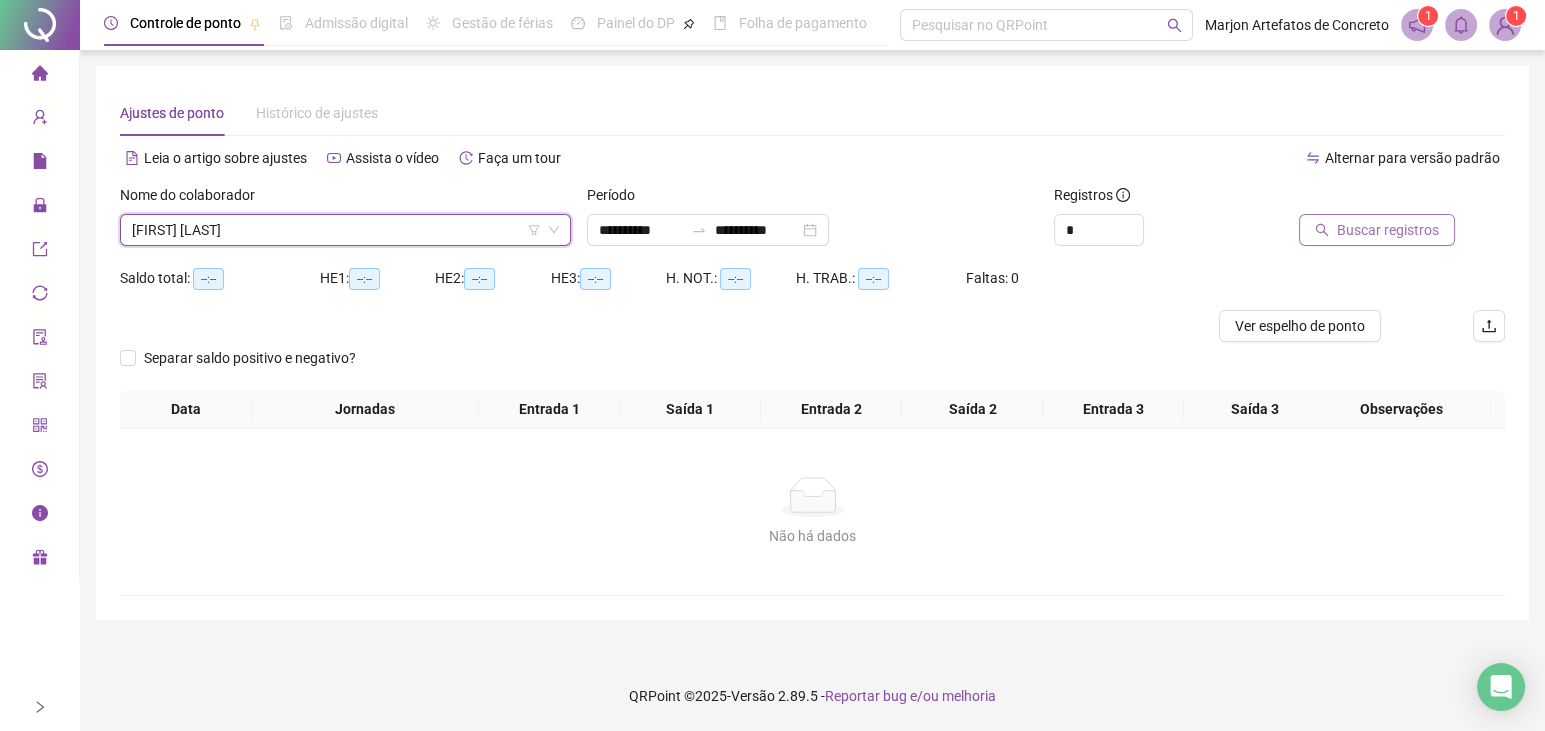 click on "Buscar registros" at bounding box center (1377, 230) 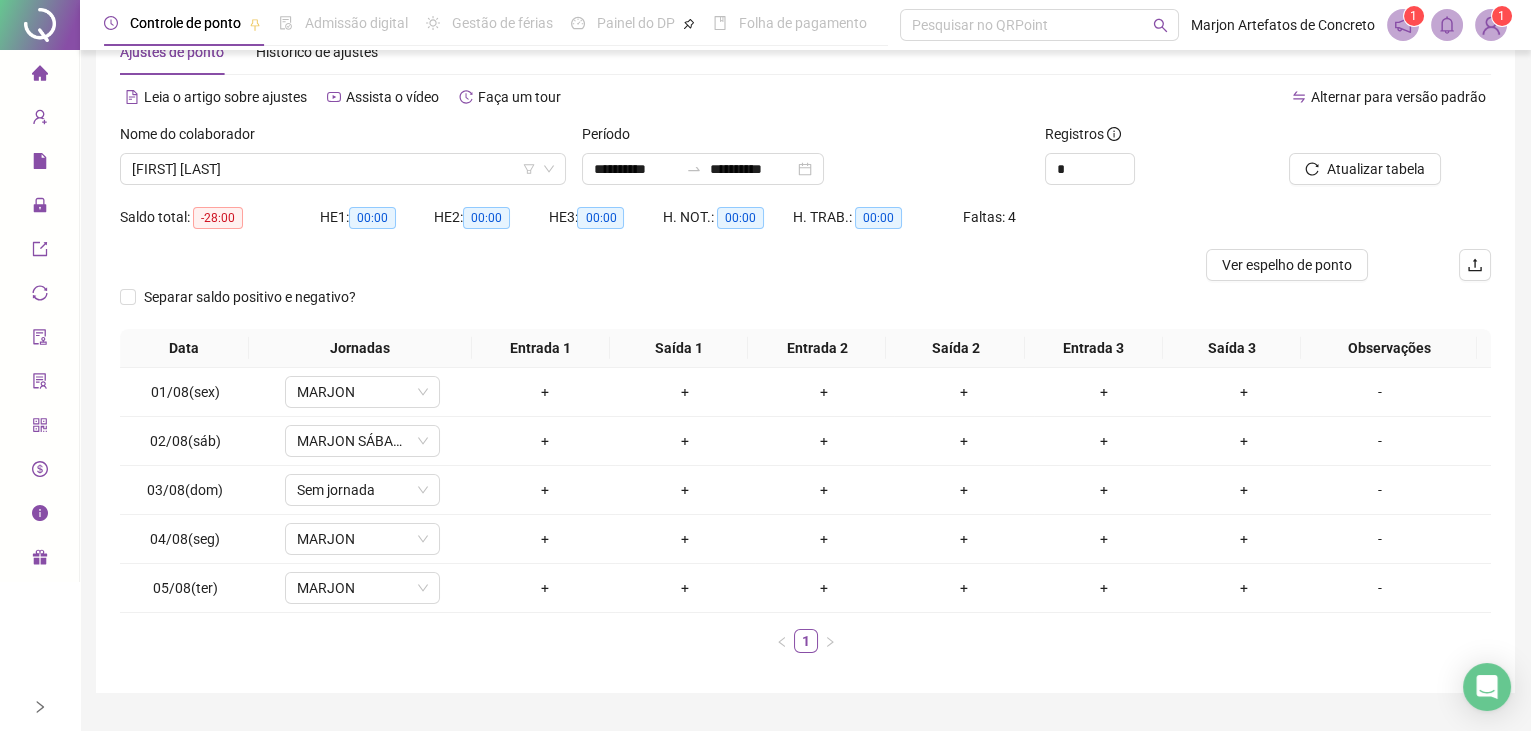 scroll, scrollTop: 106, scrollLeft: 0, axis: vertical 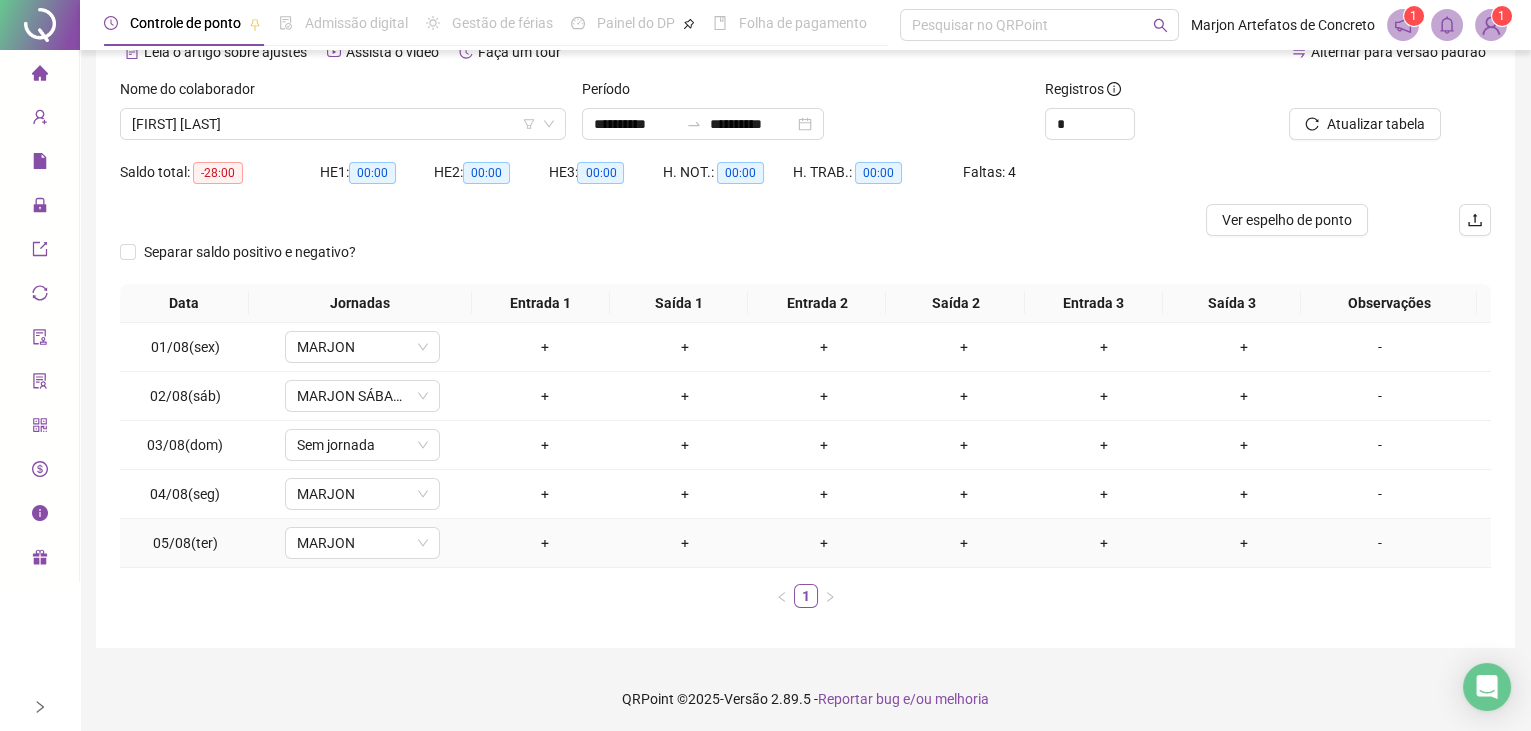 click on "+" at bounding box center (545, 543) 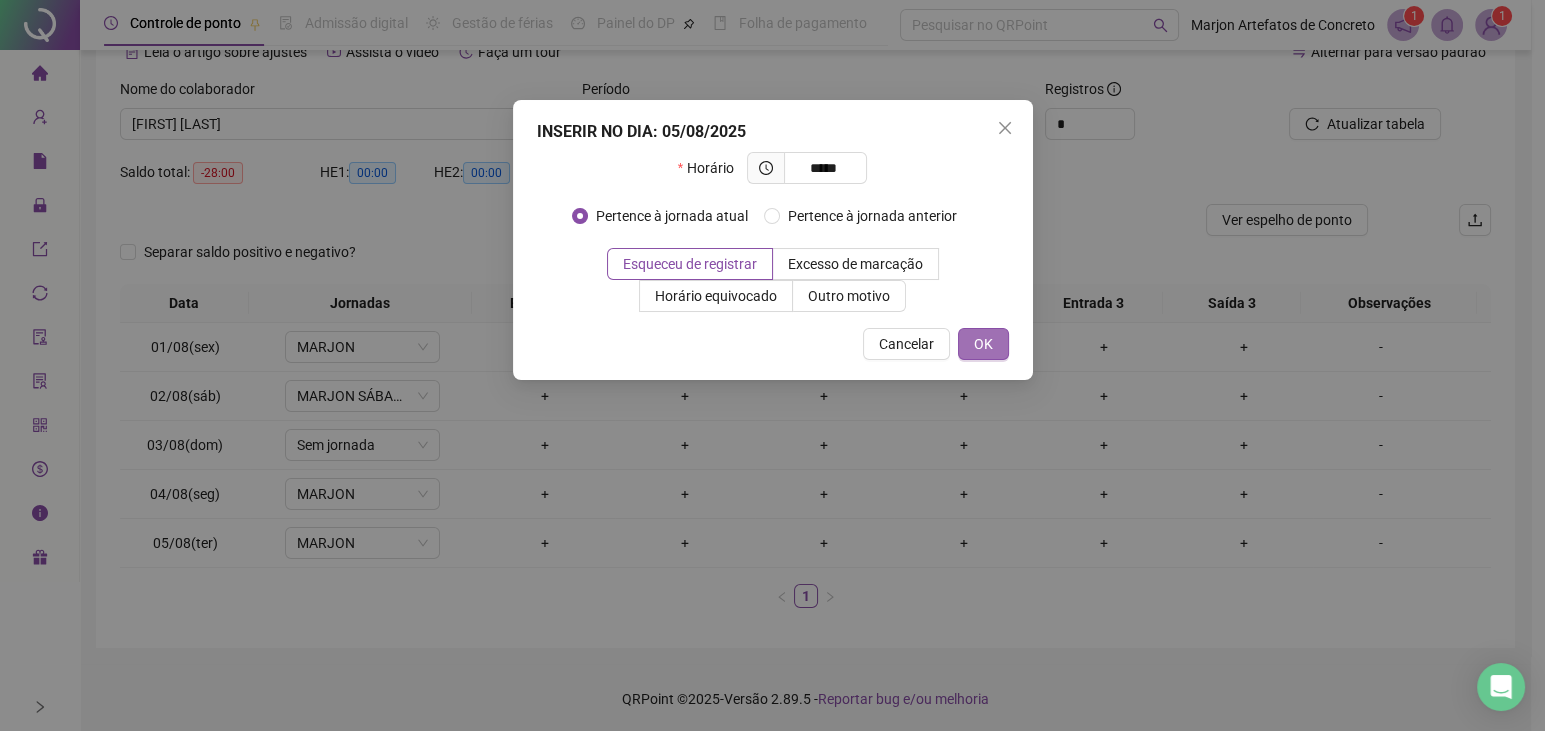 type on "*****" 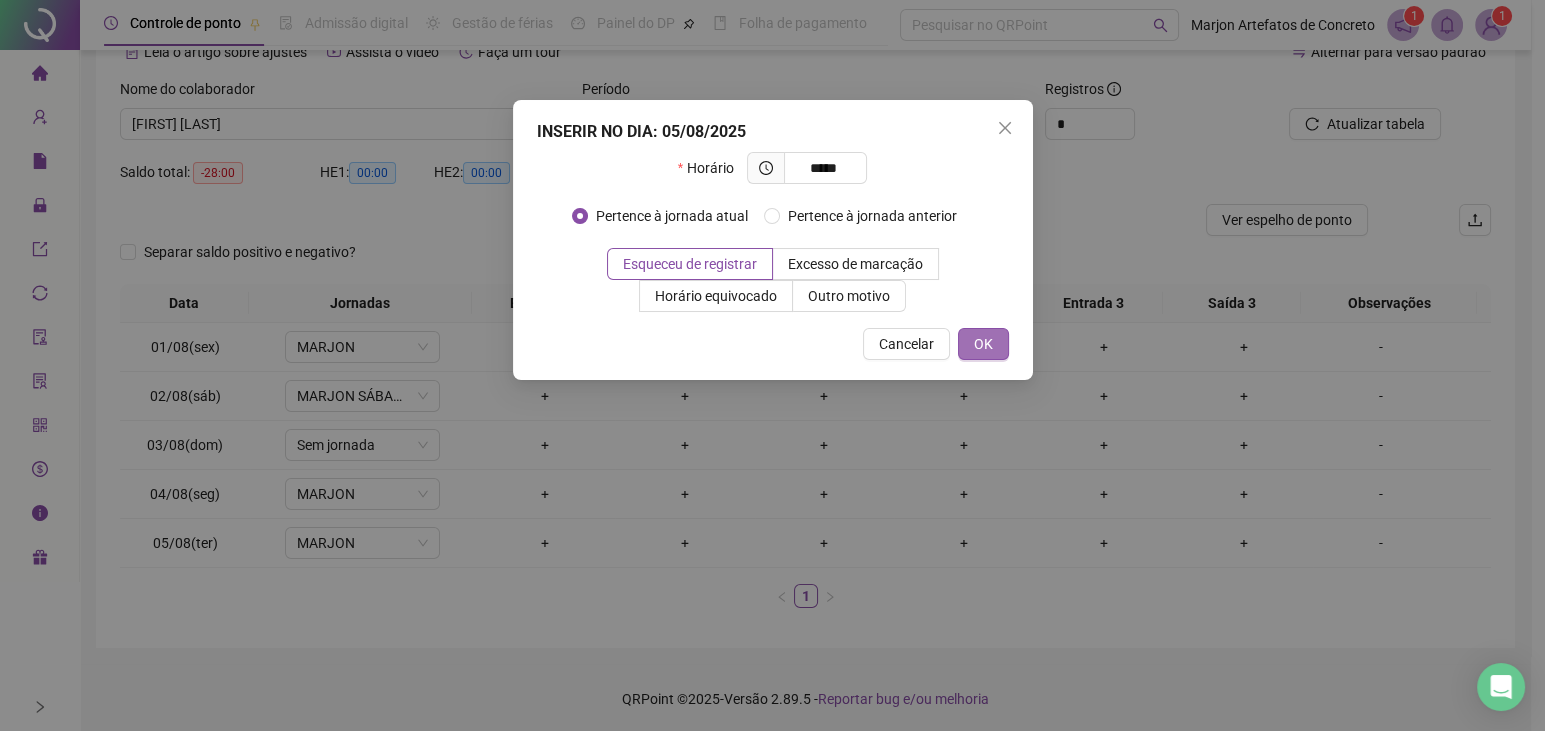click on "OK" at bounding box center [983, 344] 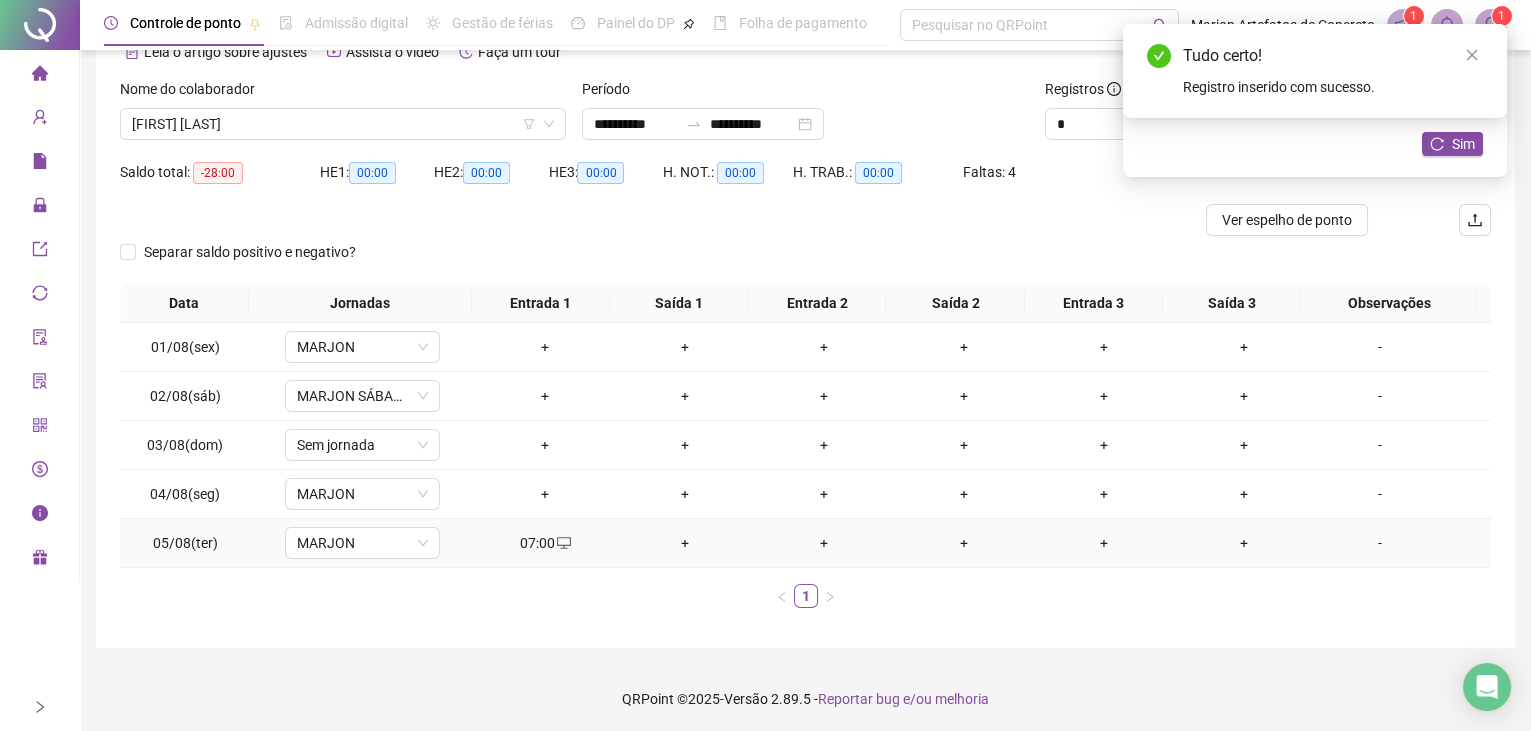 click on "+" at bounding box center (685, 543) 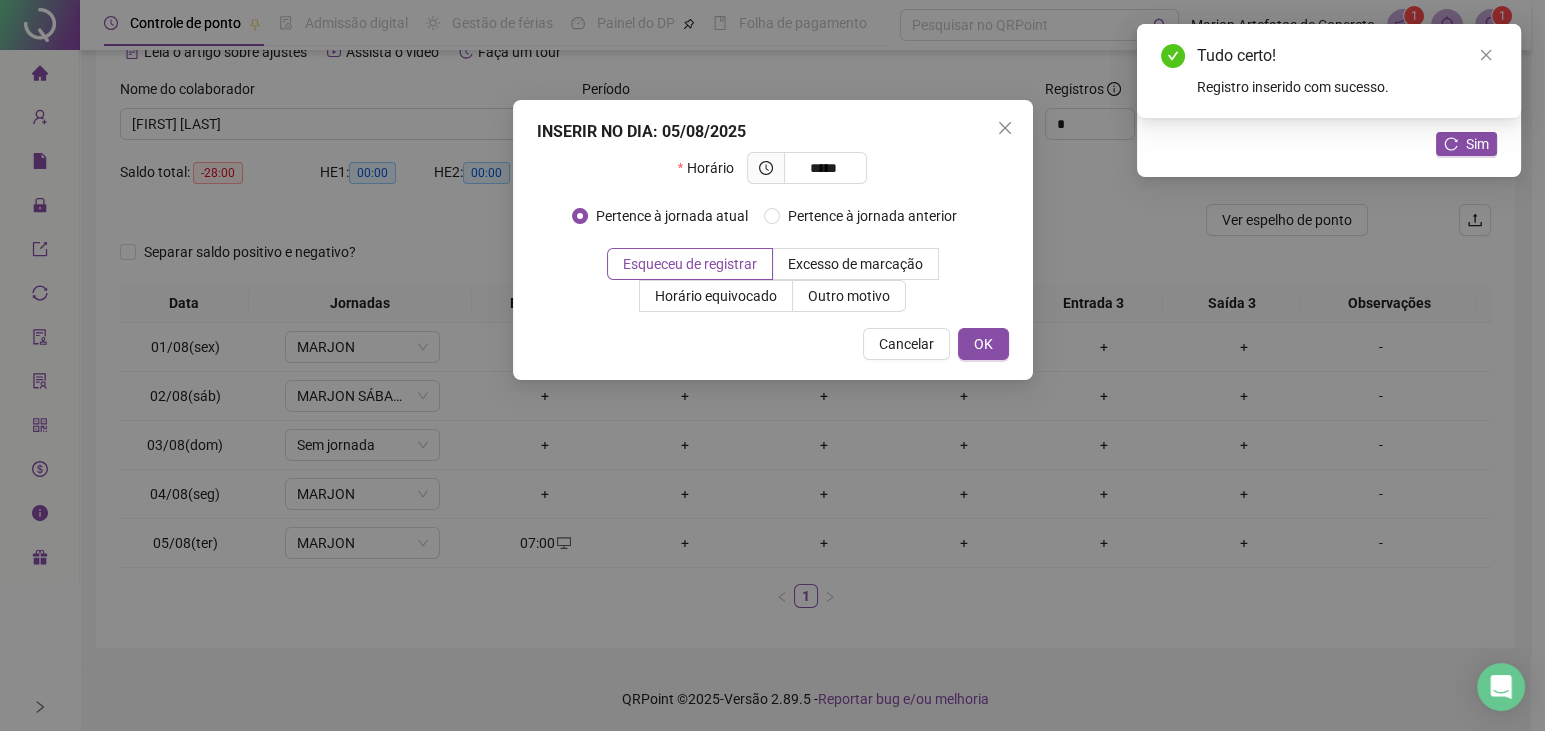 type on "*****" 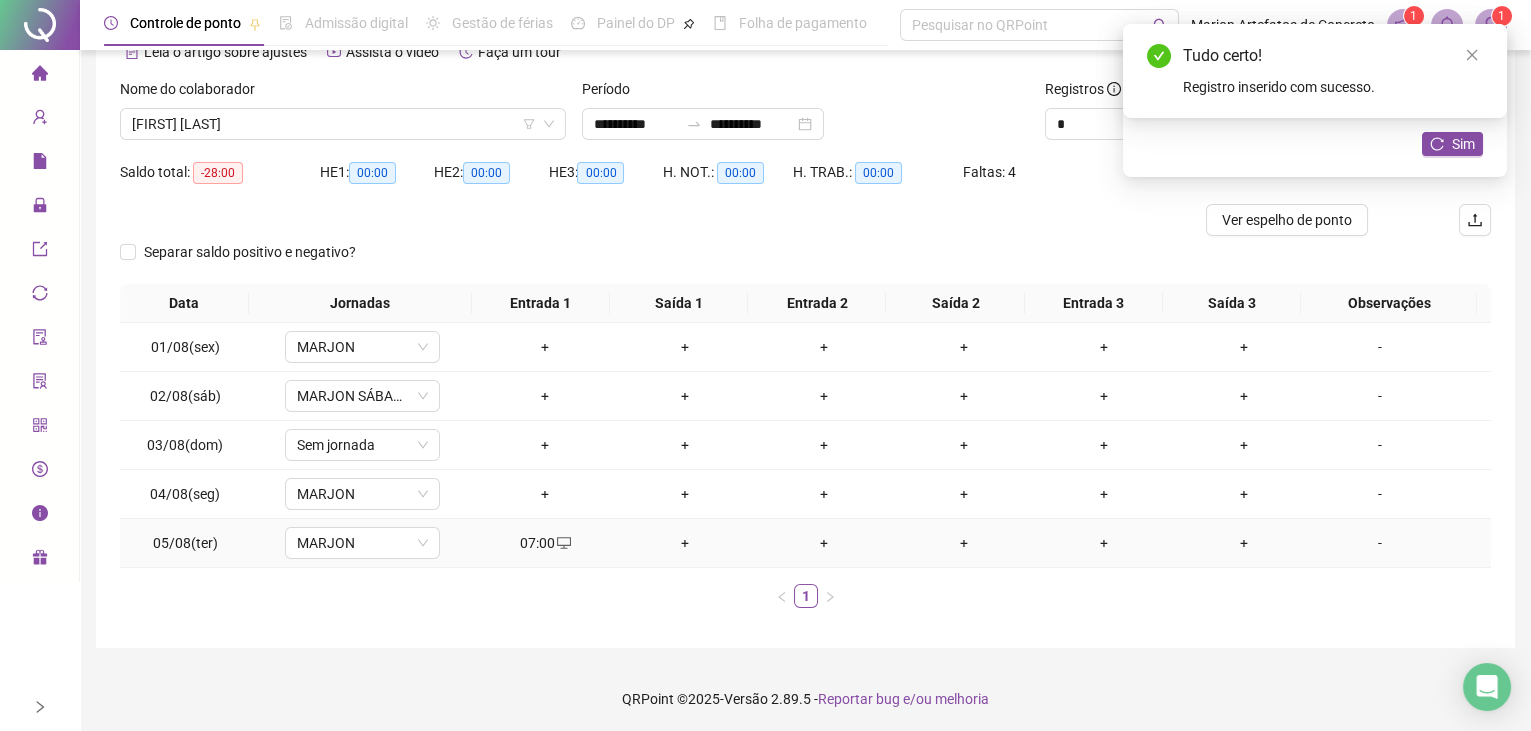 click on "+" at bounding box center (825, 543) 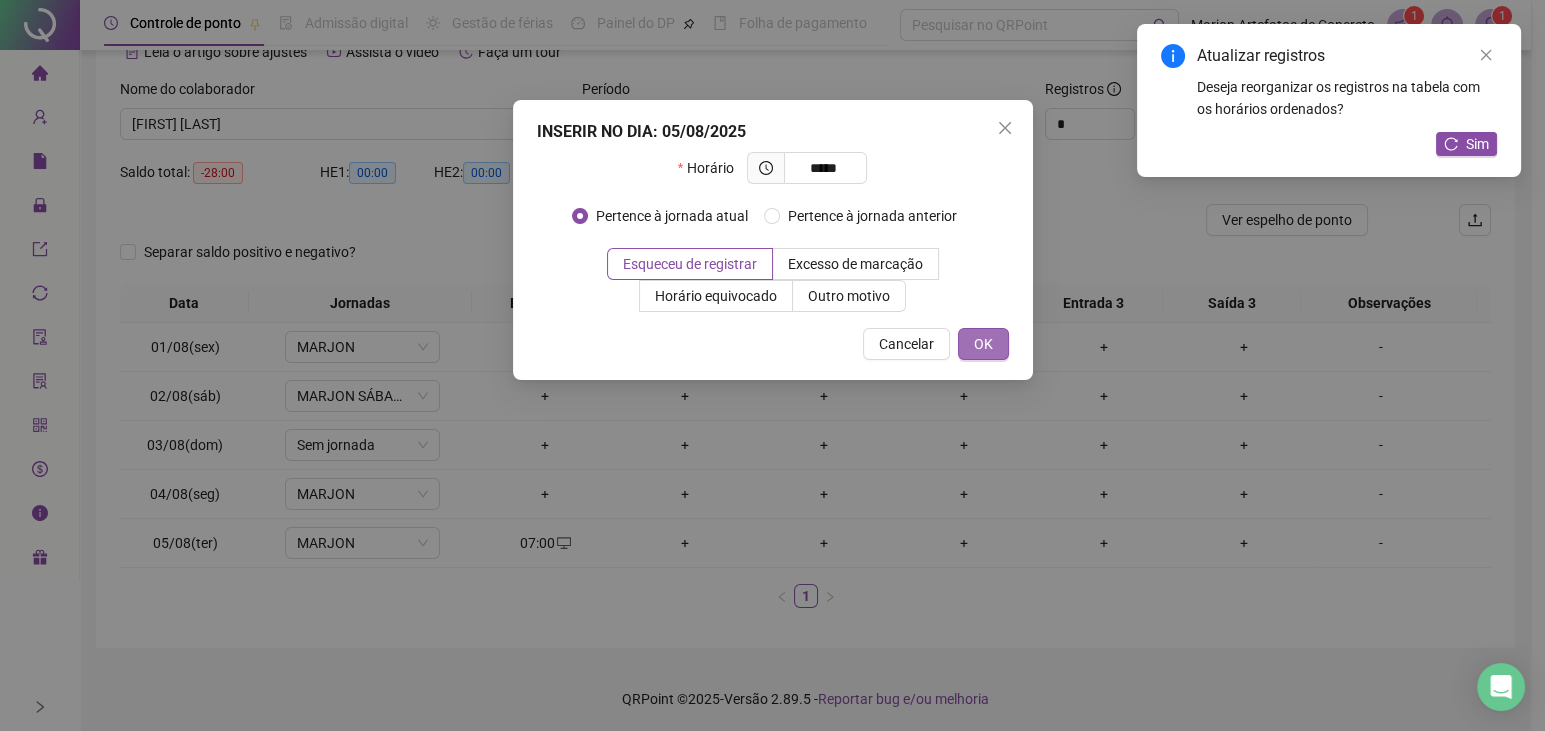 type on "*****" 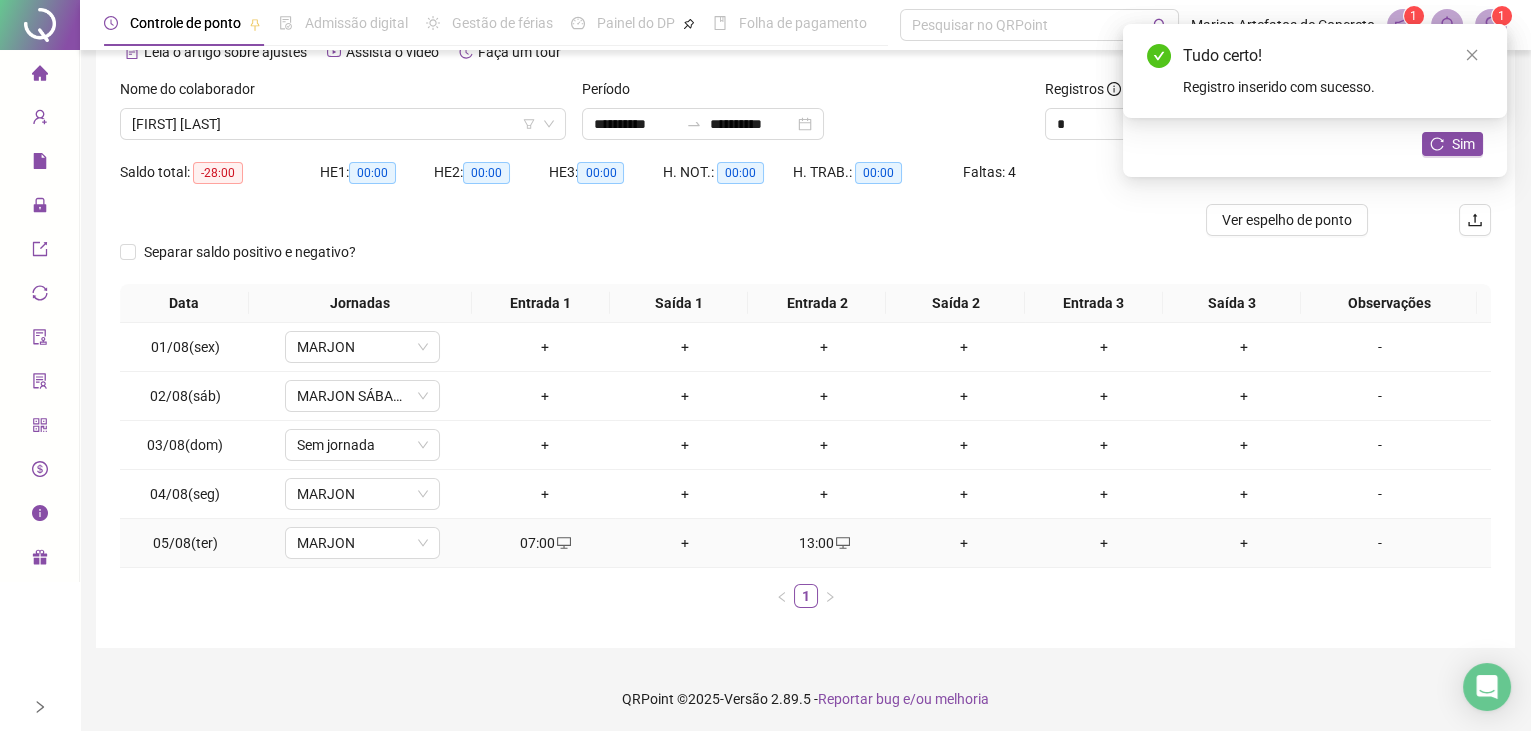 click on "+" at bounding box center (685, 543) 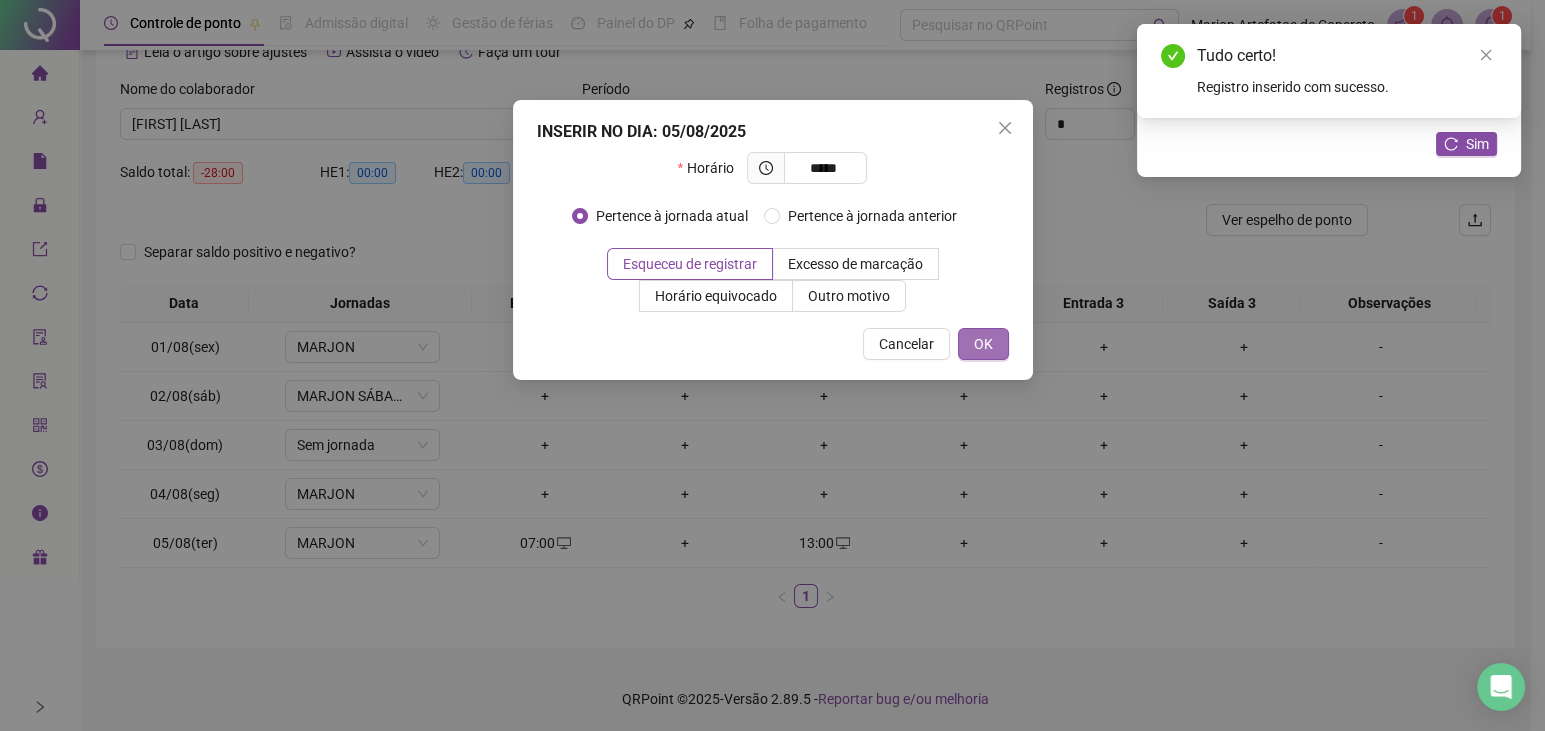 type on "*****" 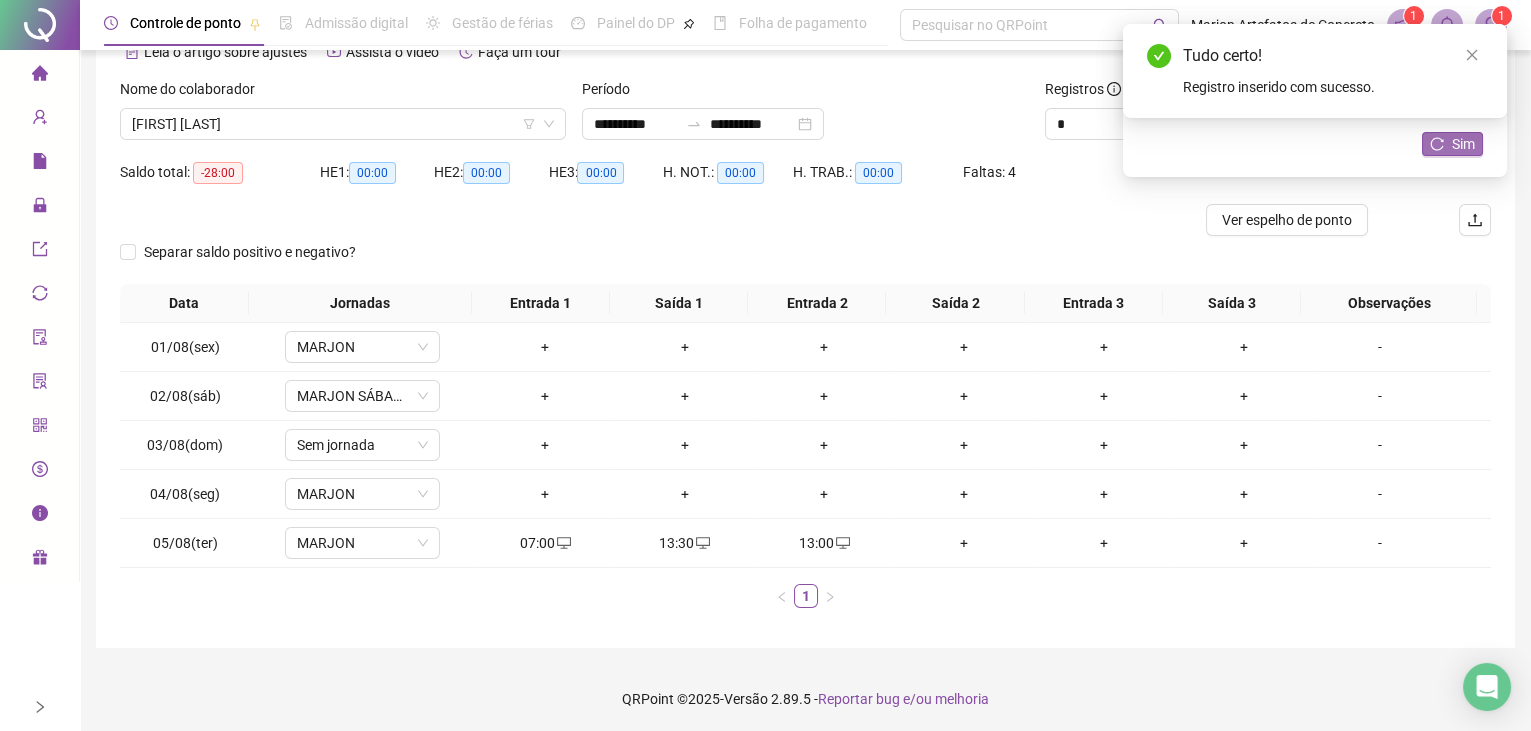 click on "Sim" at bounding box center [1463, 144] 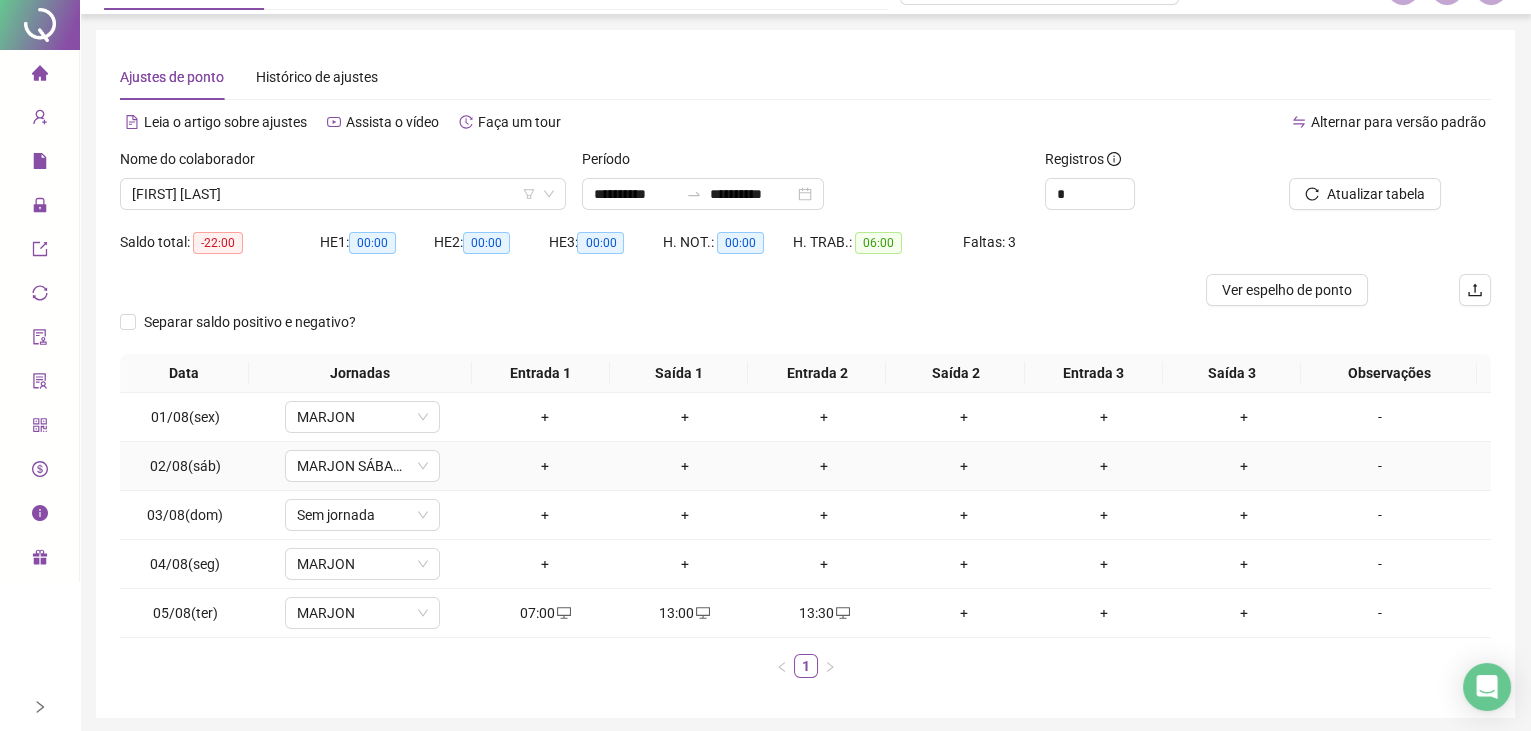 scroll, scrollTop: 0, scrollLeft: 0, axis: both 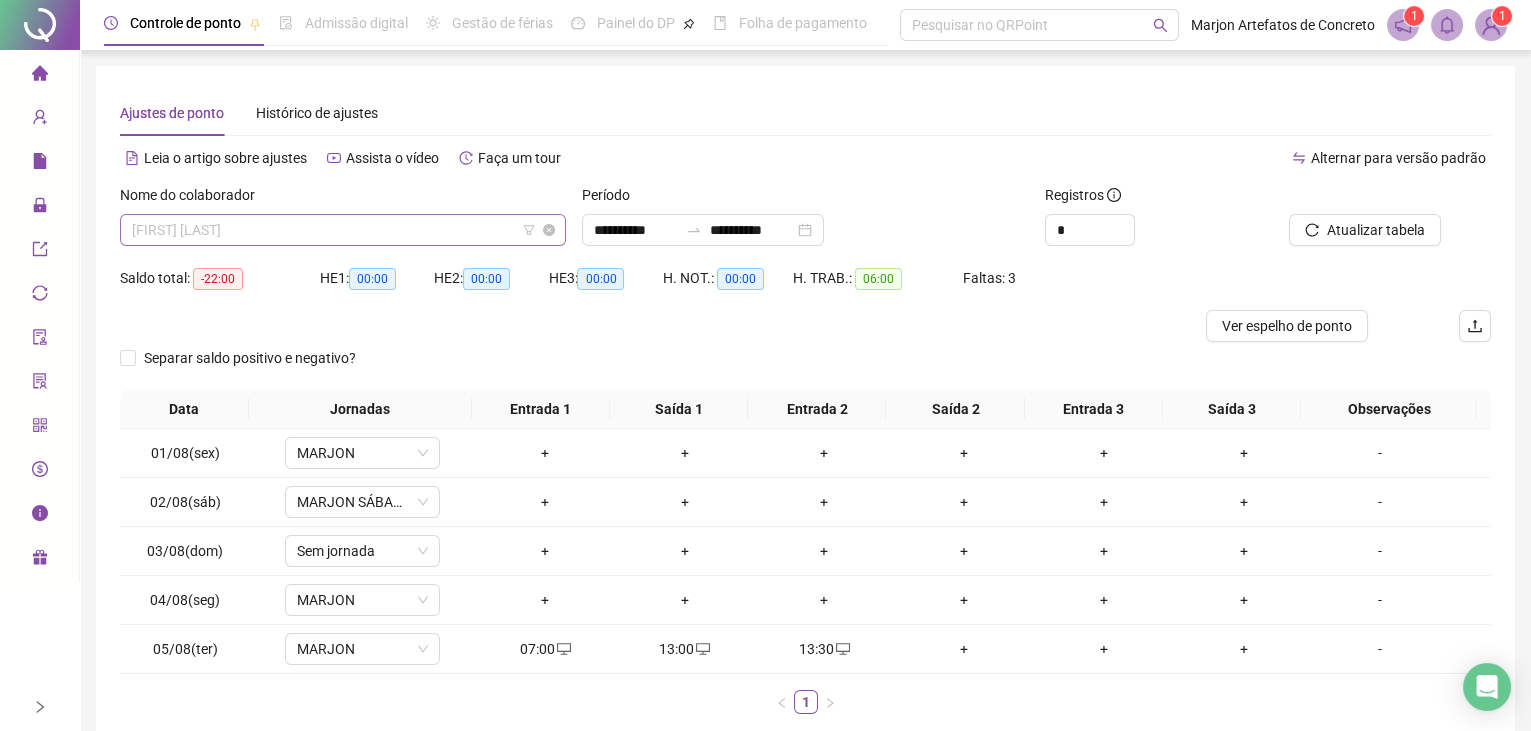 click on "[FIRST] [LAST]" at bounding box center (343, 230) 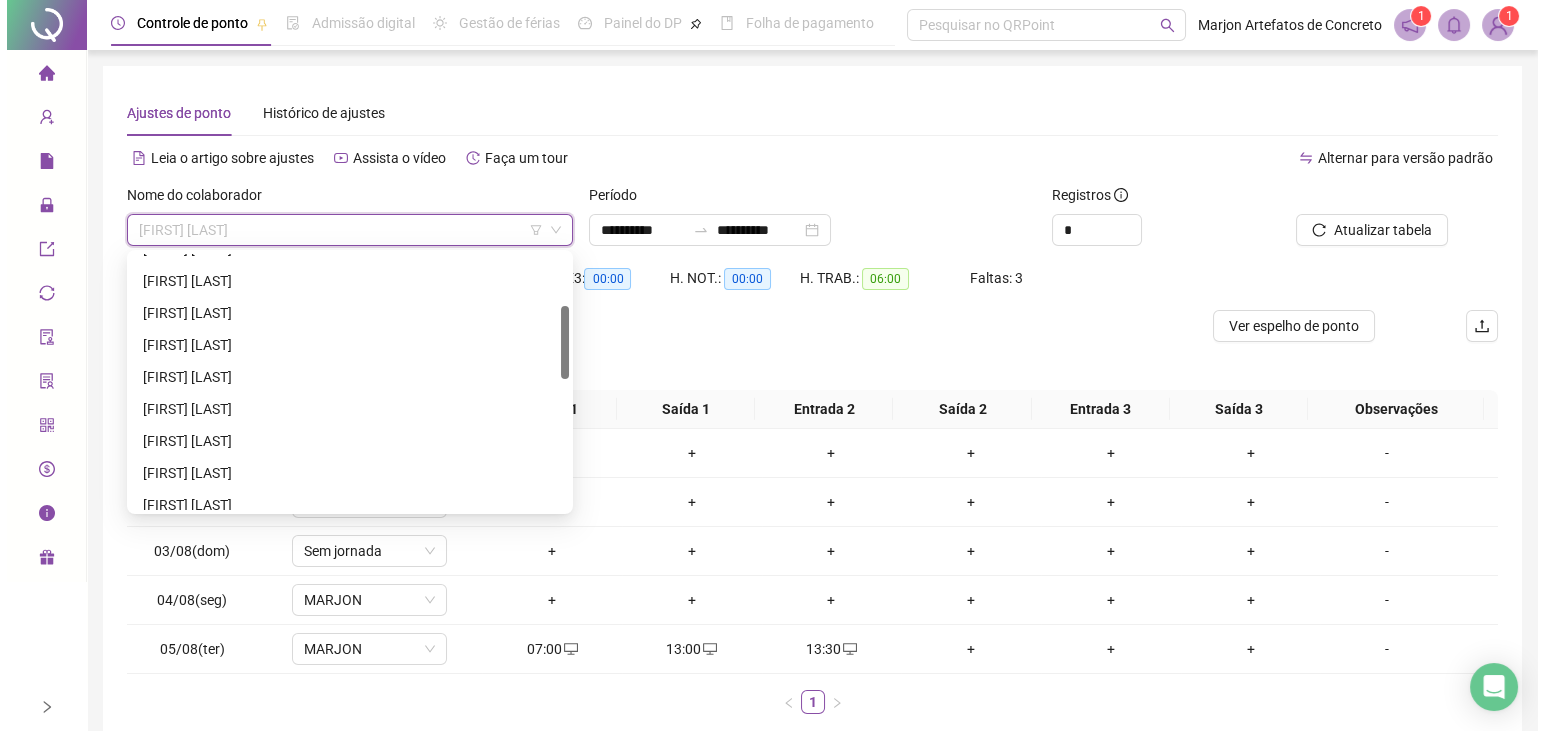 scroll, scrollTop: 0, scrollLeft: 0, axis: both 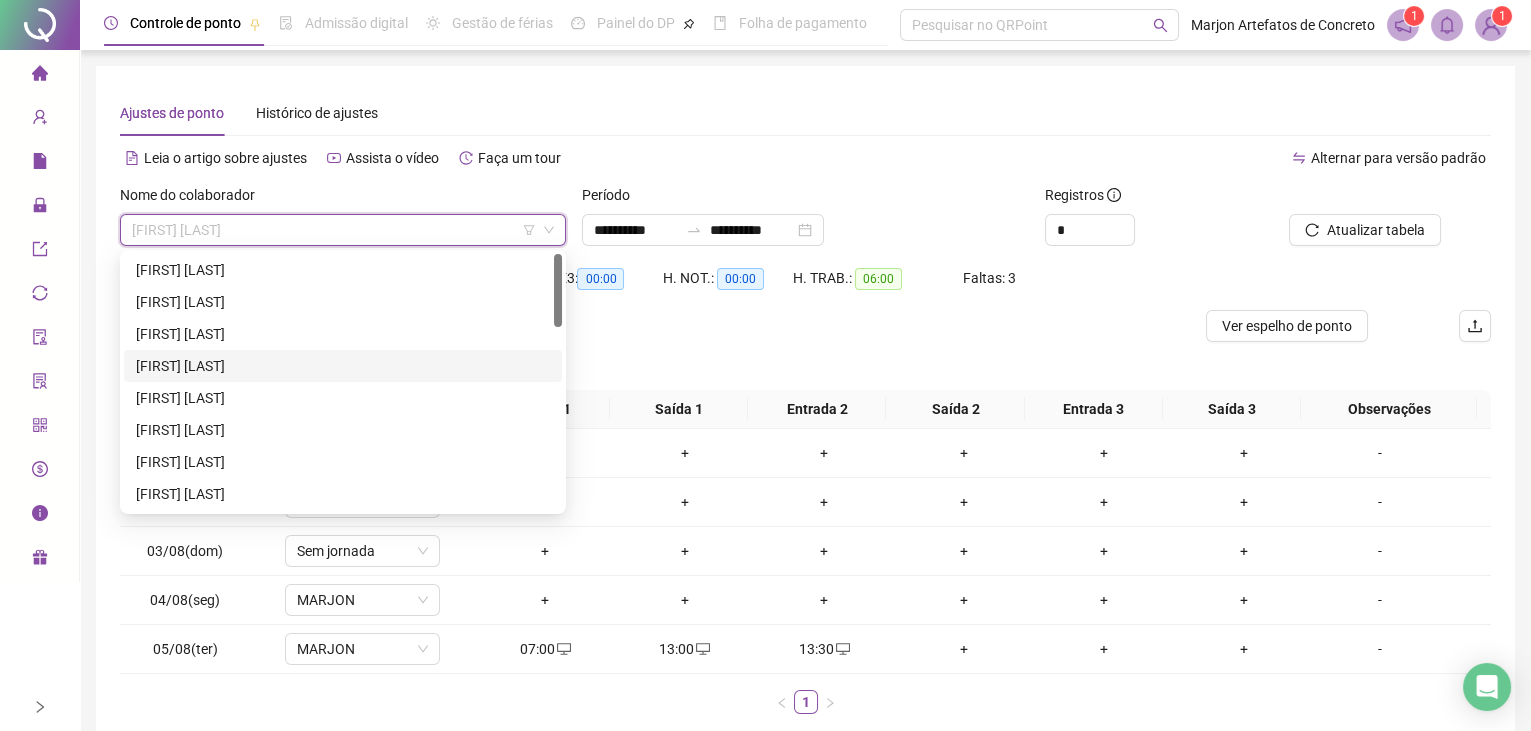 click on "[FIRST] [LAST]" at bounding box center (343, 366) 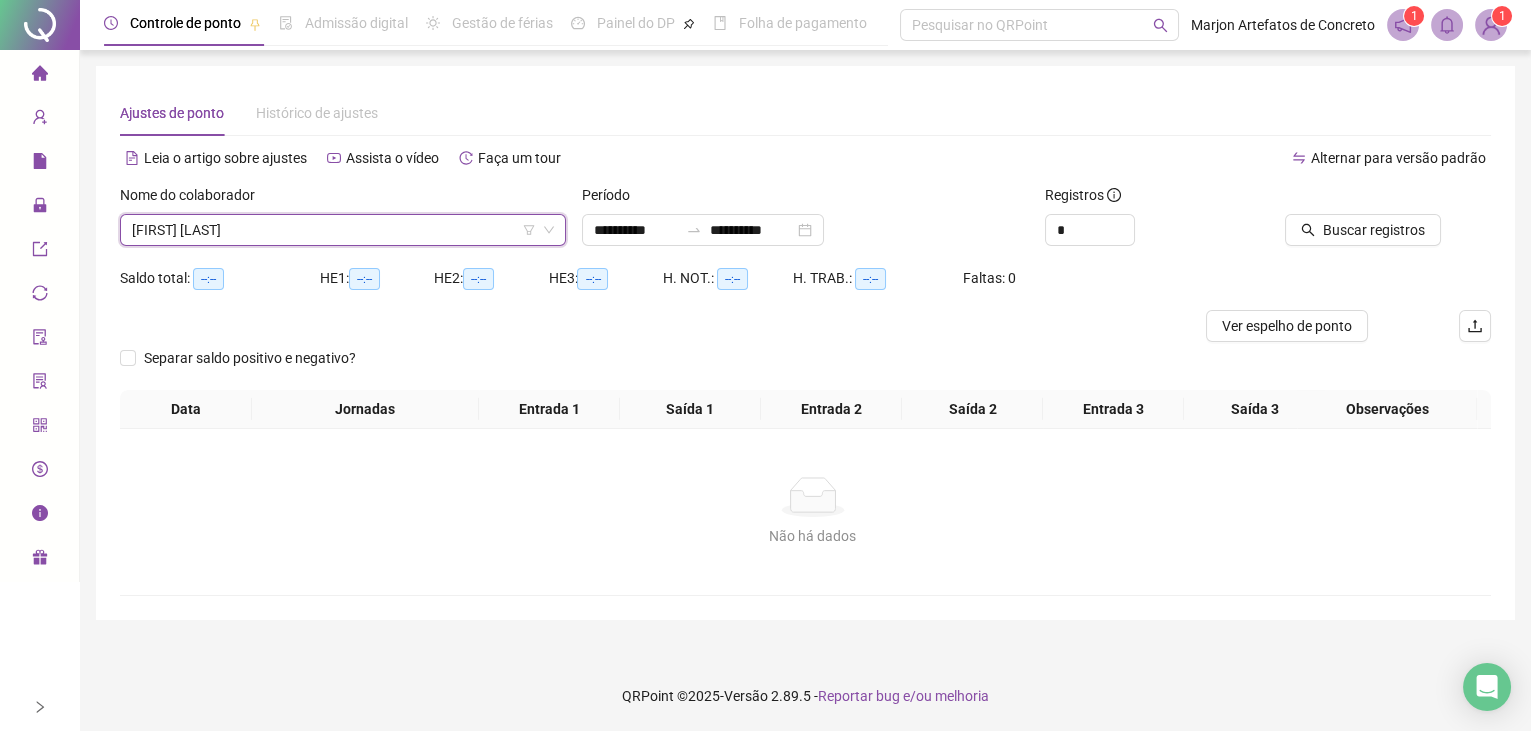 scroll, scrollTop: 0, scrollLeft: 0, axis: both 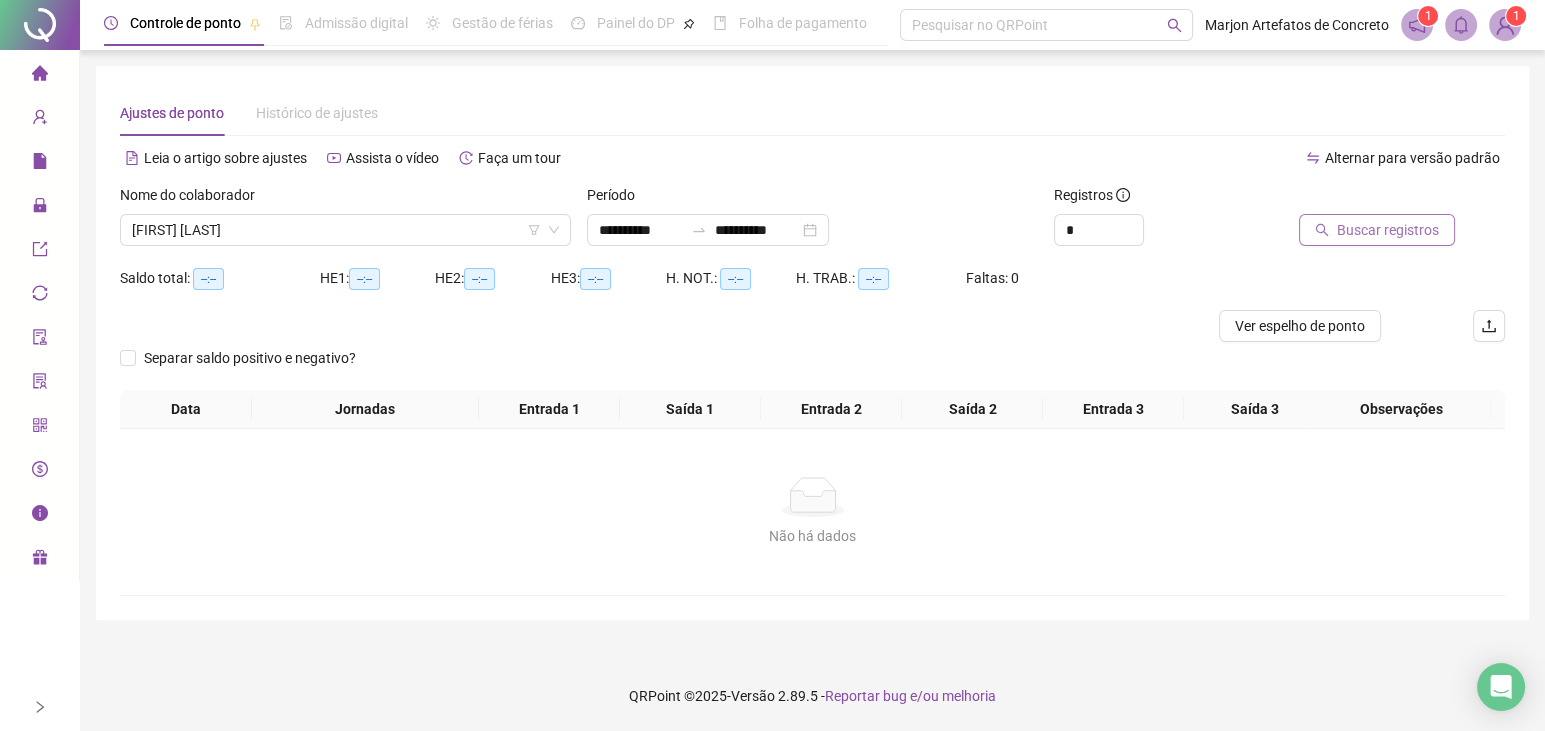 click on "Buscar registros" at bounding box center (1377, 230) 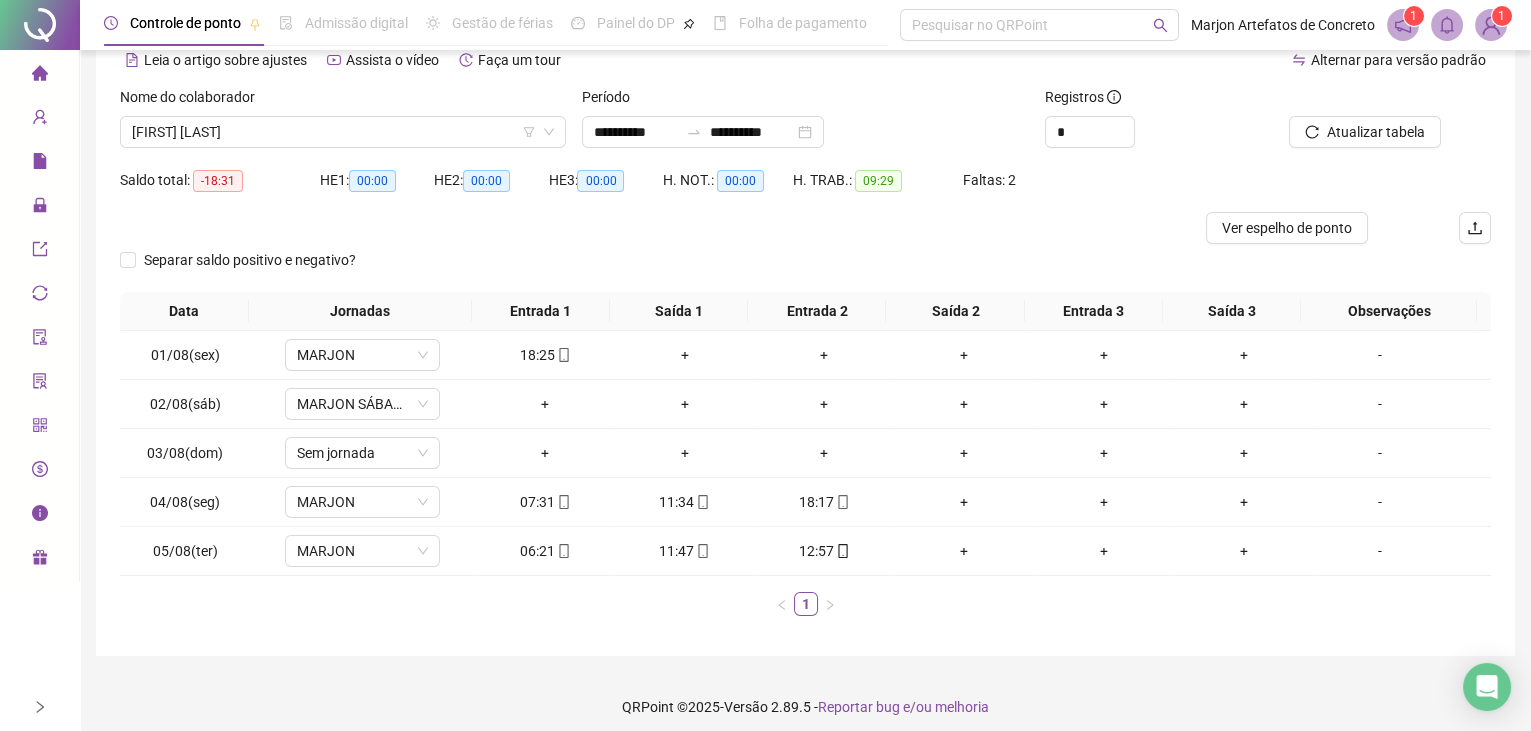 scroll, scrollTop: 106, scrollLeft: 0, axis: vertical 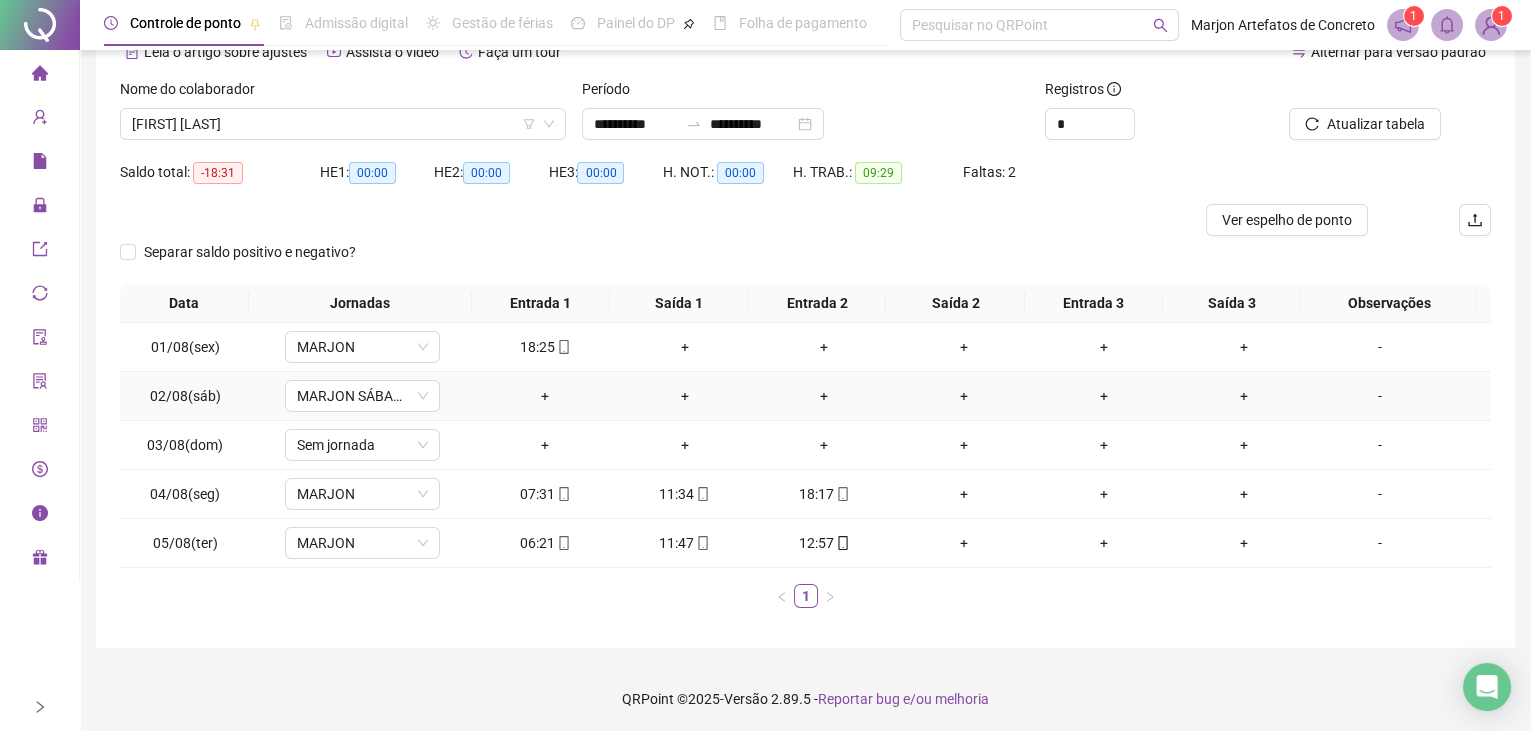 click on "+" at bounding box center (545, 396) 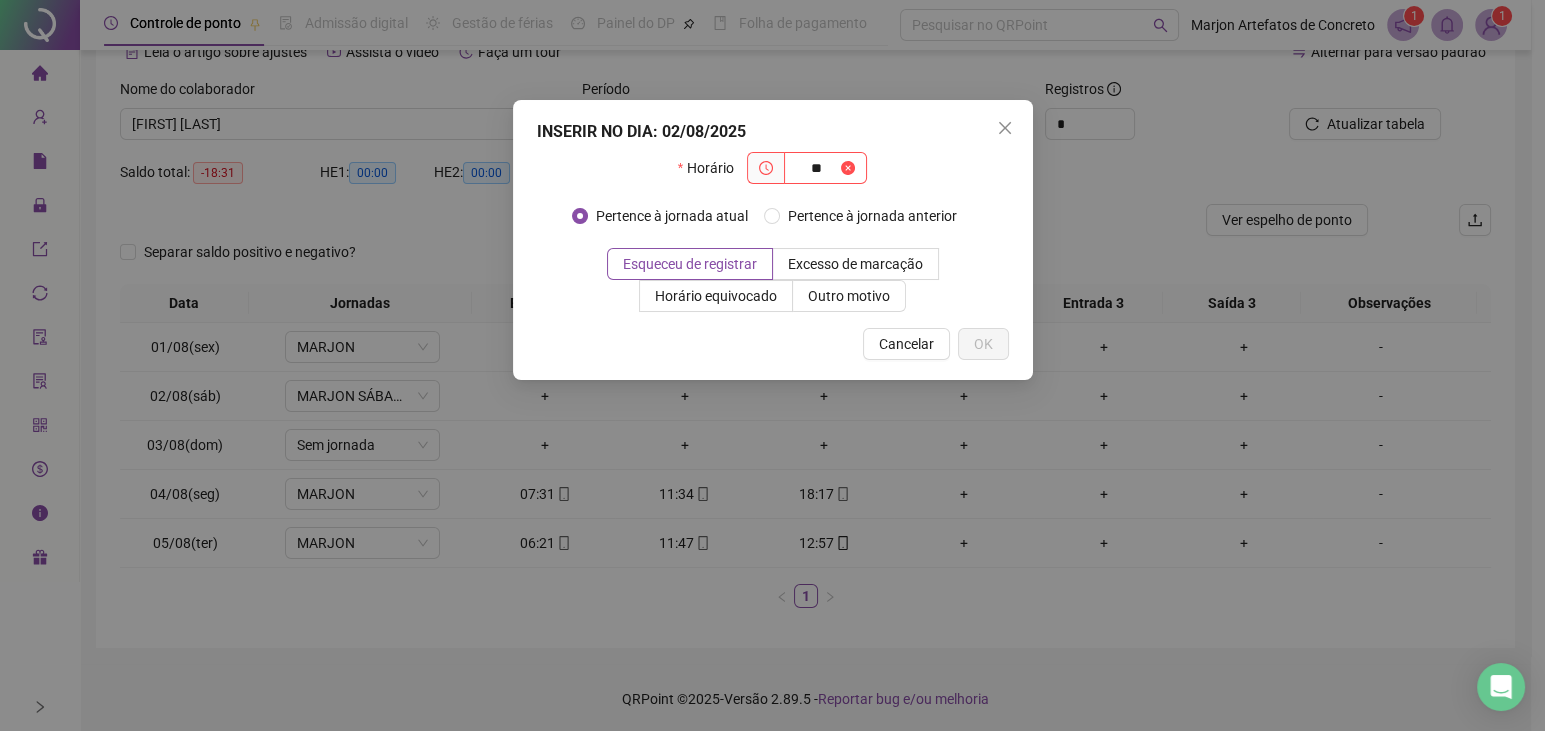 type on "*" 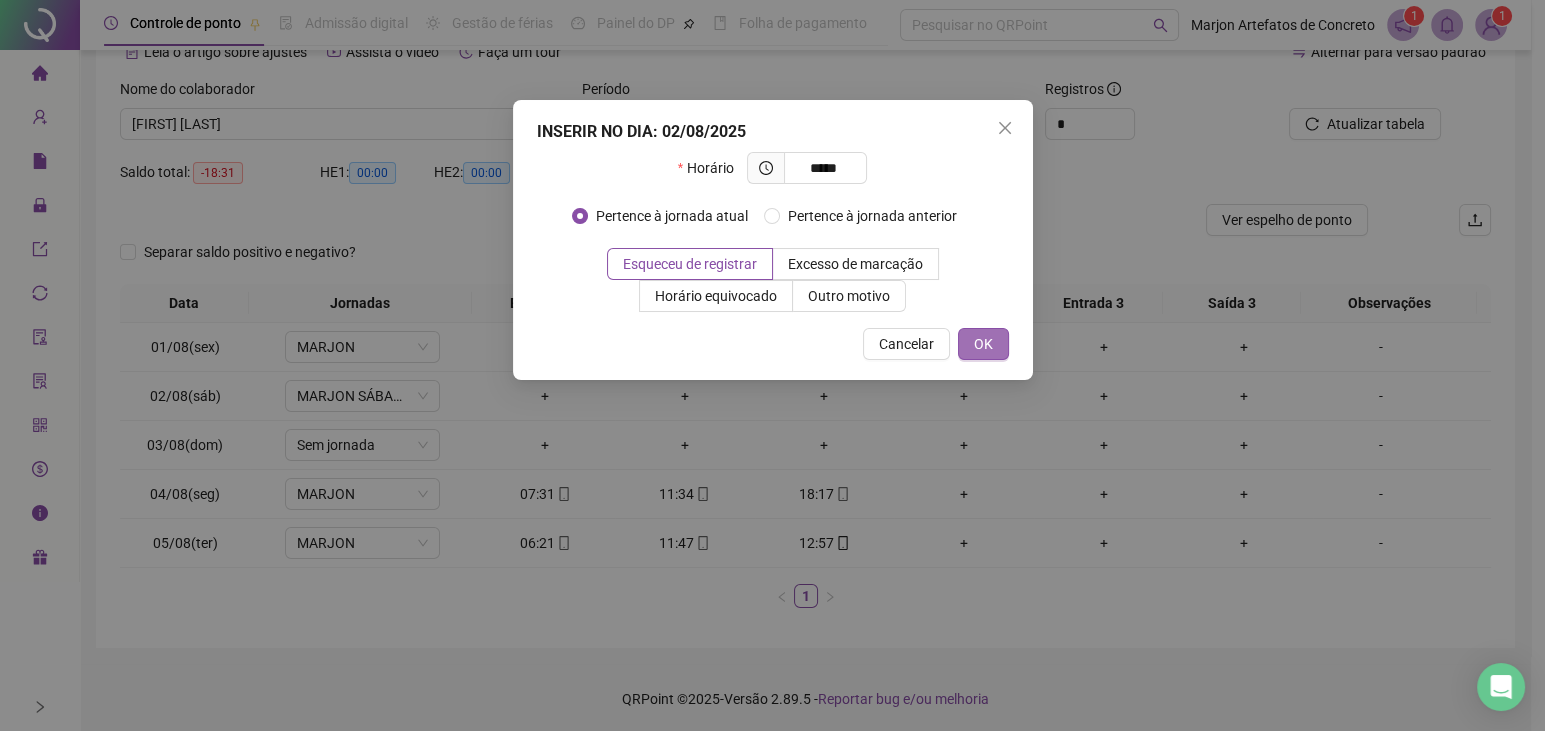 type on "*****" 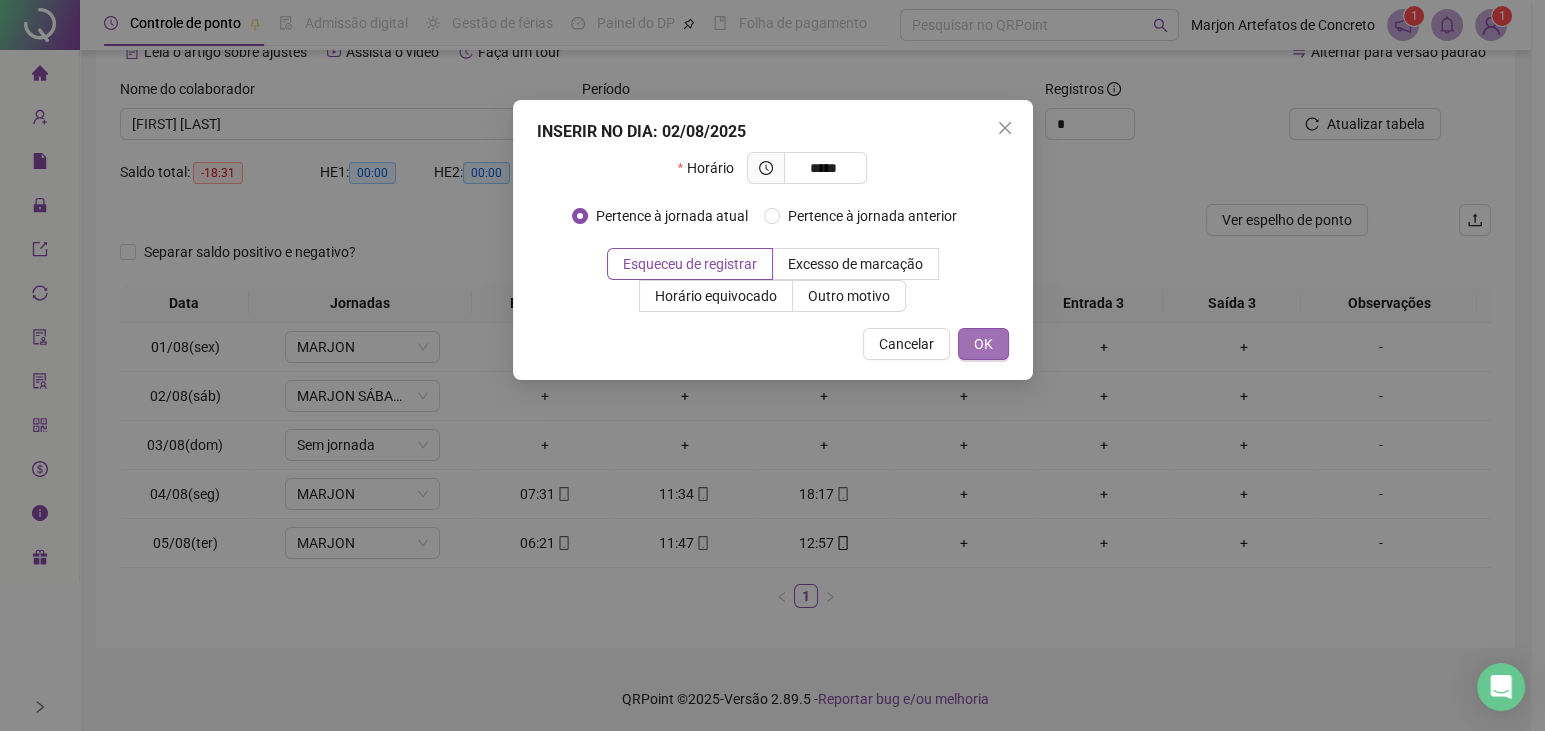 click on "OK" at bounding box center [983, 344] 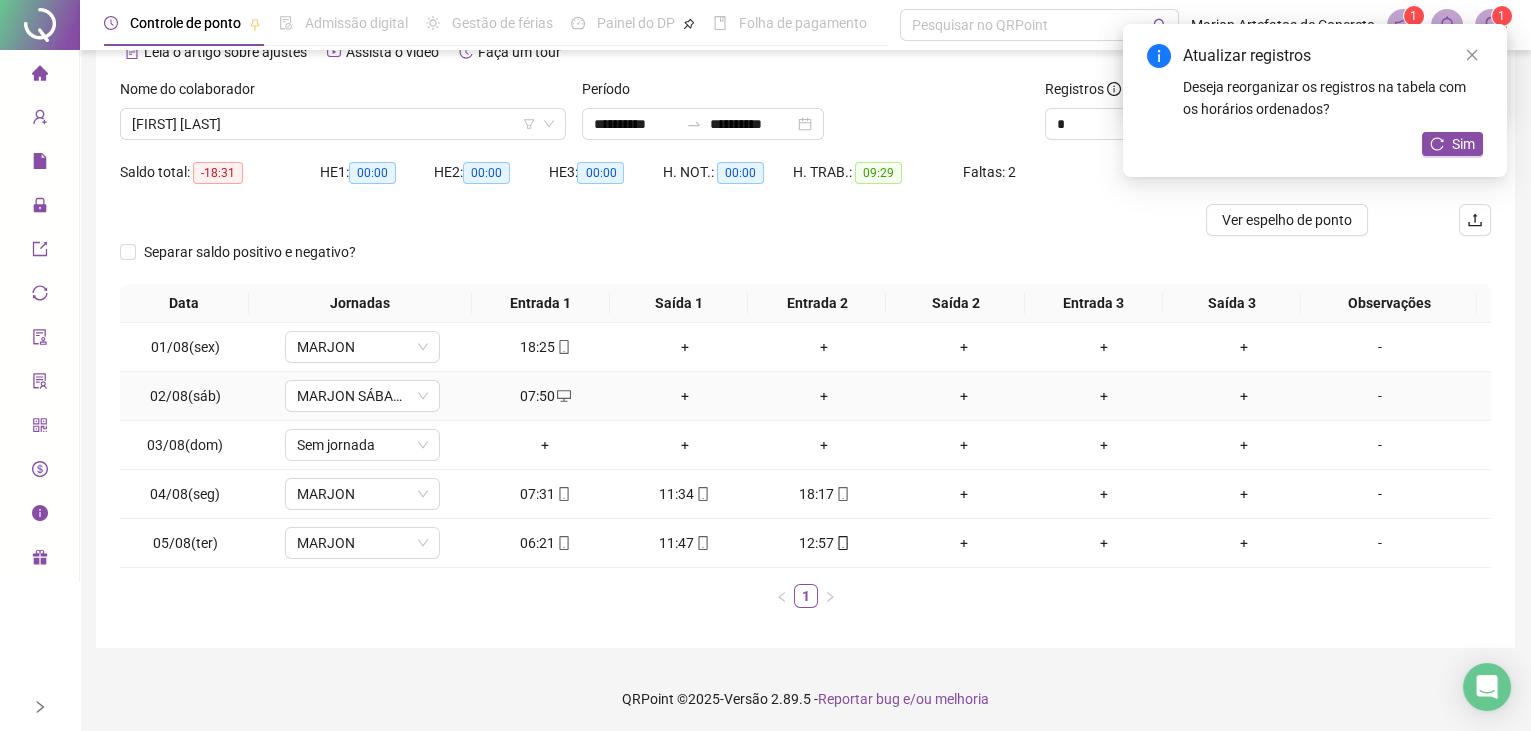 click on "+" at bounding box center (685, 396) 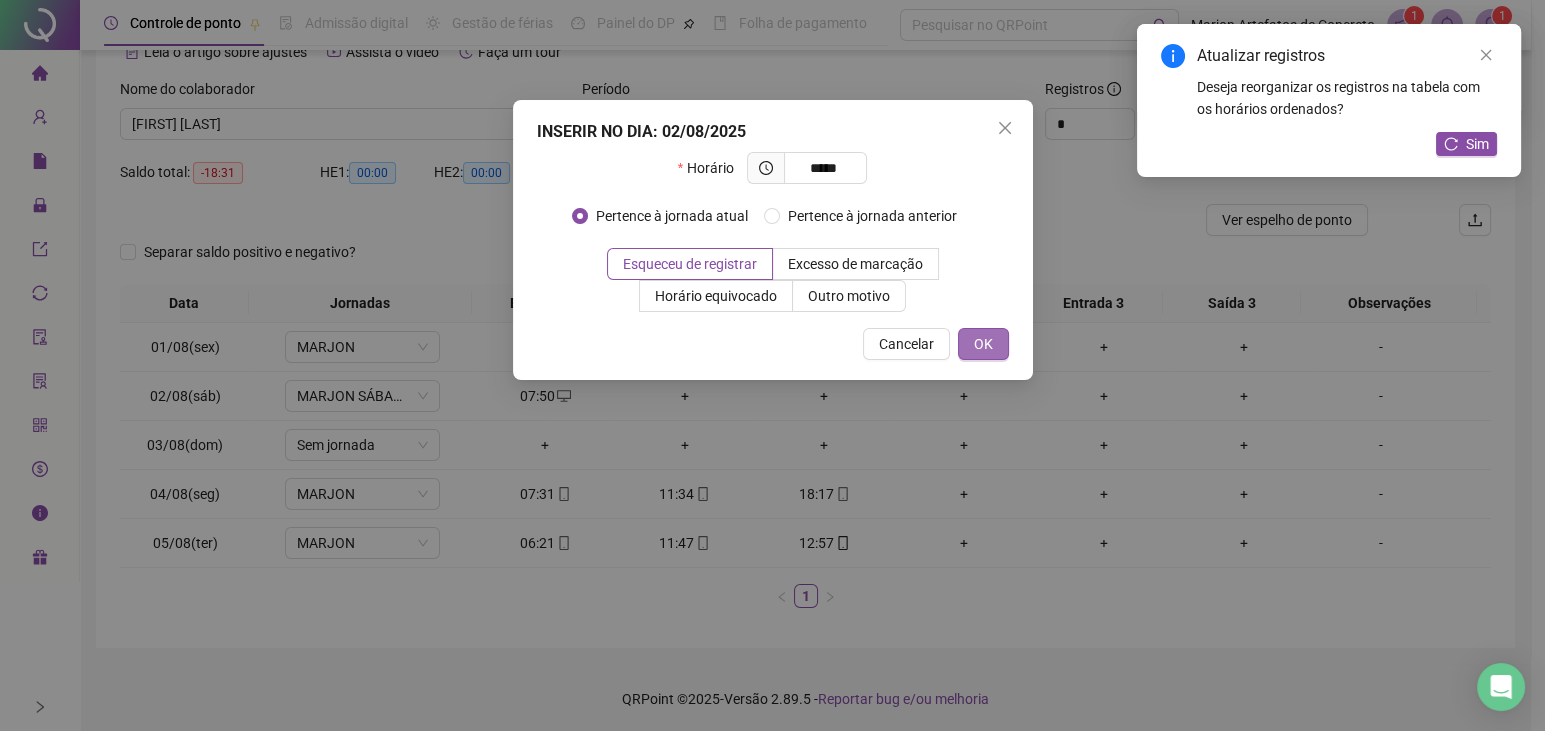 type on "*****" 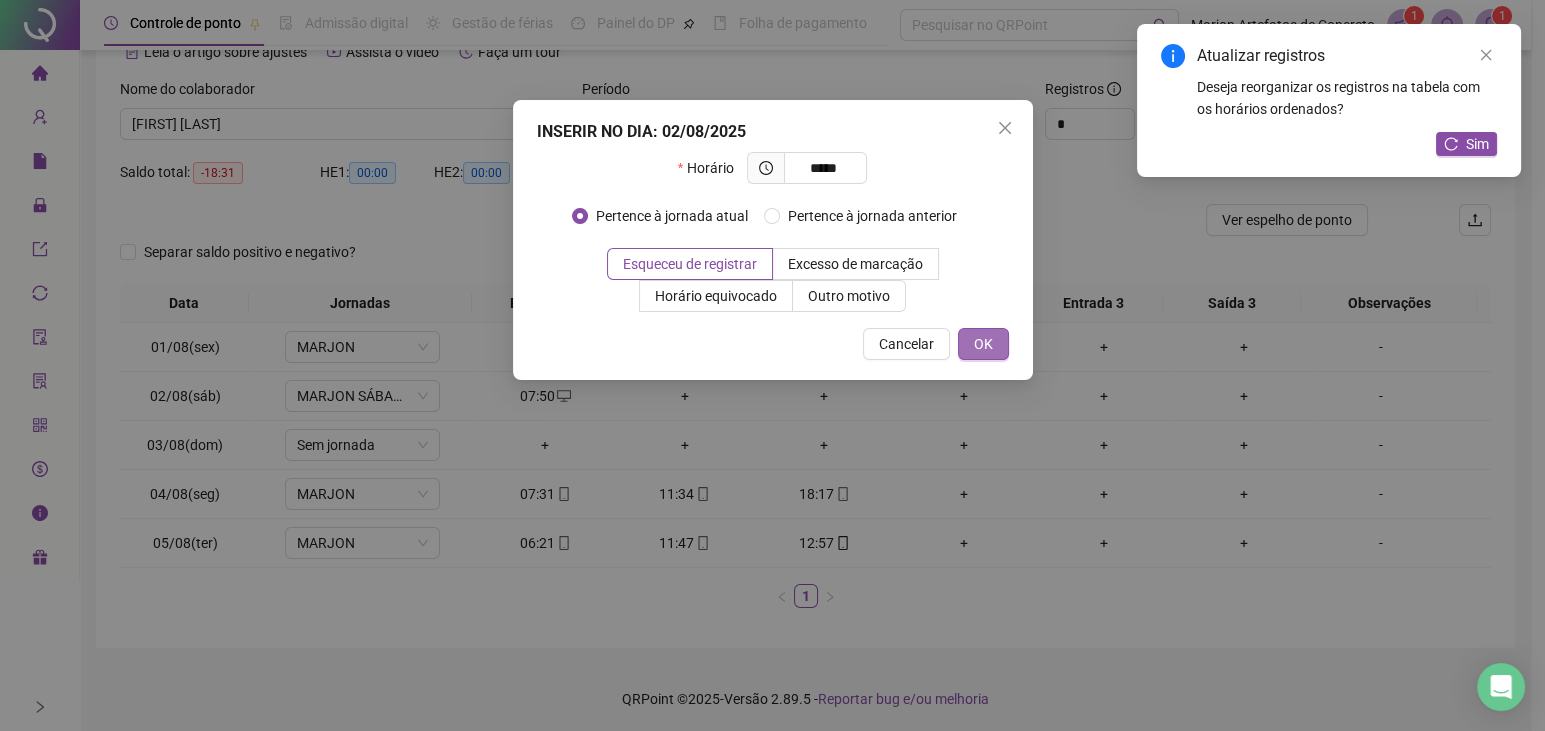 click on "OK" at bounding box center (983, 344) 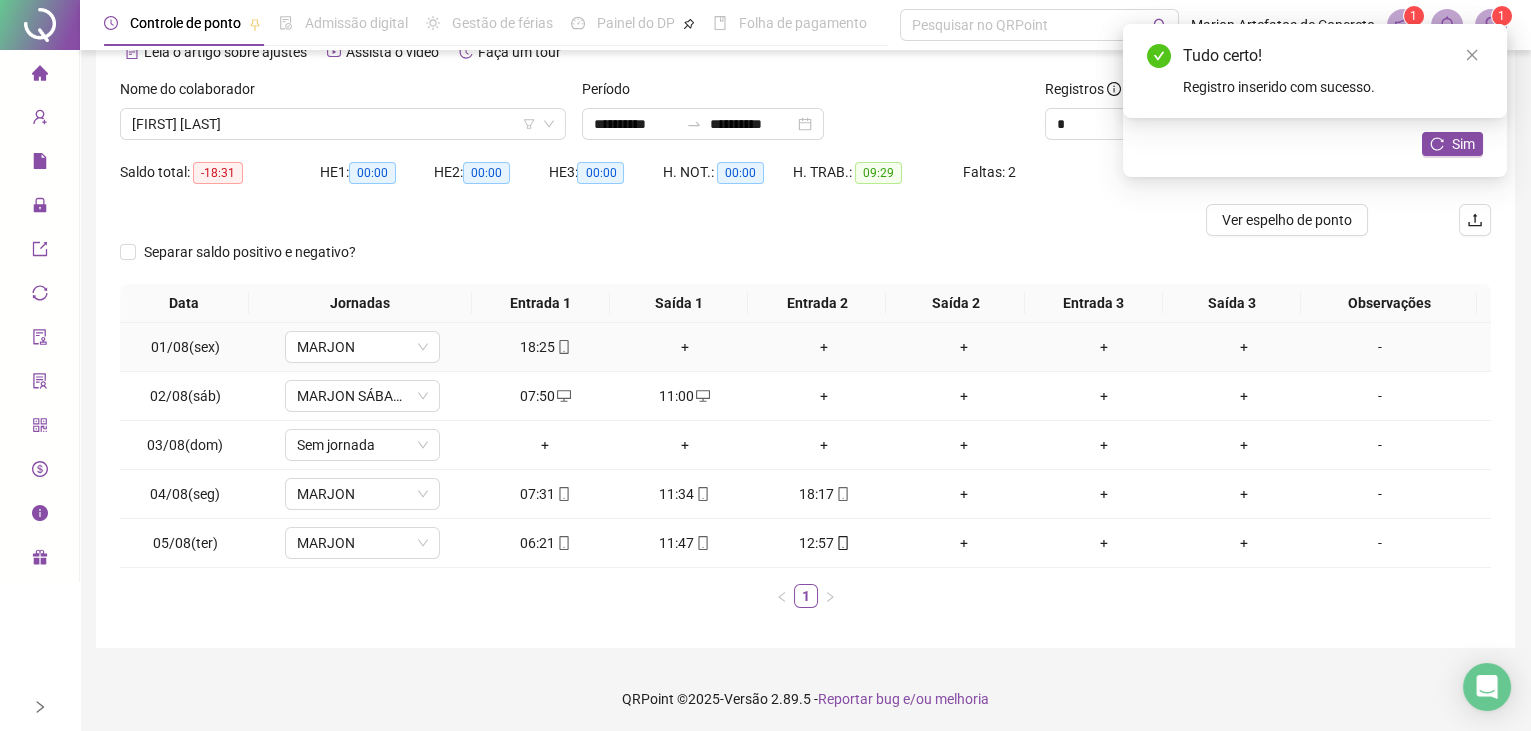 click on "+" at bounding box center (685, 347) 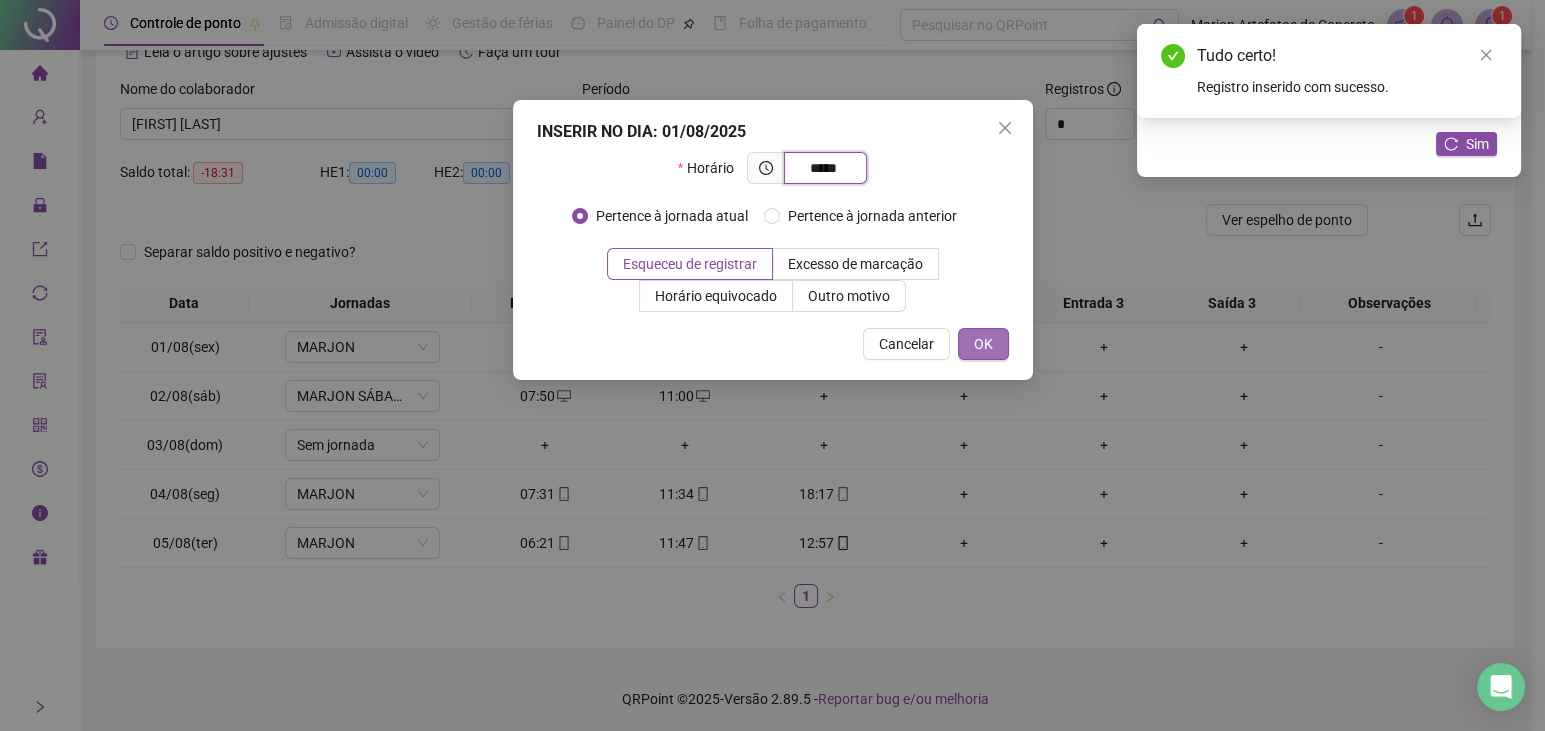 type on "*****" 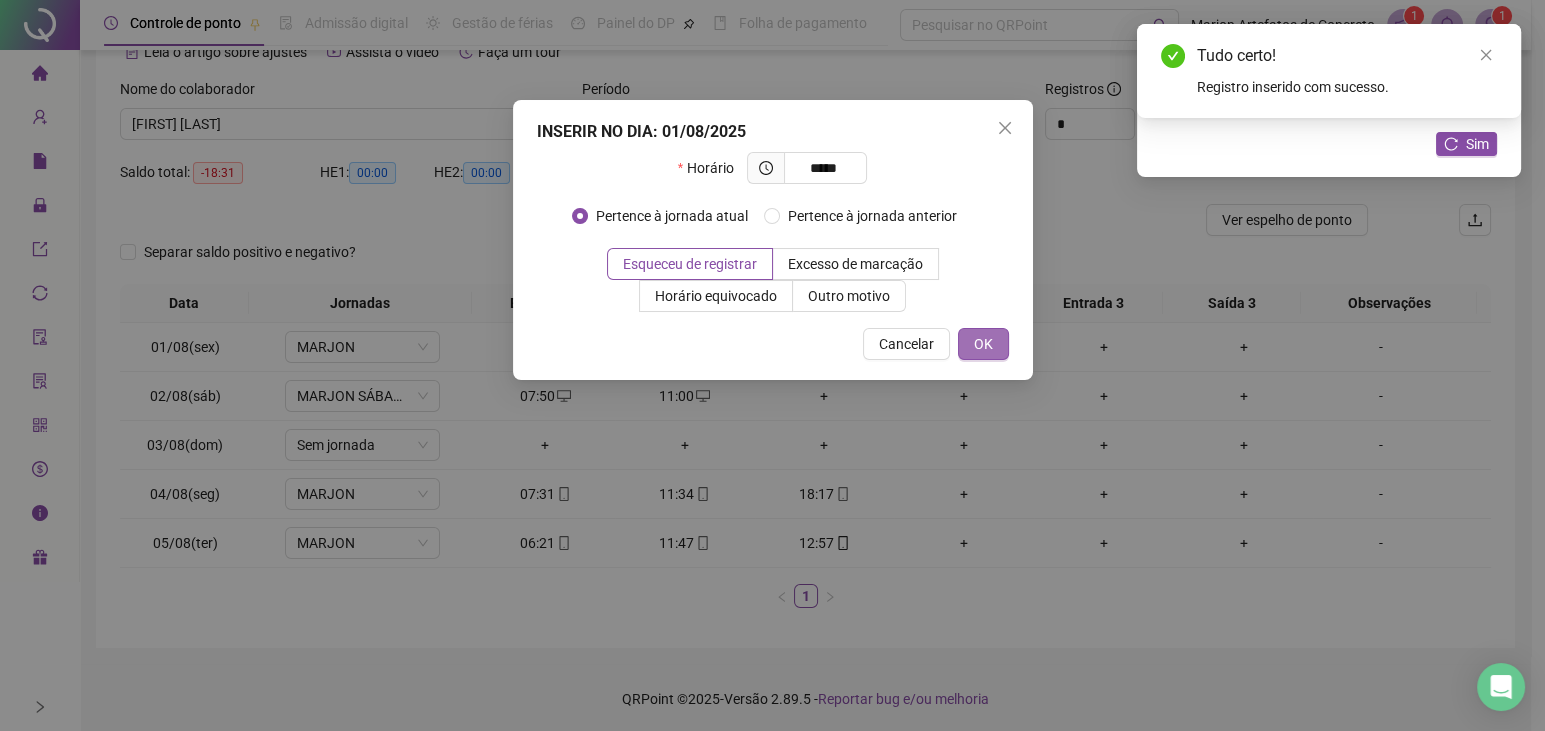 click on "OK" at bounding box center (983, 344) 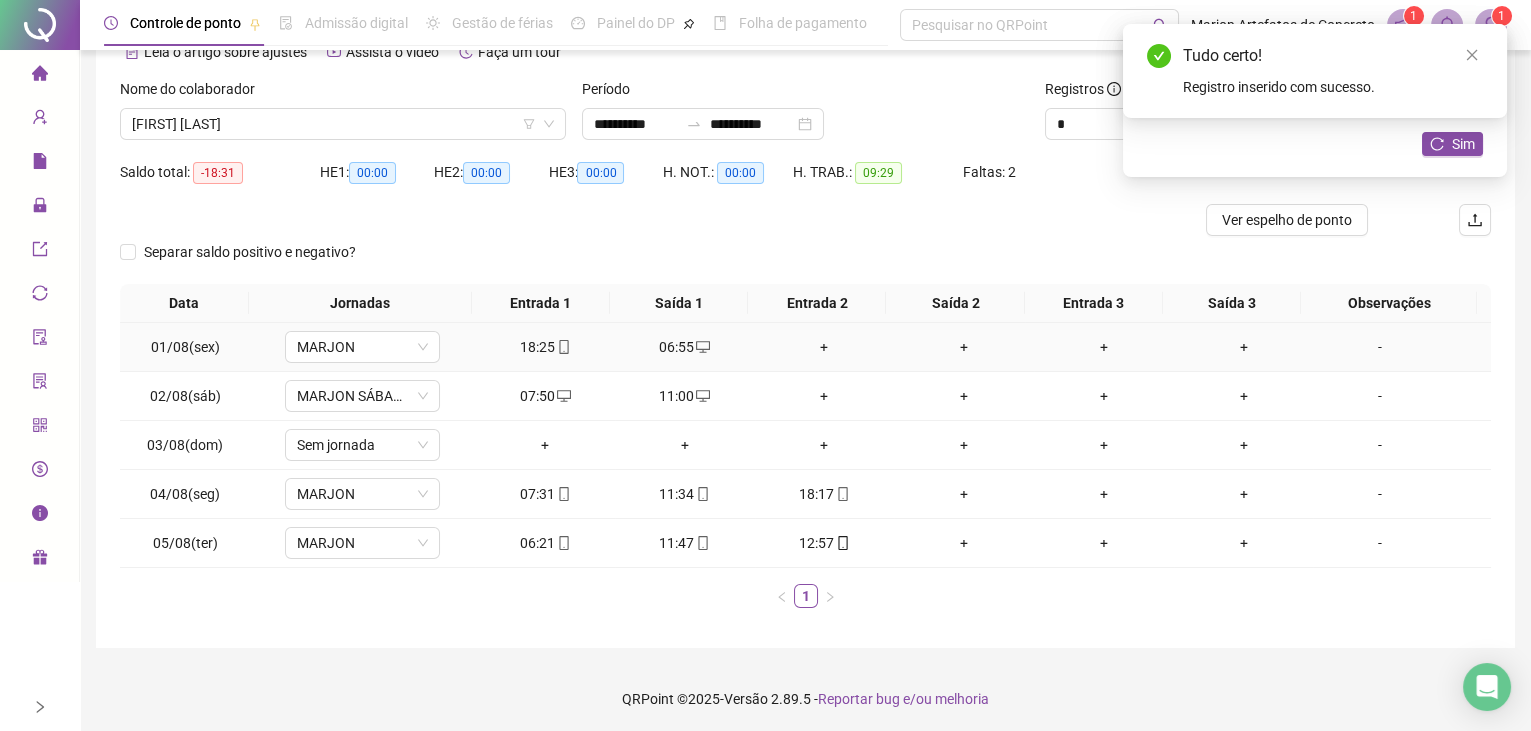 click on "+" at bounding box center (825, 347) 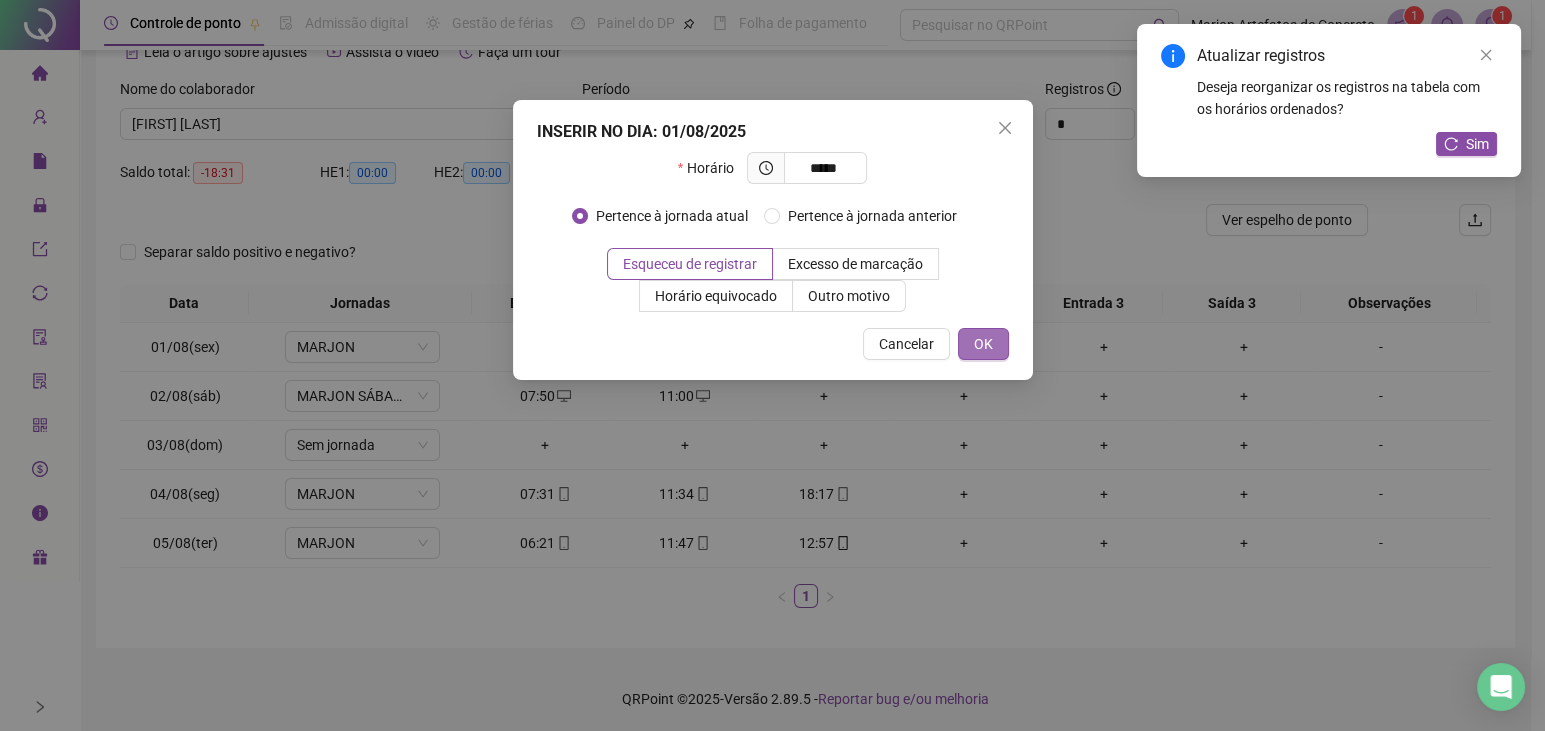 type on "*****" 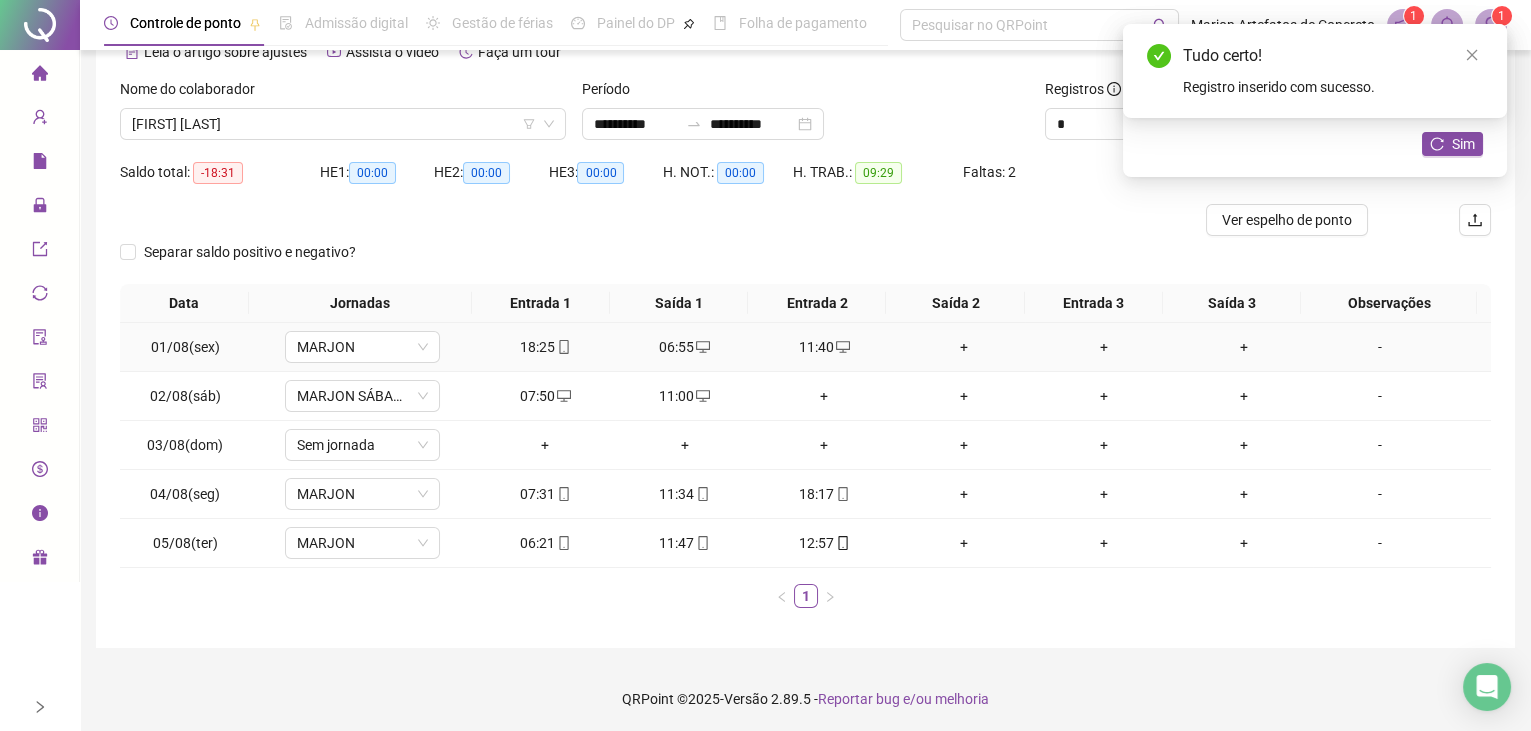 click on "+" at bounding box center [964, 347] 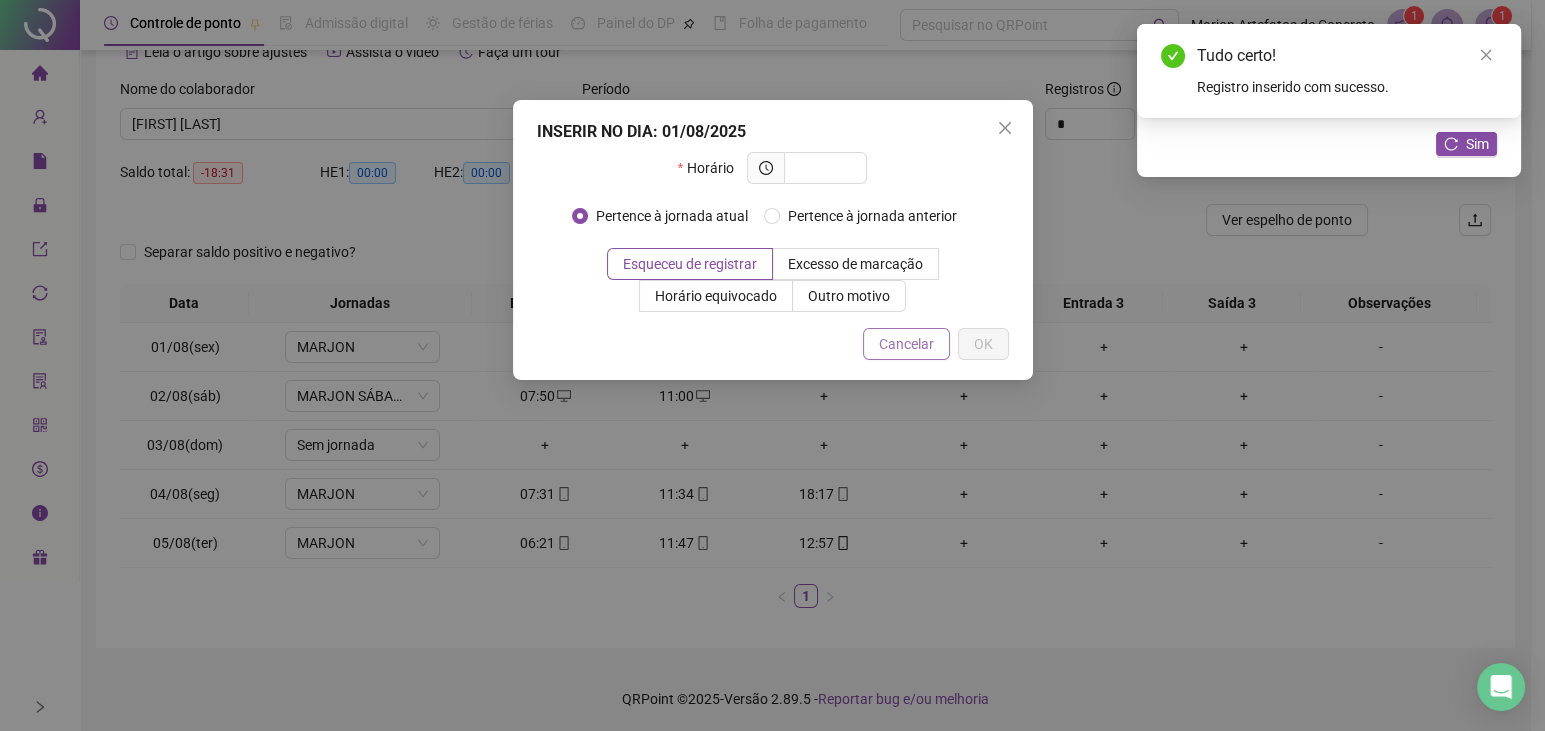 click on "Cancelar" at bounding box center [906, 344] 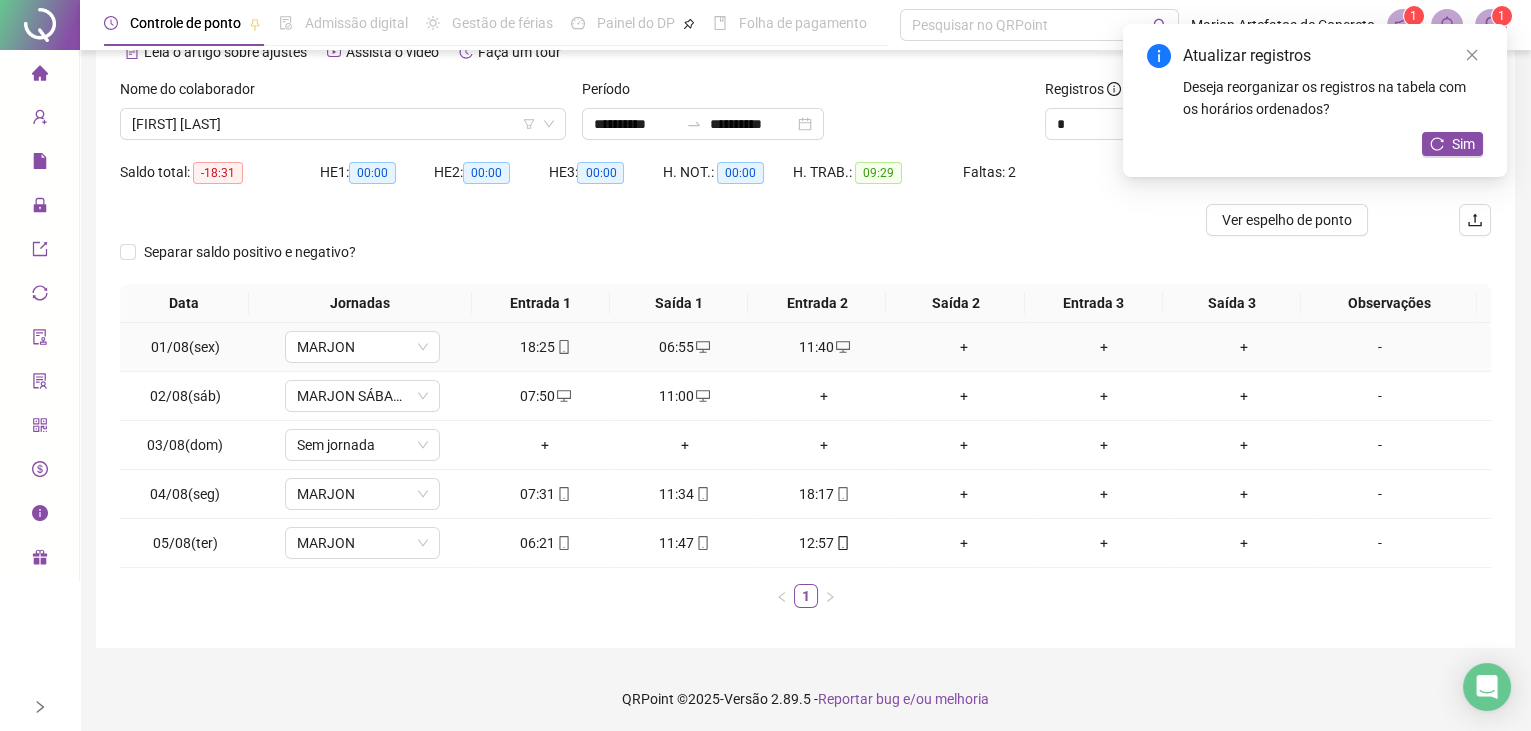 click on "+" at bounding box center [964, 347] 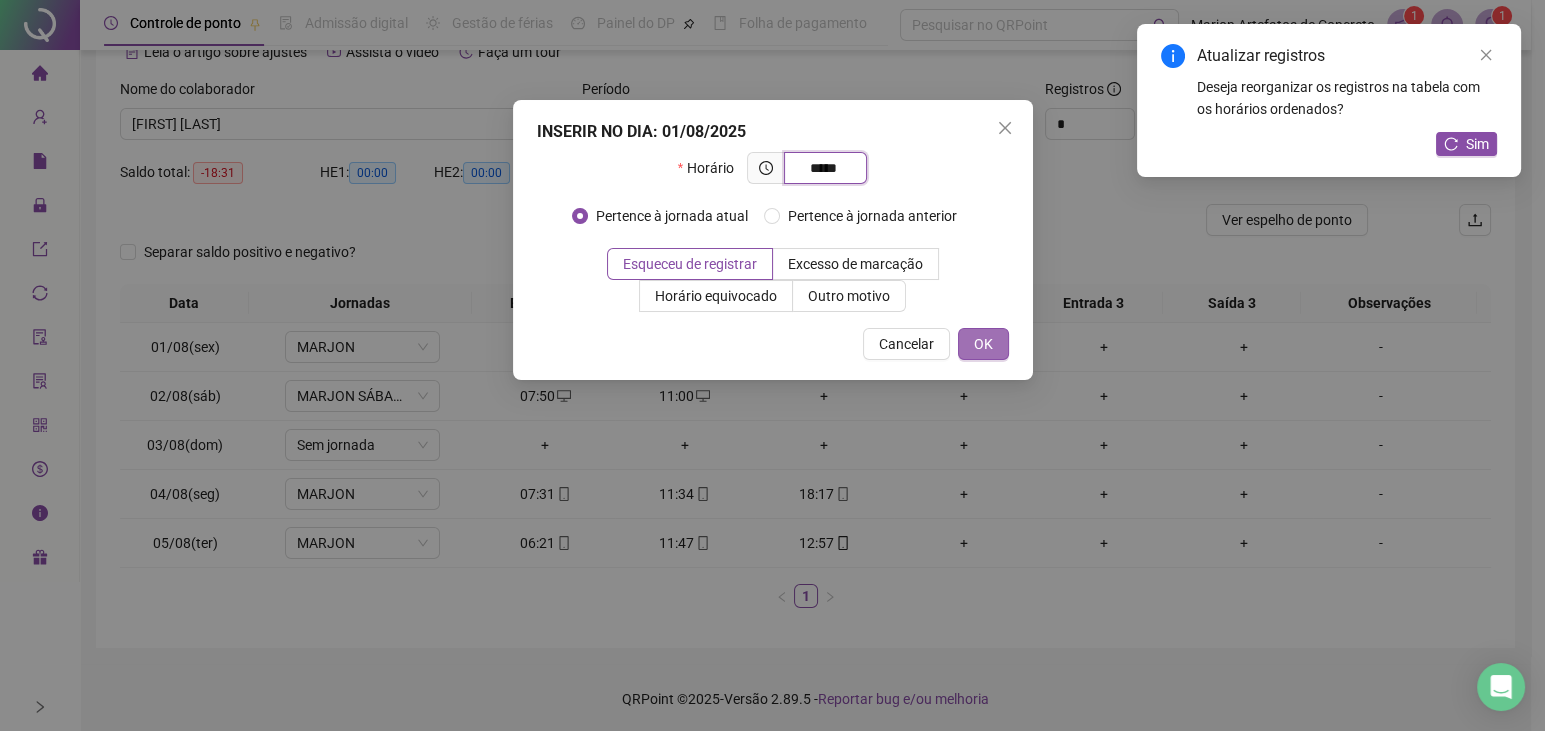 type on "*****" 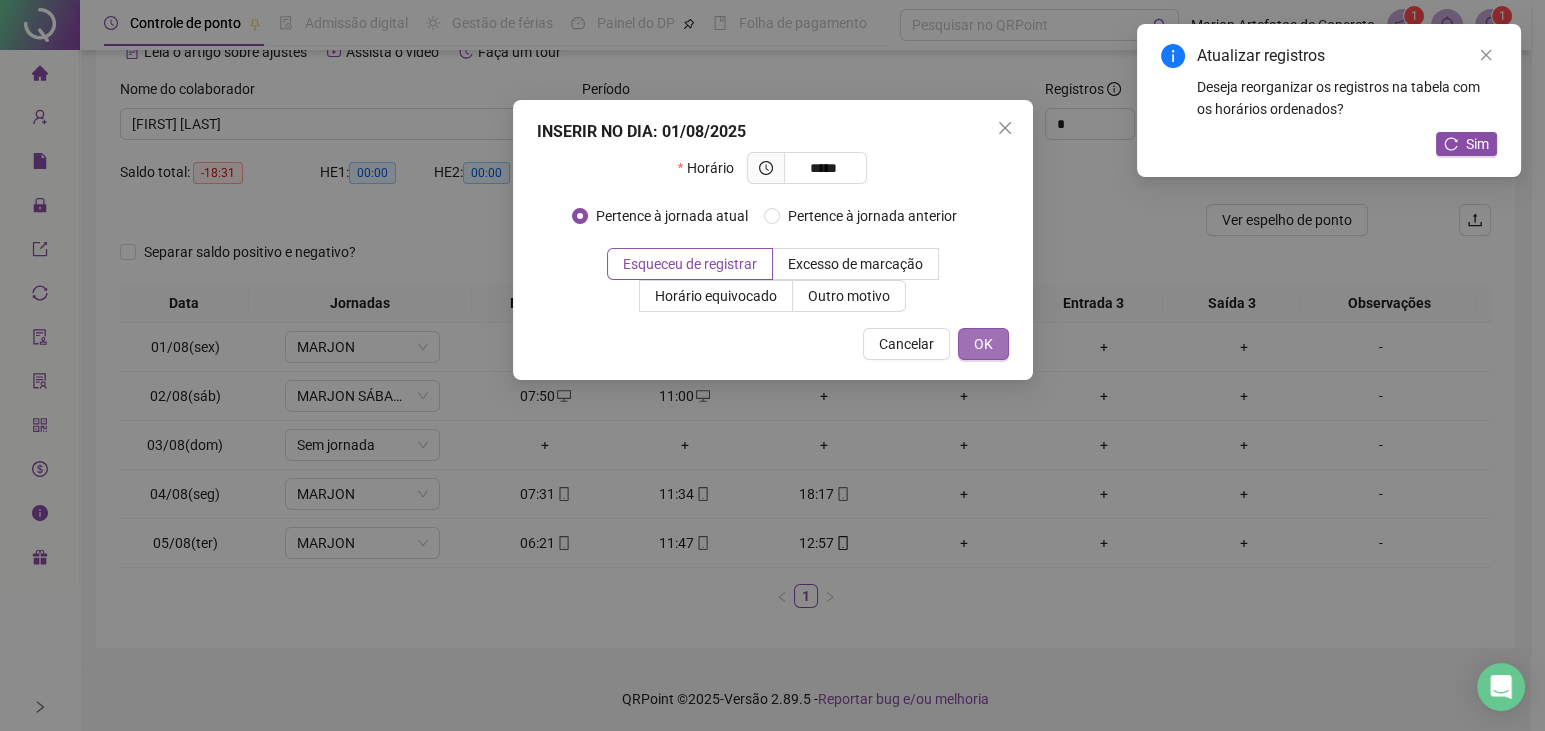 click on "OK" at bounding box center [983, 344] 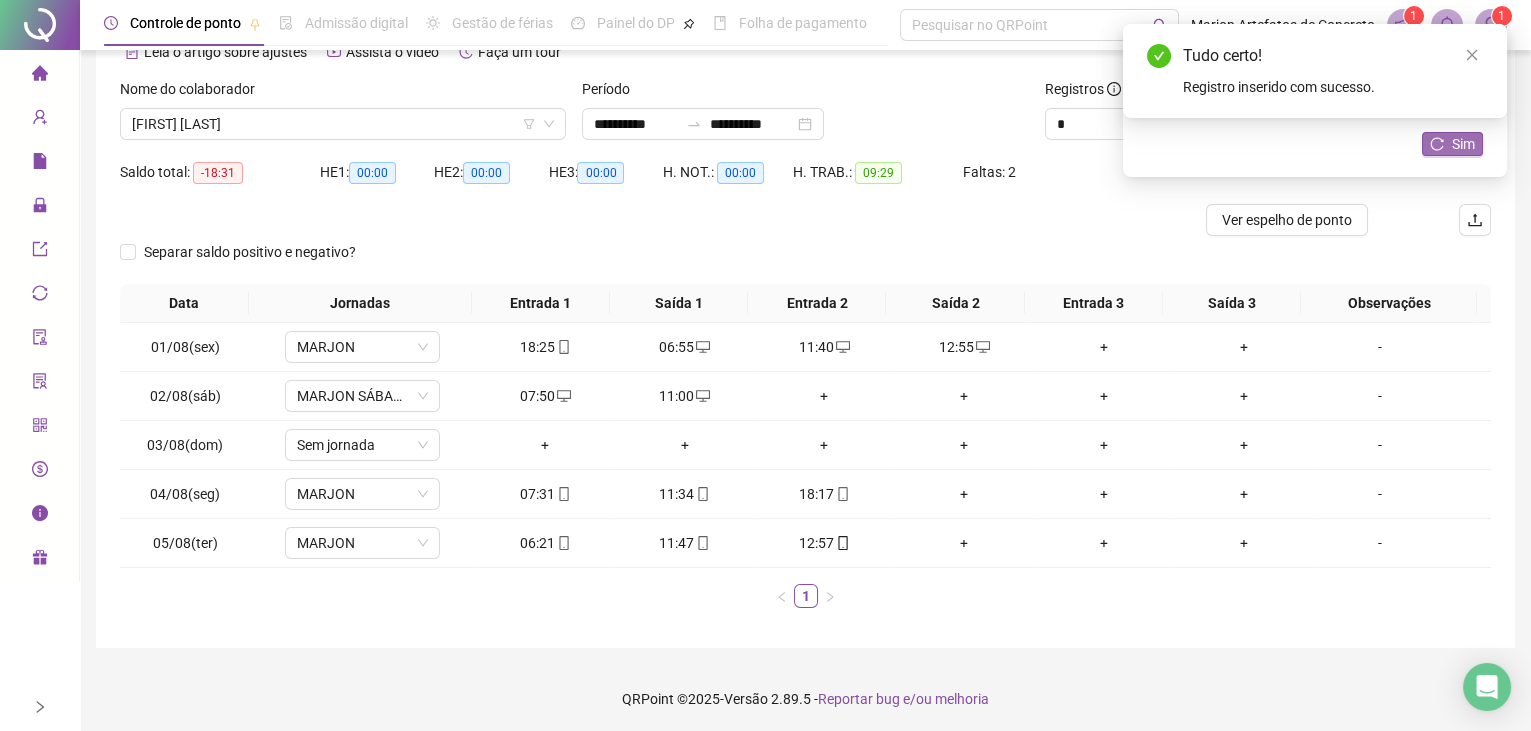 click 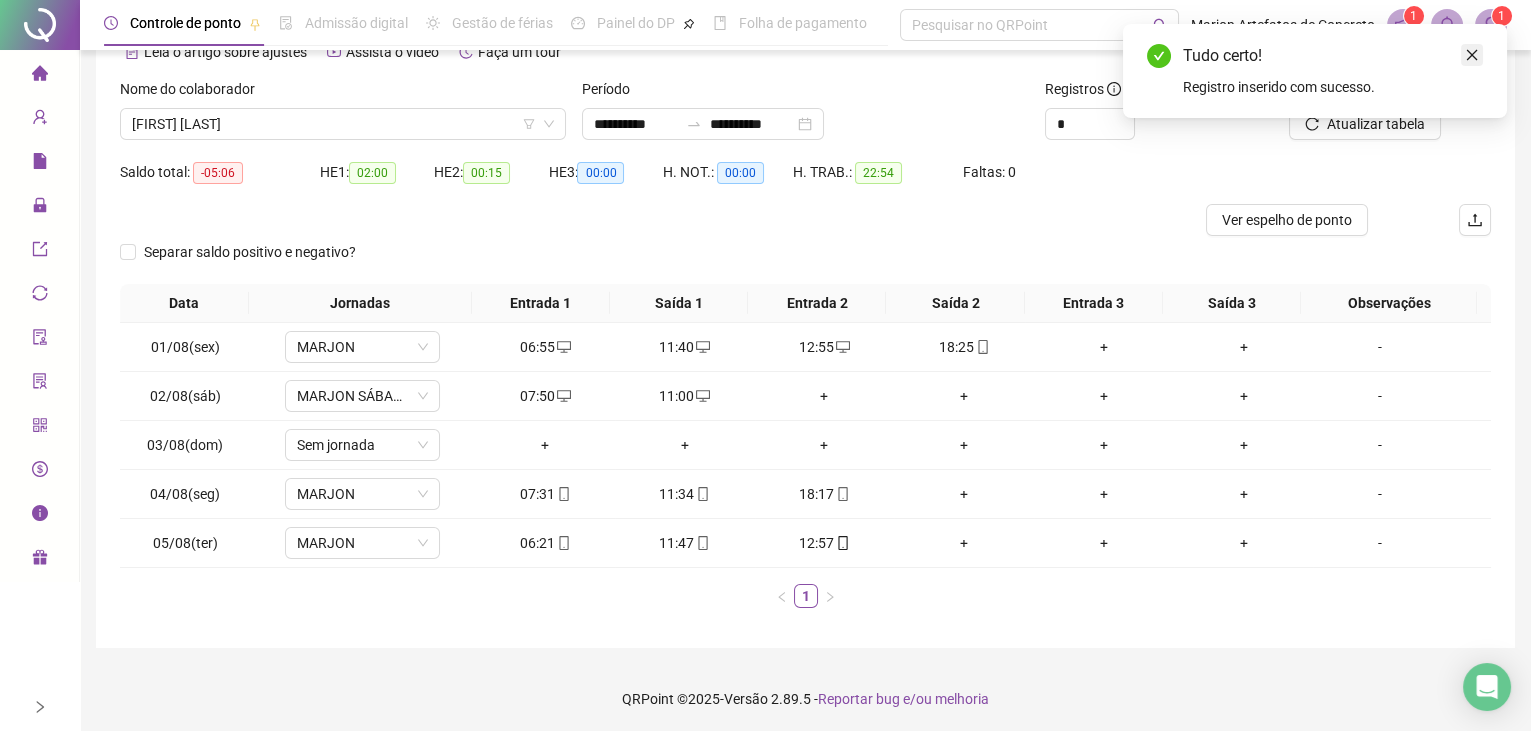 click at bounding box center [1472, 55] 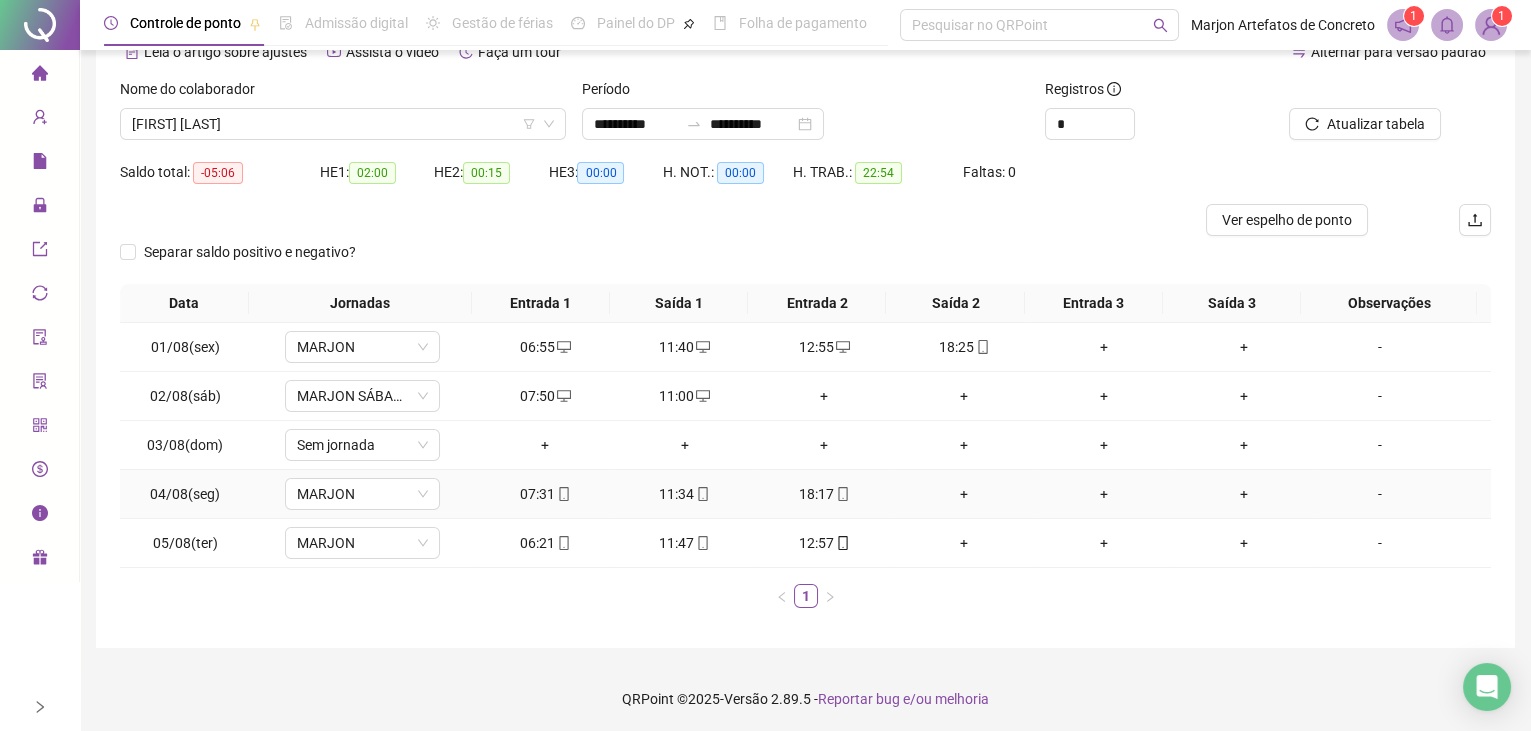 click on "+" at bounding box center [964, 494] 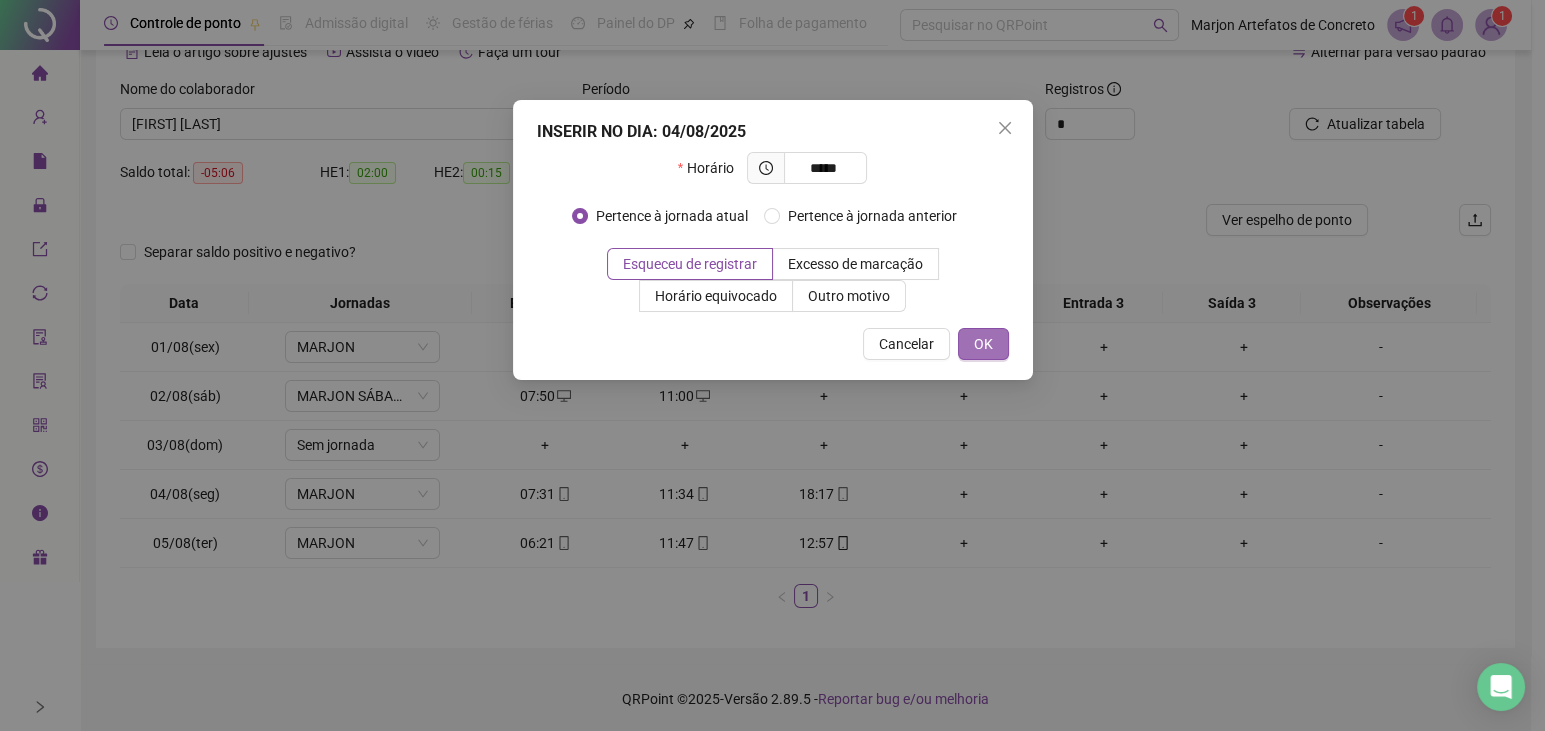 type on "*****" 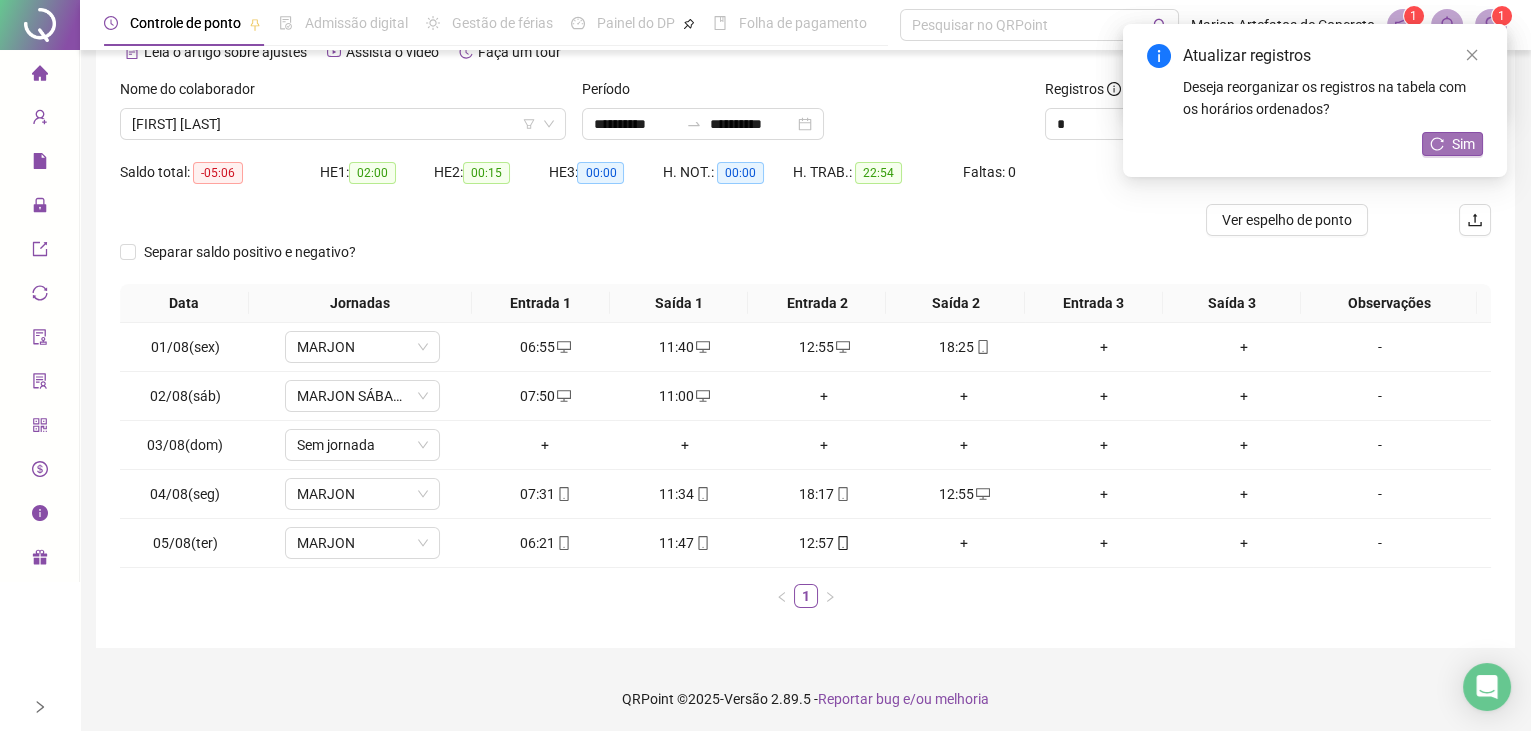 click on "Sim" at bounding box center [1452, 144] 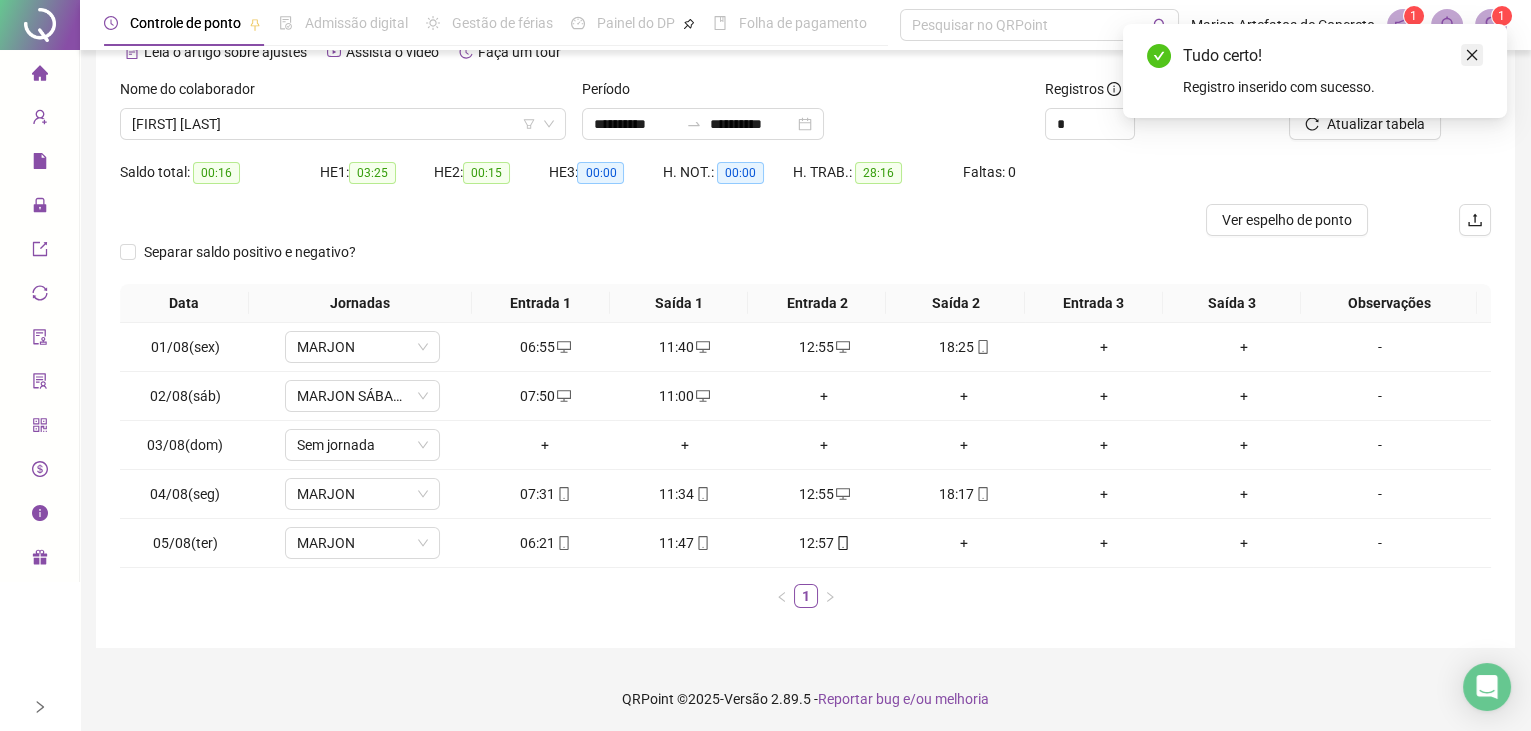 click 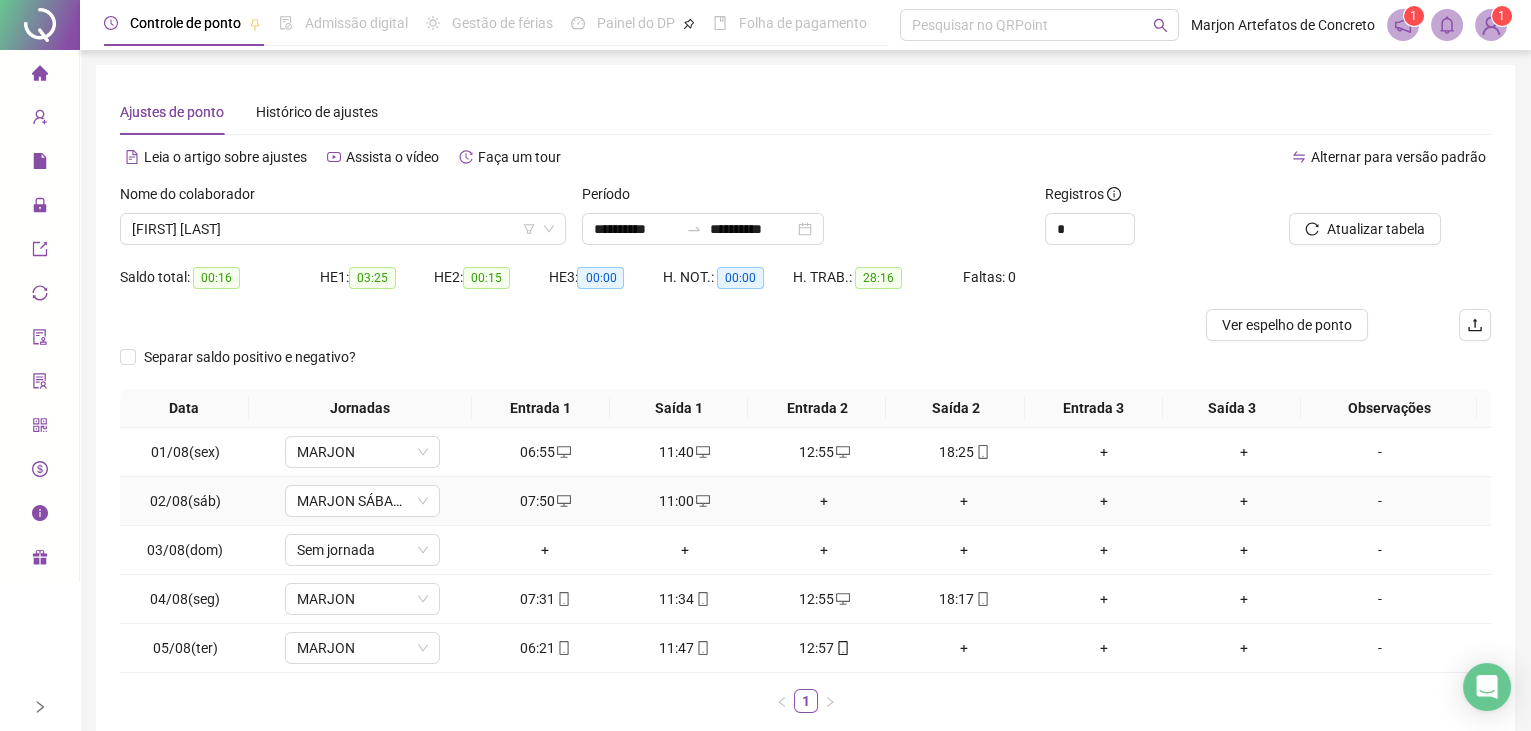 scroll, scrollTop: 0, scrollLeft: 0, axis: both 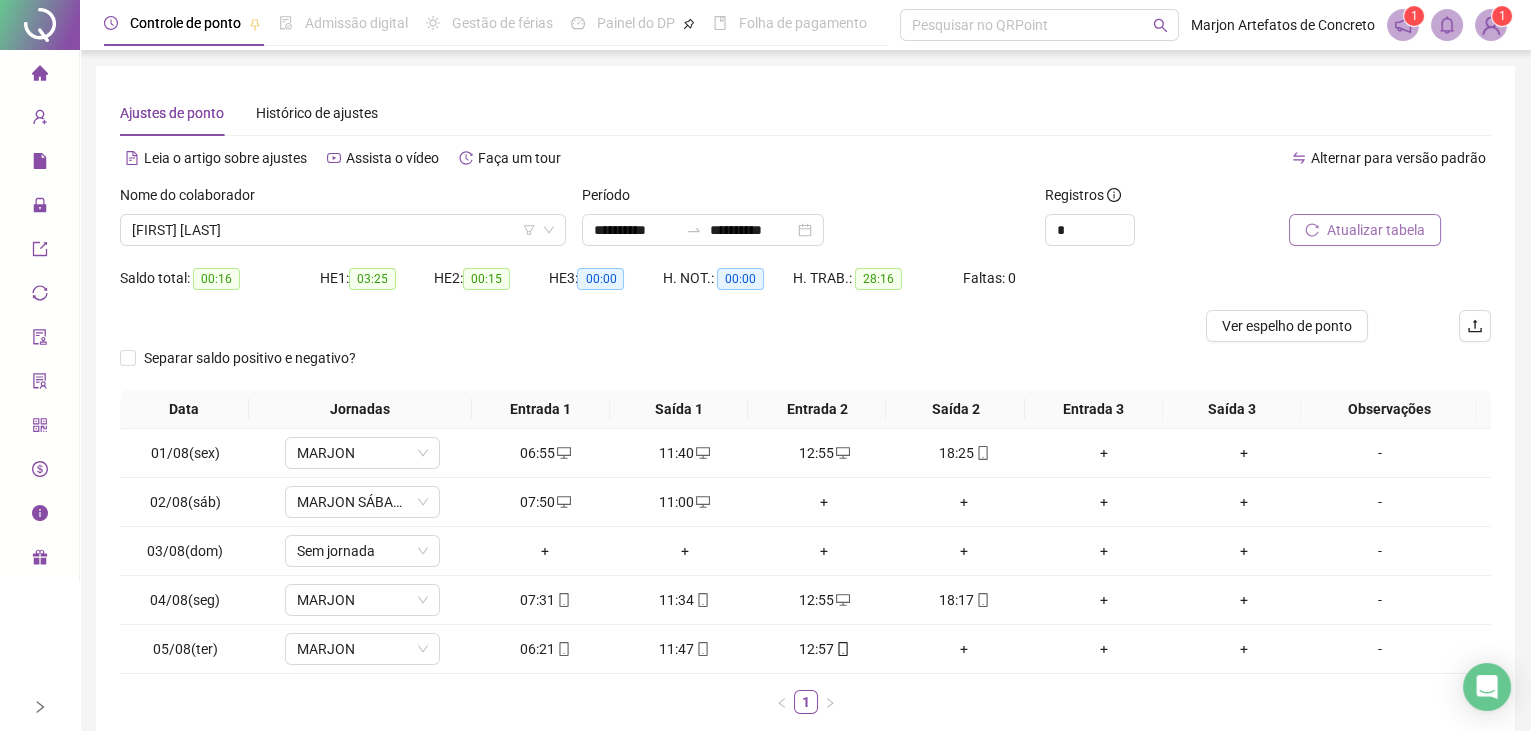click on "Atualizar tabela" at bounding box center (1376, 230) 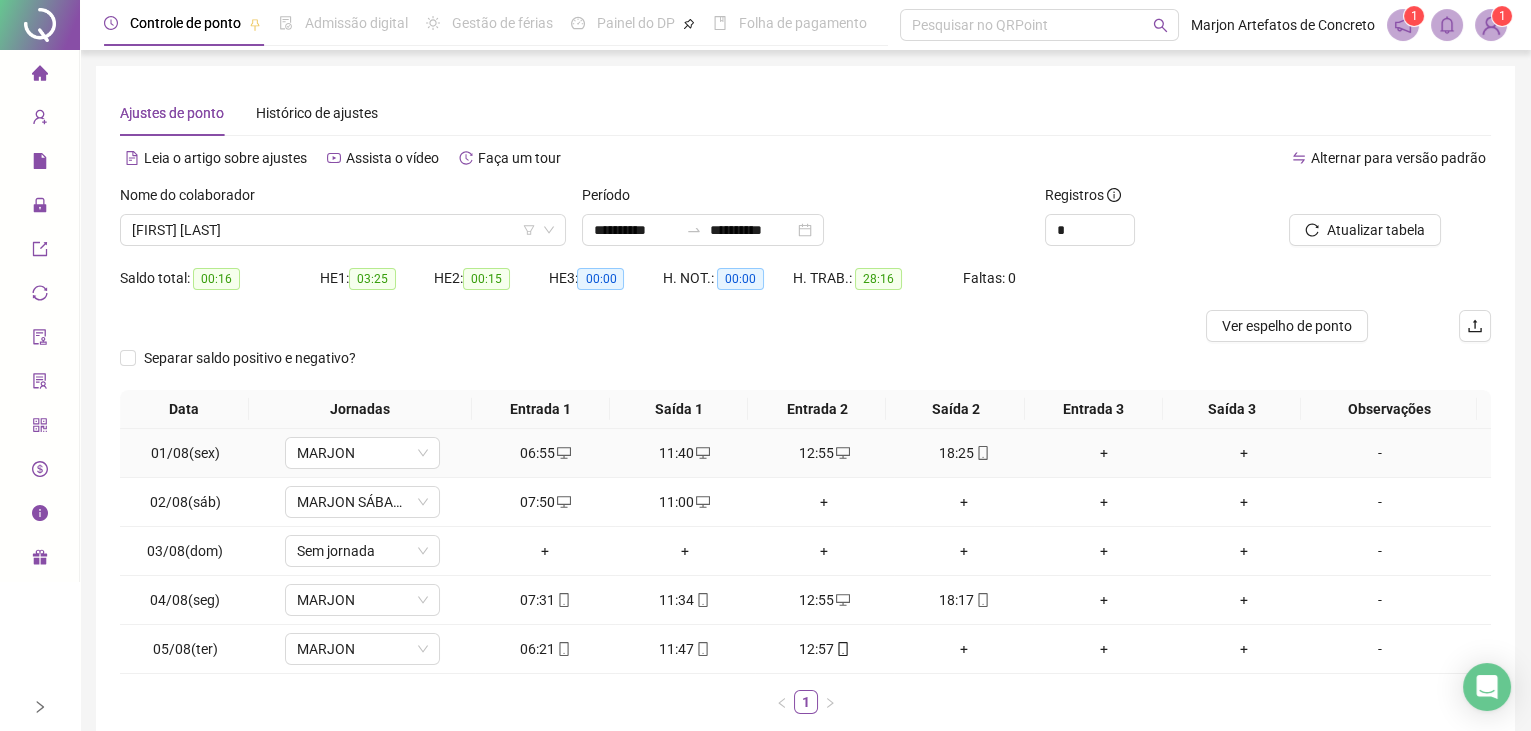 scroll, scrollTop: 0, scrollLeft: 0, axis: both 